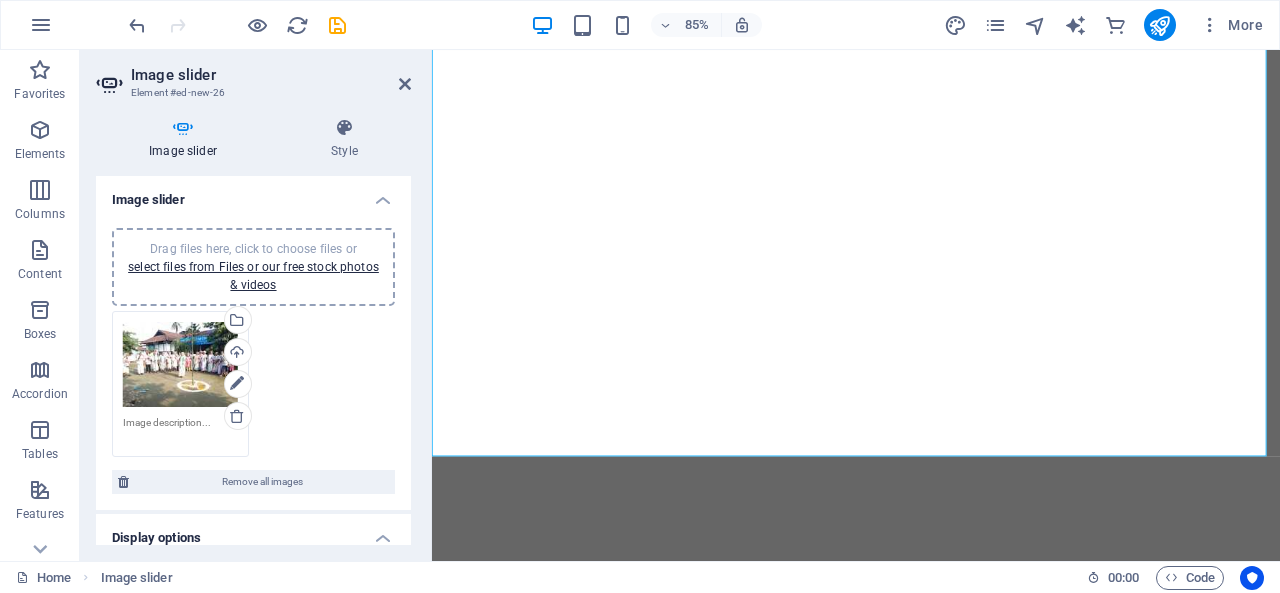 select on "ms" 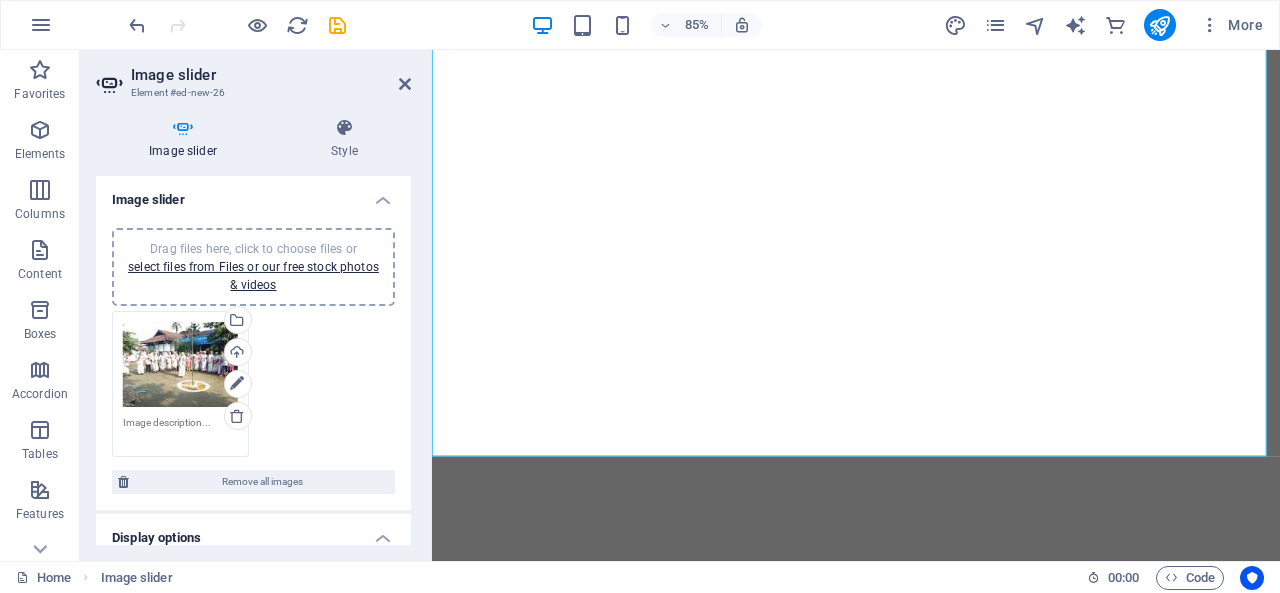 scroll, scrollTop: 0, scrollLeft: 0, axis: both 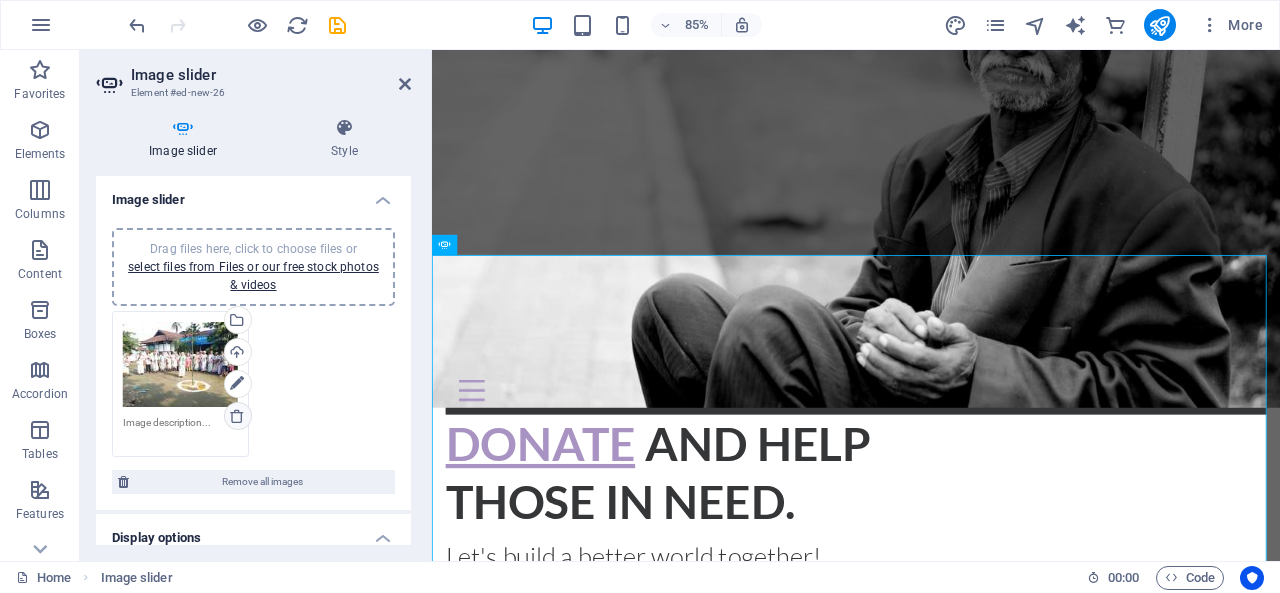 click at bounding box center (237, 416) 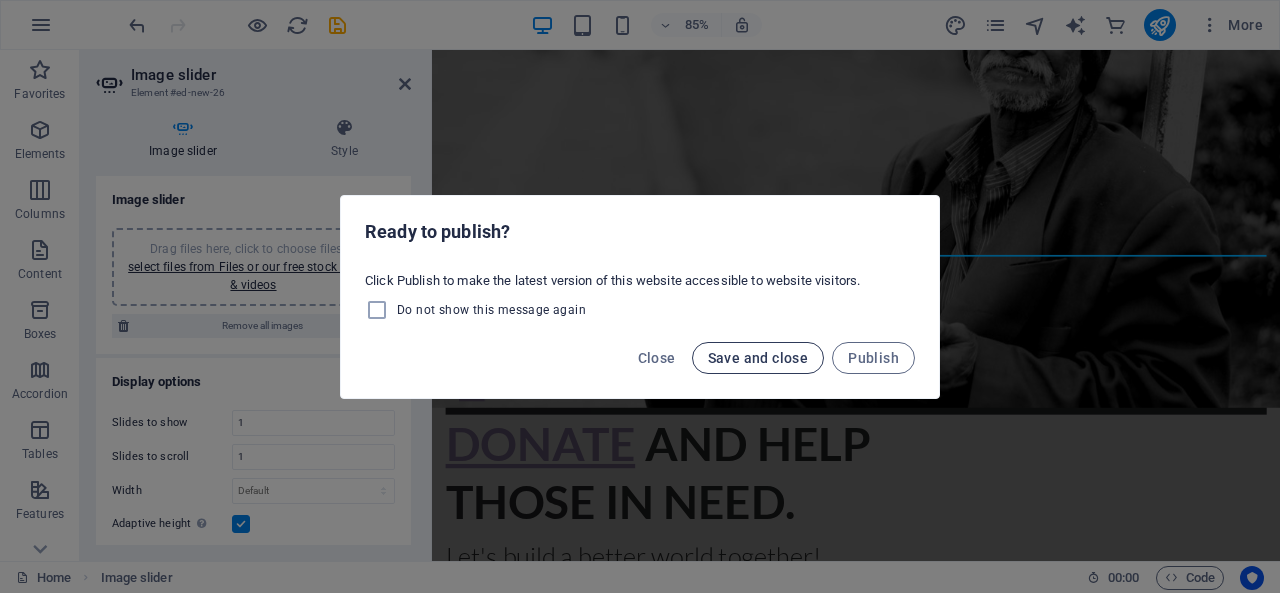click on "Save and close" at bounding box center (758, 358) 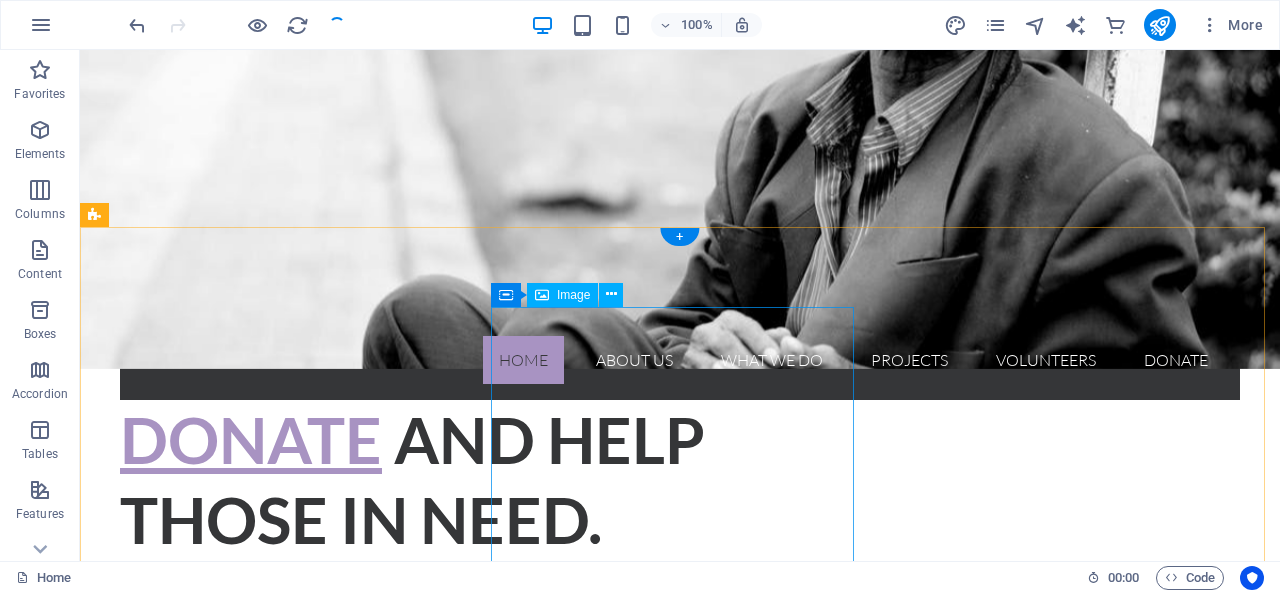 scroll, scrollTop: 0, scrollLeft: 0, axis: both 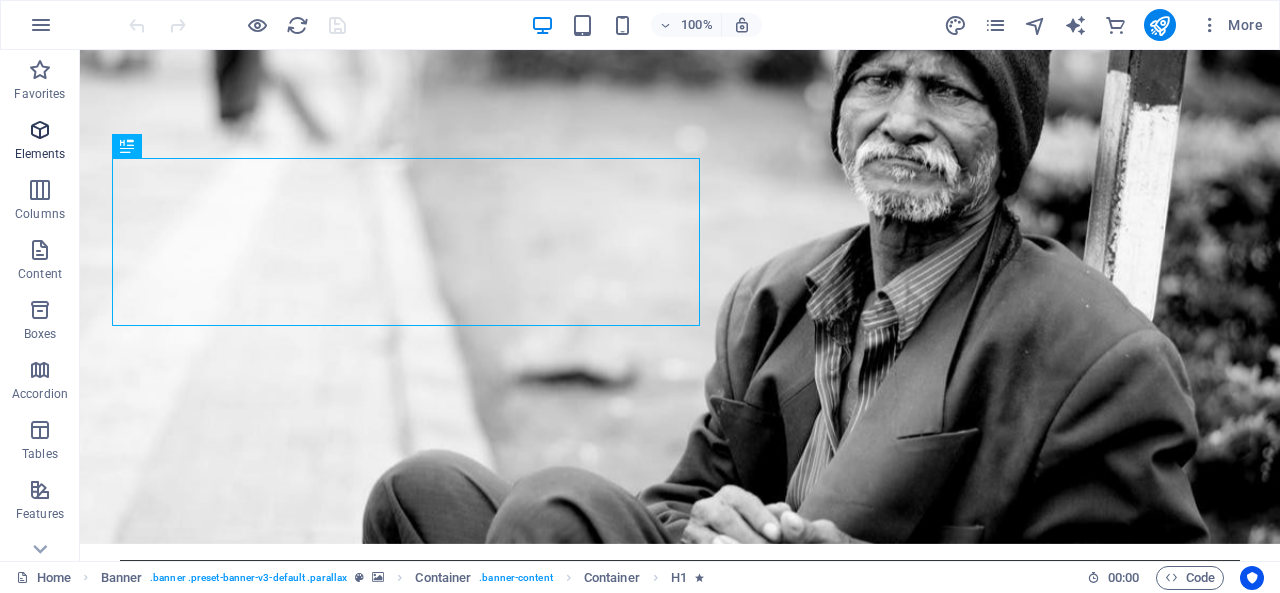 click at bounding box center [40, 130] 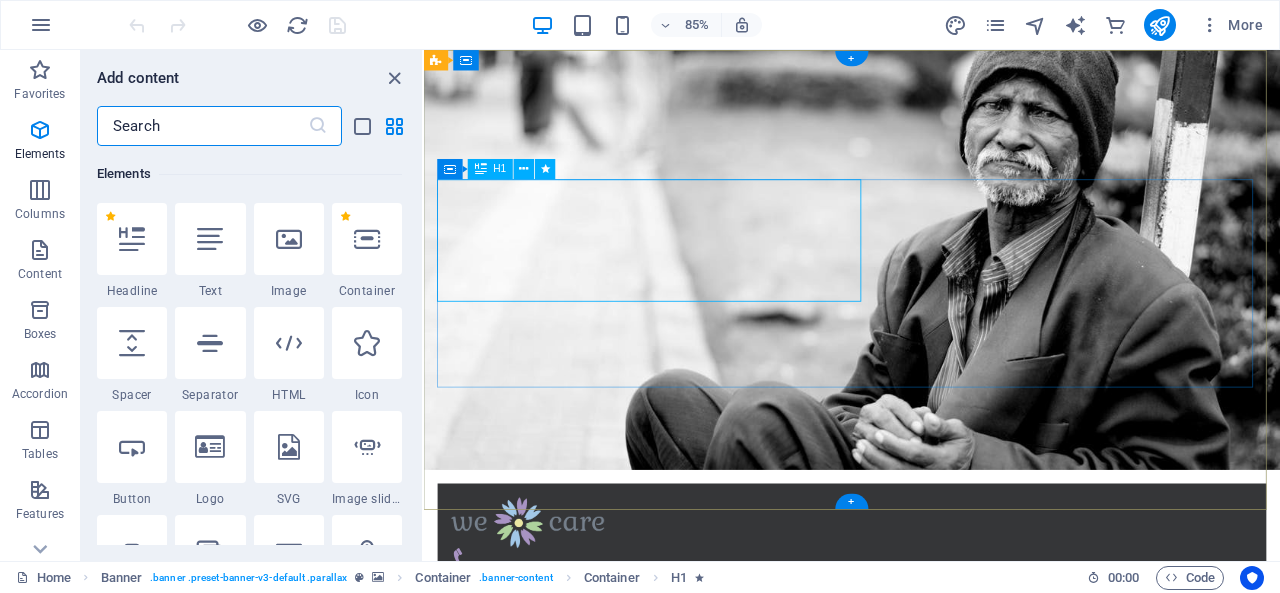 scroll, scrollTop: 213, scrollLeft: 0, axis: vertical 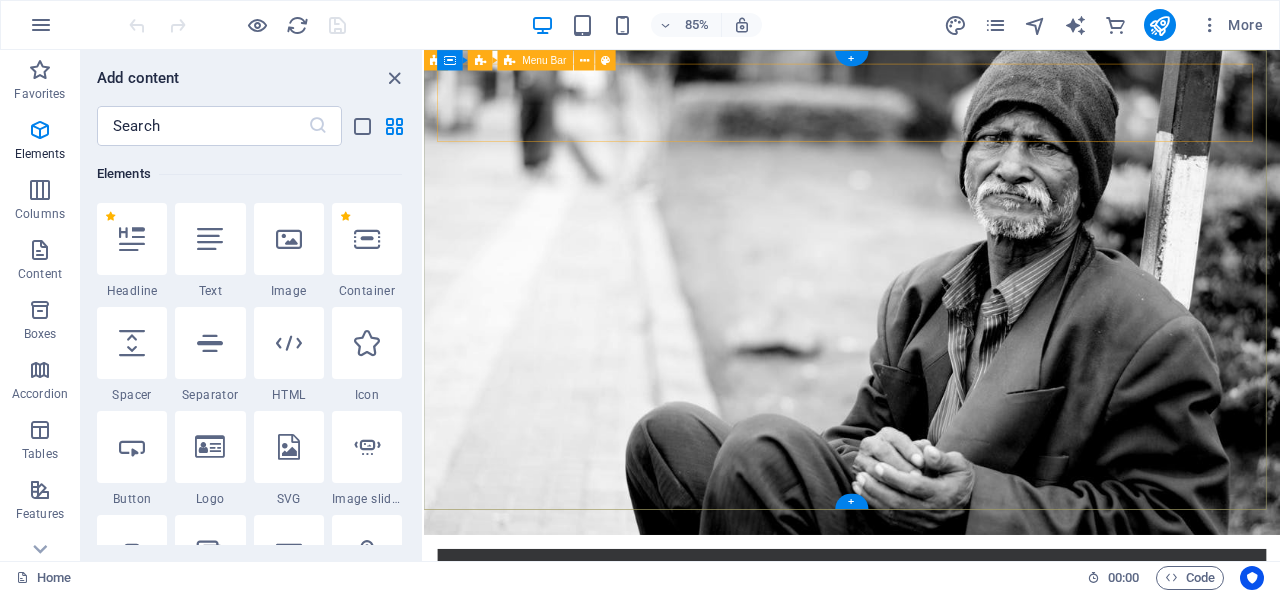 click on "Home About us What we do Projects Volunteers Donate" at bounding box center [927, 708] 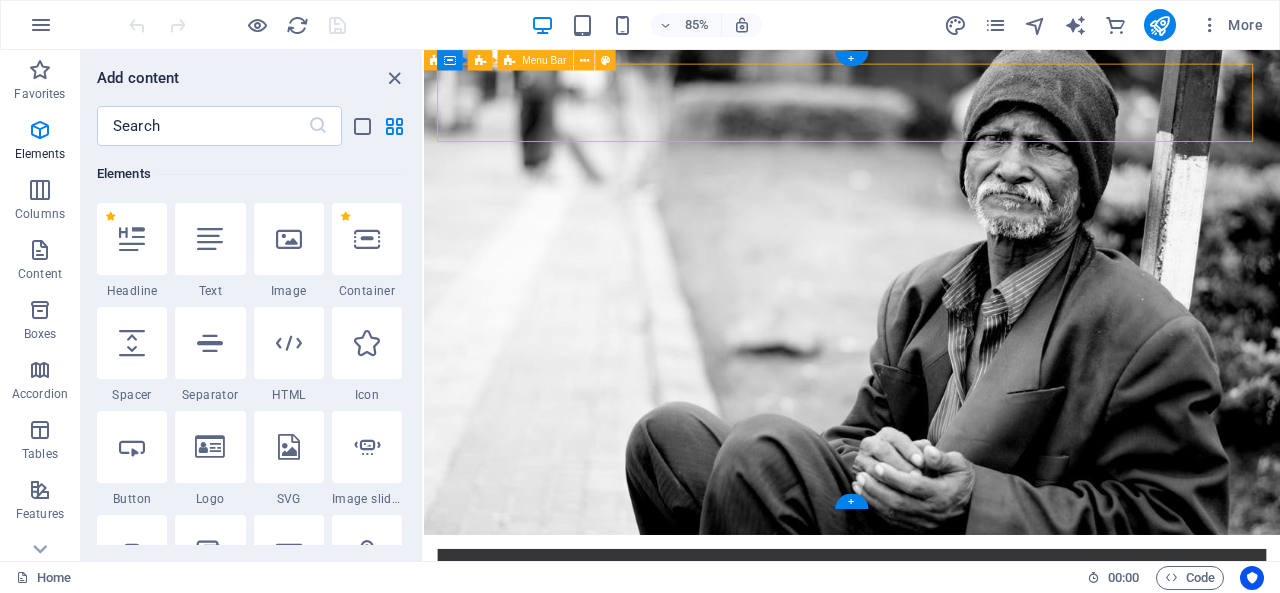 click on "Home About us What we do Projects Volunteers Donate" at bounding box center (927, 708) 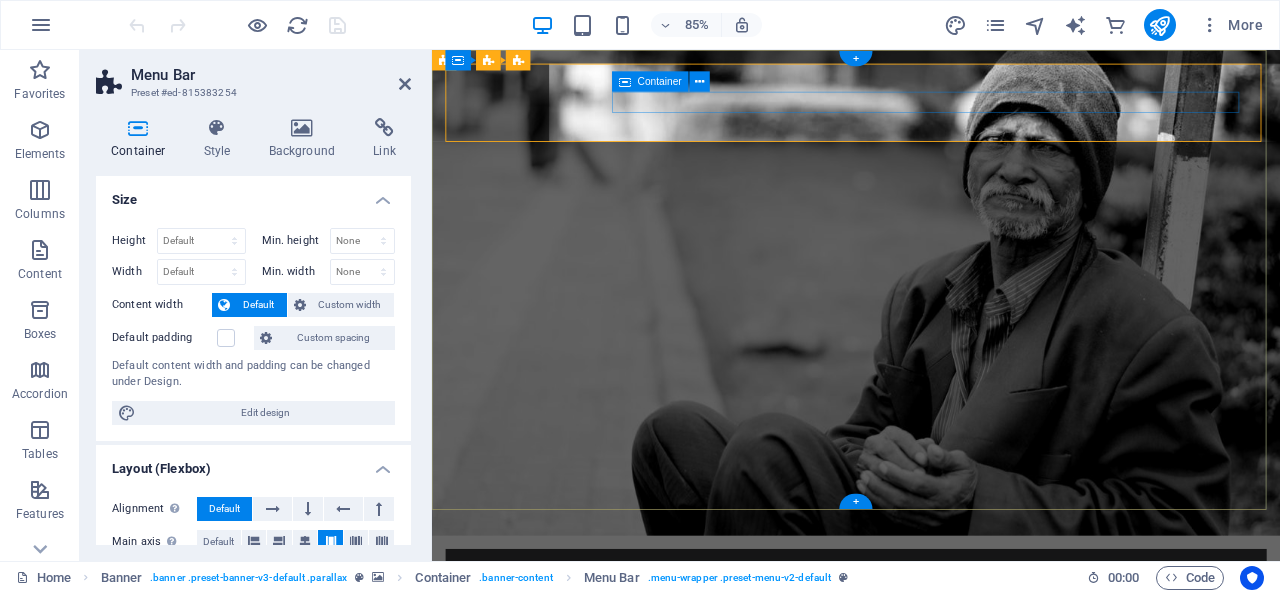 click at bounding box center (931, 738) 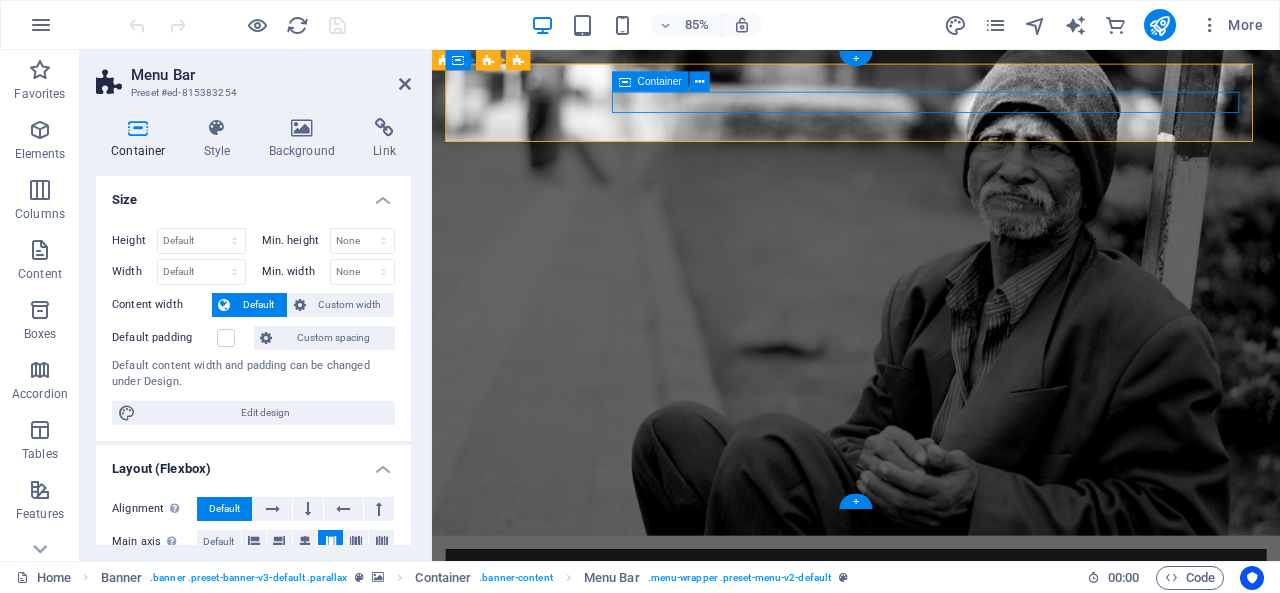 click at bounding box center (931, 738) 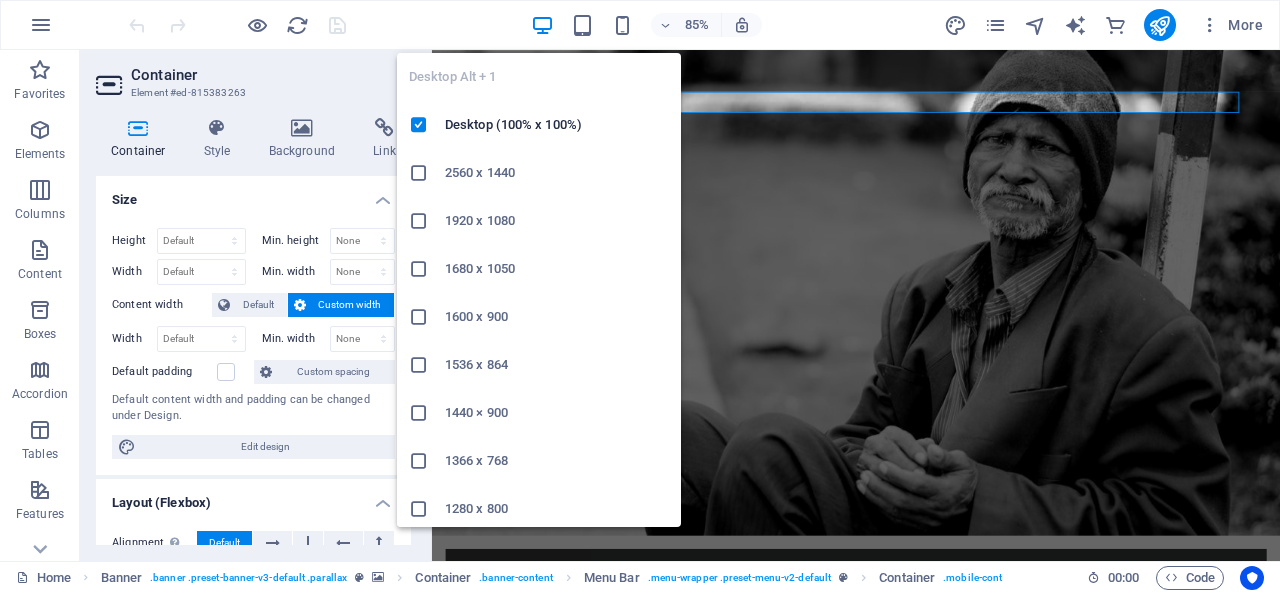 click at bounding box center [542, 25] 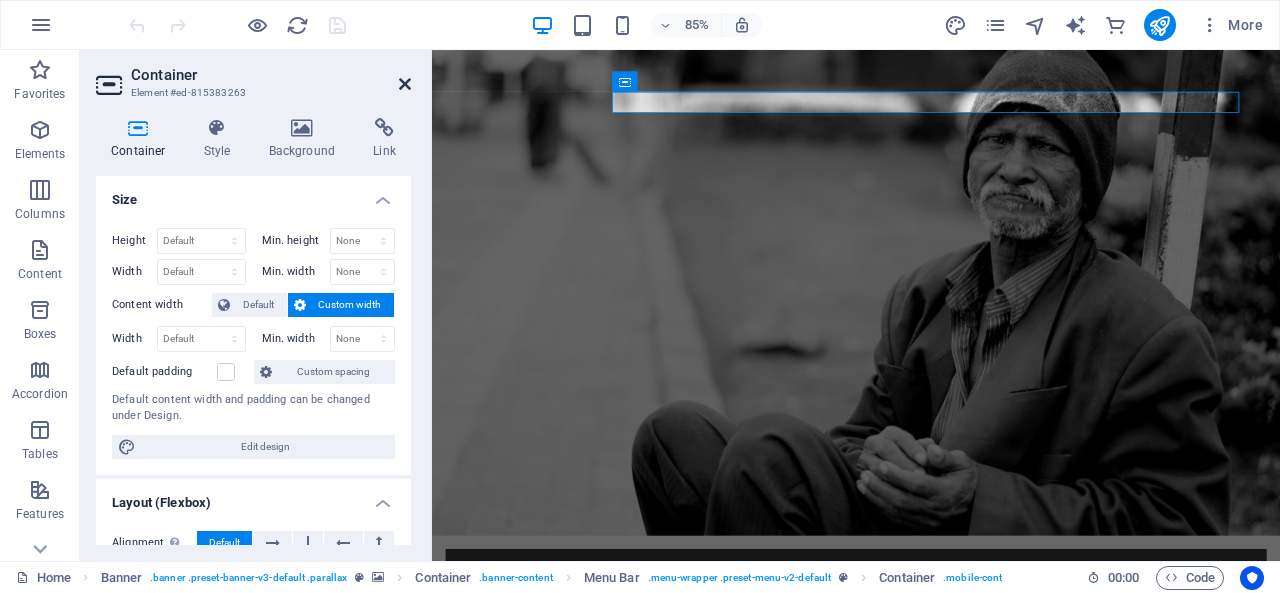 click at bounding box center [405, 84] 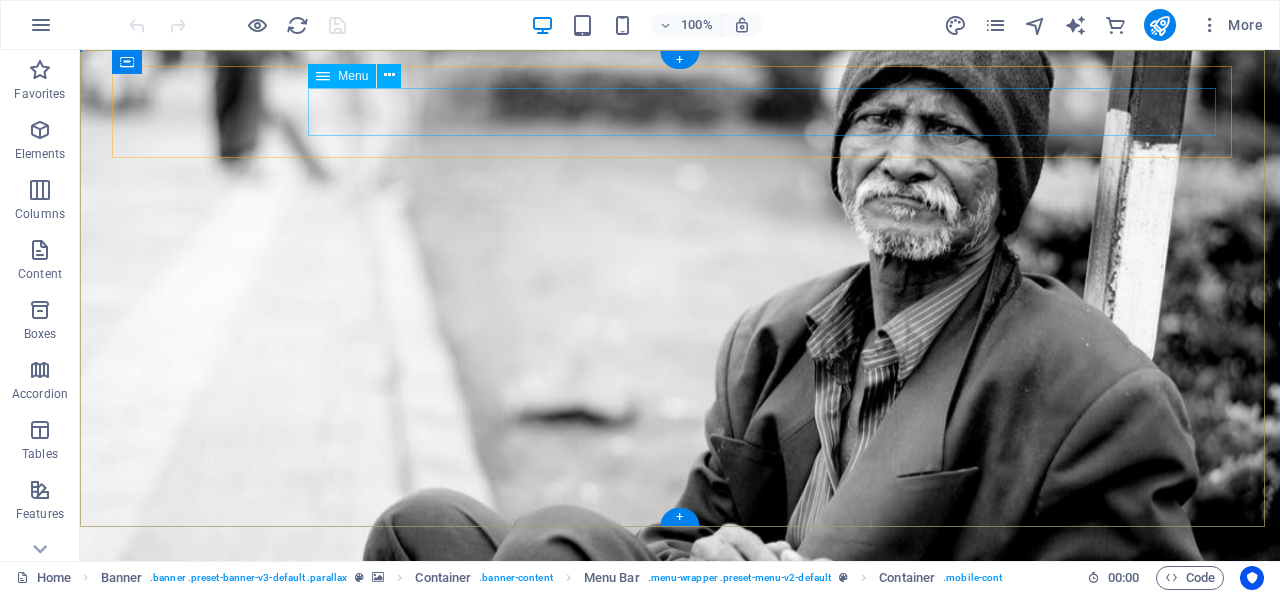 click on "Home About us What we do Projects Volunteers Donate" at bounding box center (680, 737) 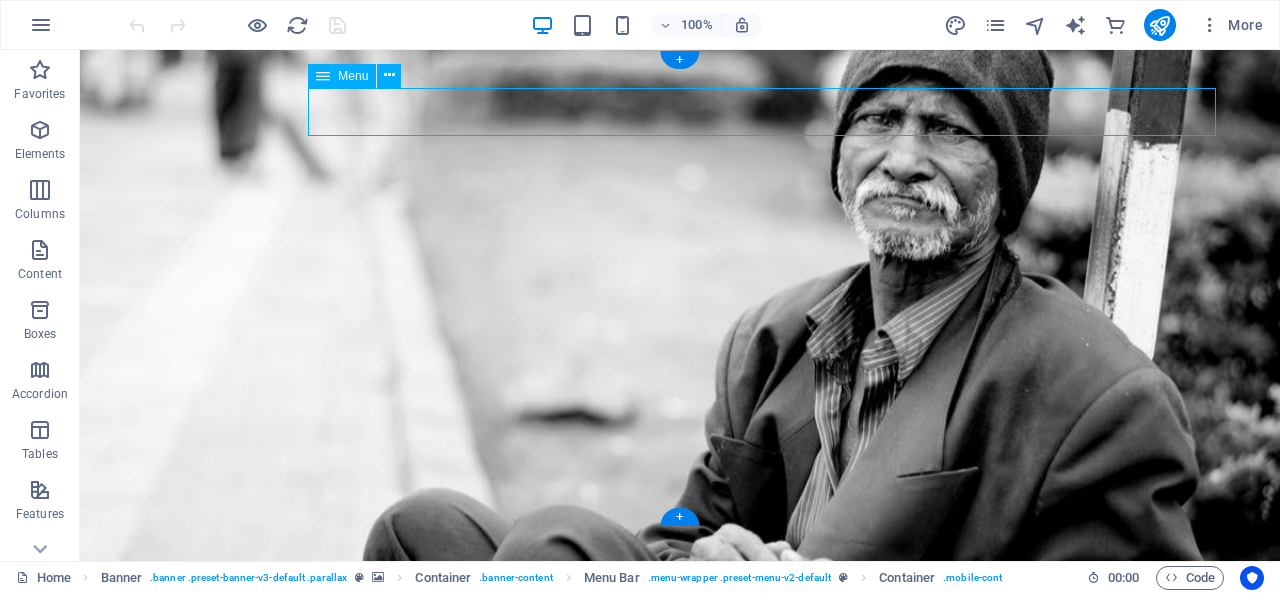 click on "Home About us What we do Projects Volunteers Donate" at bounding box center (680, 737) 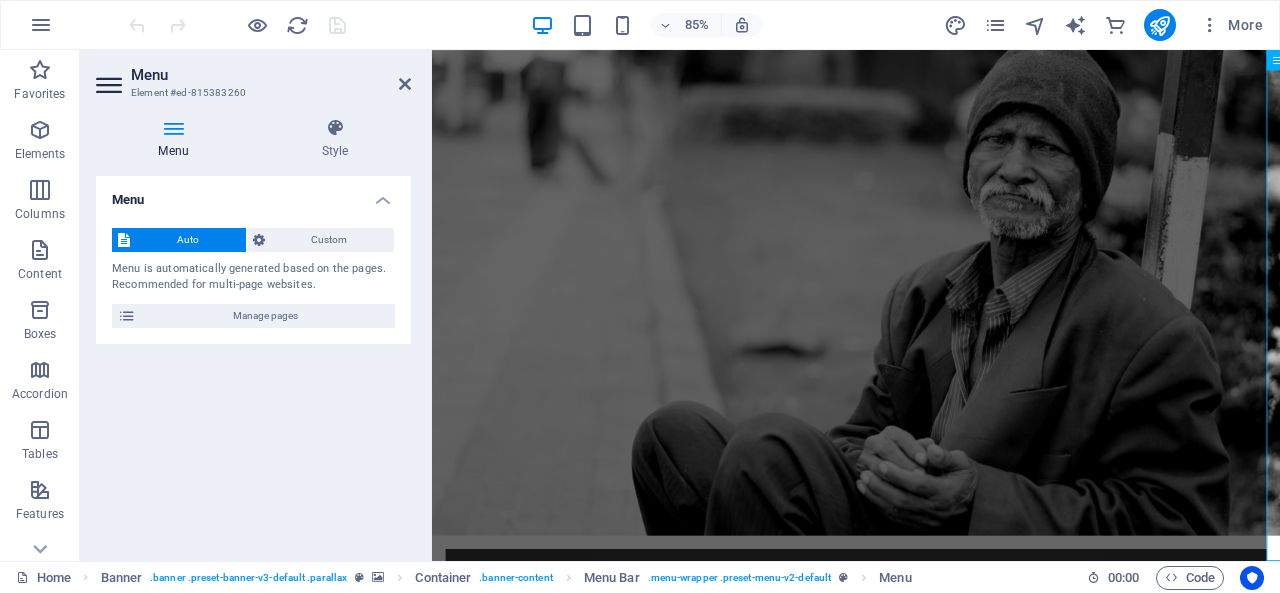 click on "Auto Custom" at bounding box center [253, 240] 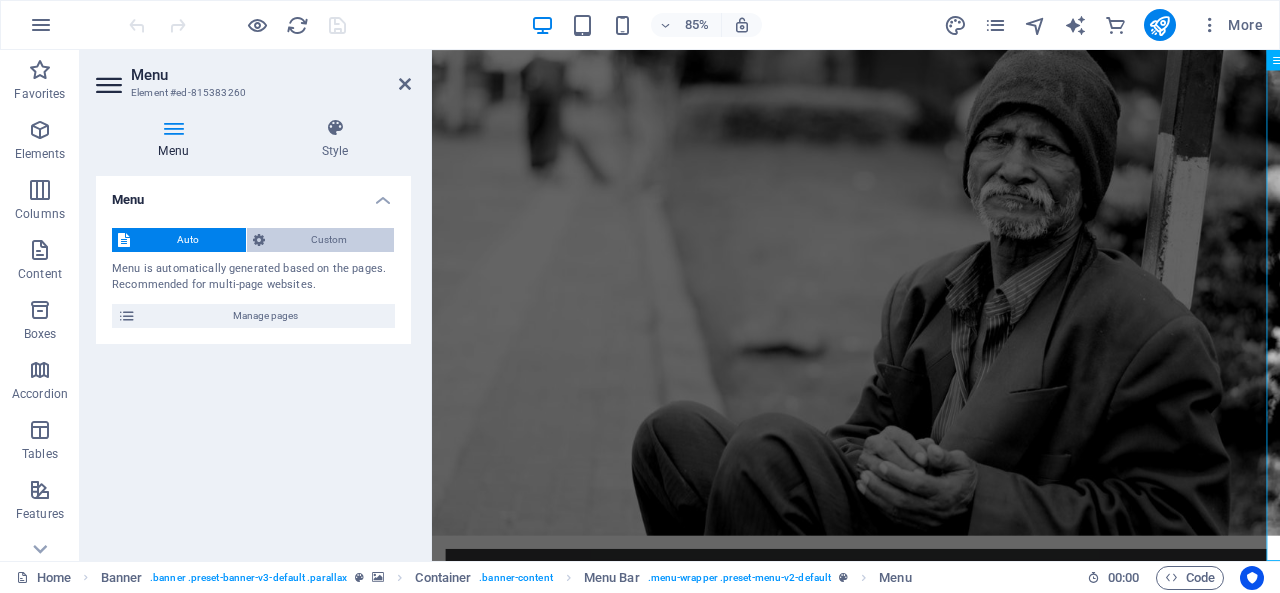click on "Custom" at bounding box center [330, 240] 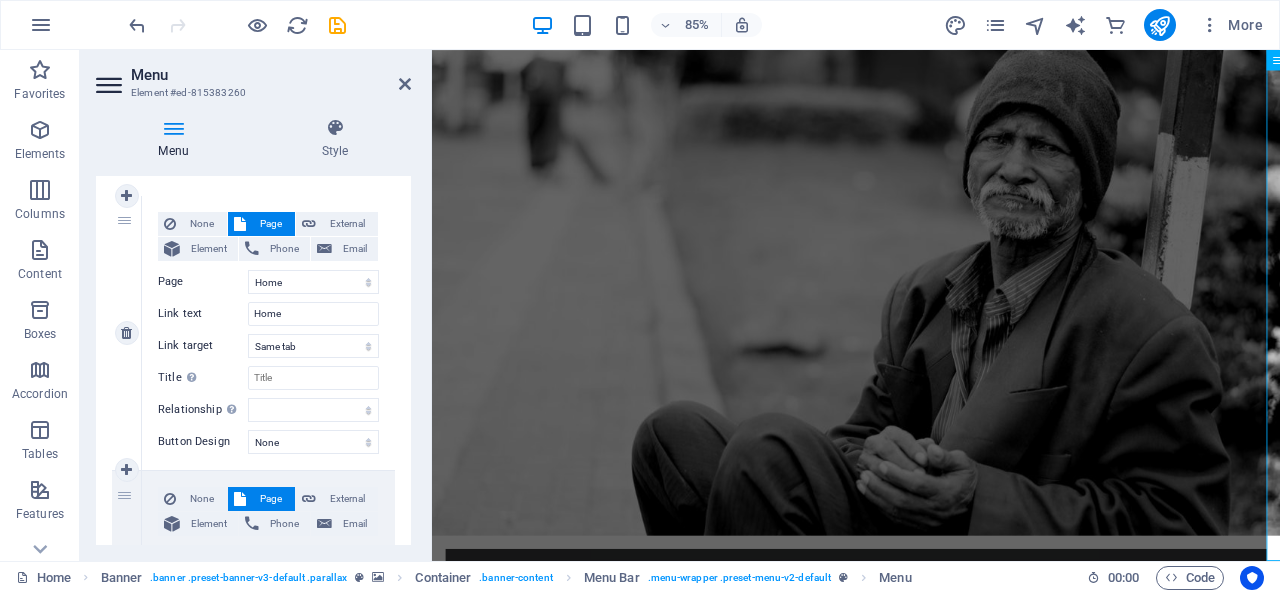 scroll, scrollTop: 200, scrollLeft: 0, axis: vertical 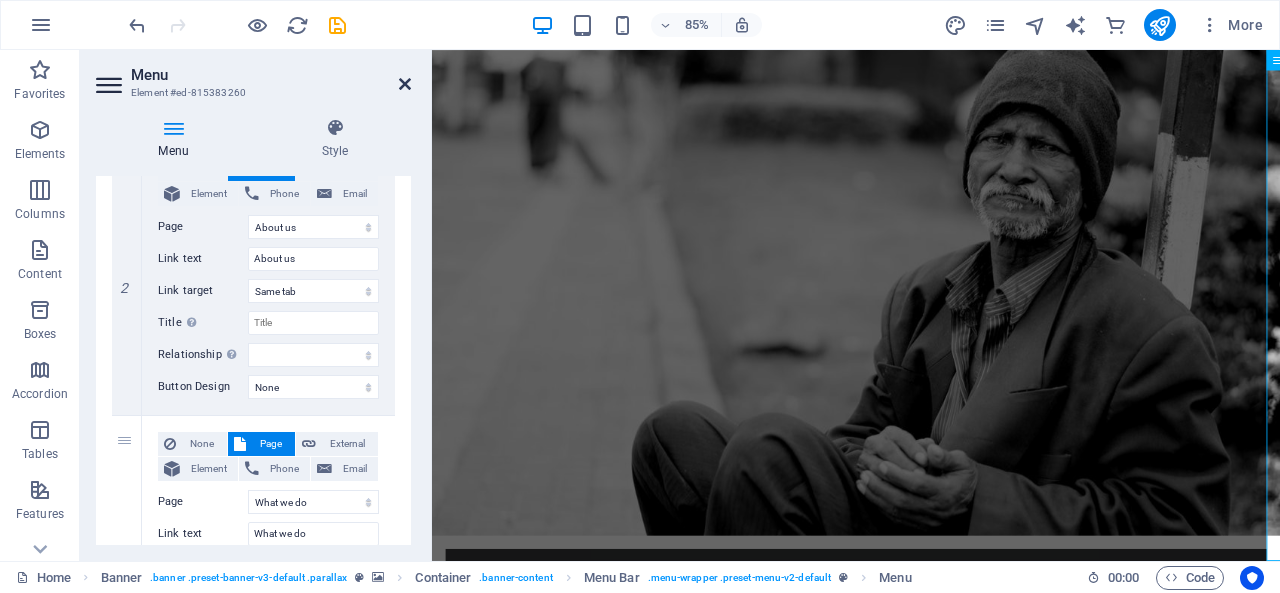 click at bounding box center [405, 84] 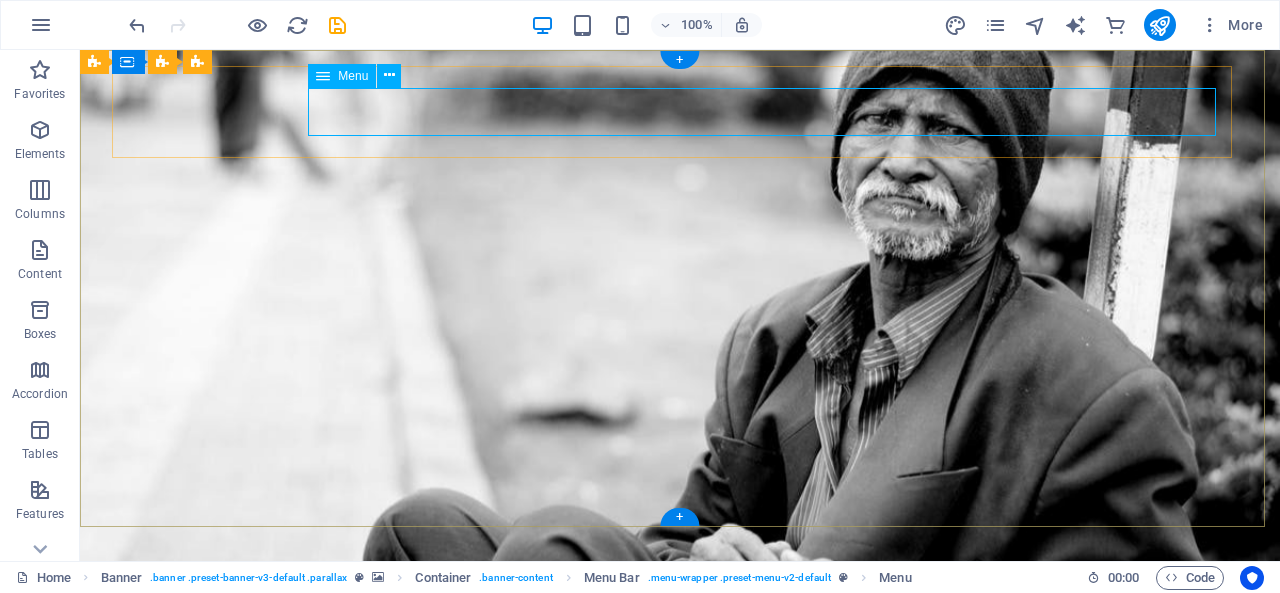 click on "Home About us What we do Projects Volunteers Donate" at bounding box center [680, 737] 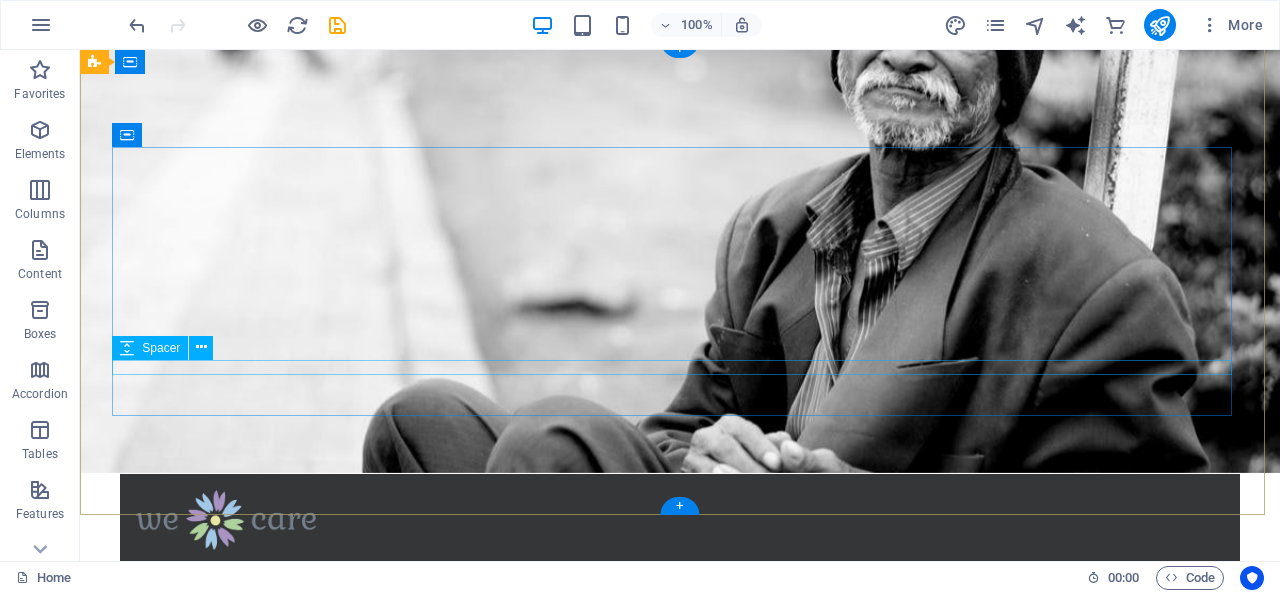 scroll, scrollTop: 0, scrollLeft: 0, axis: both 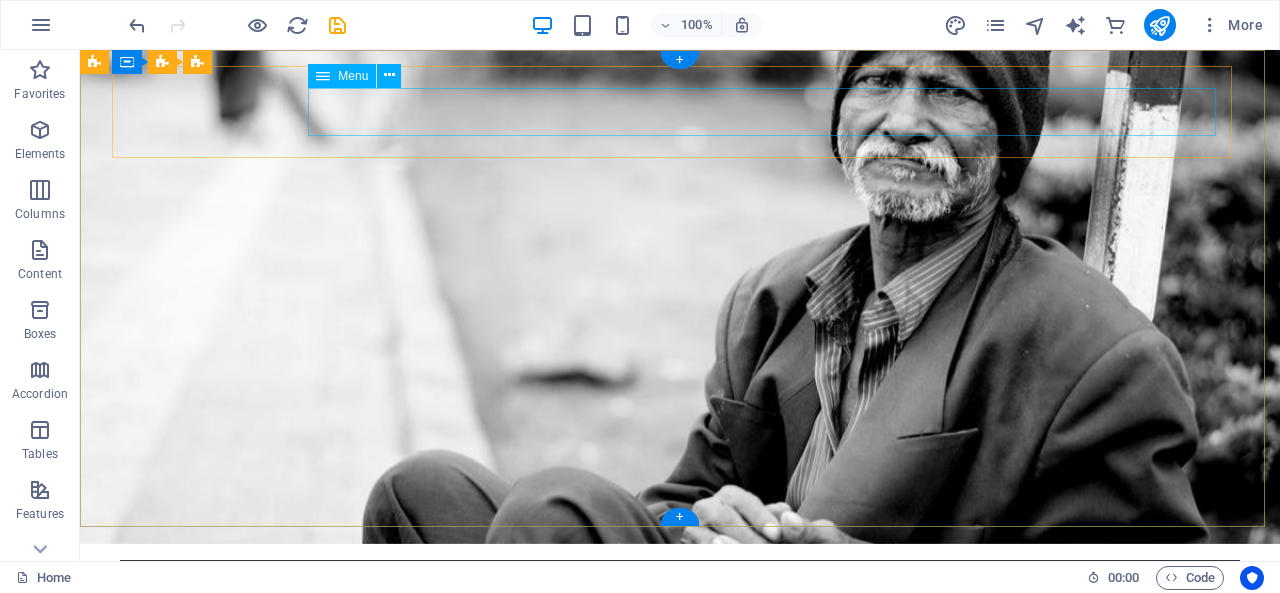 click on "Home About us What we do Projects Volunteers Donate" at bounding box center (680, 660) 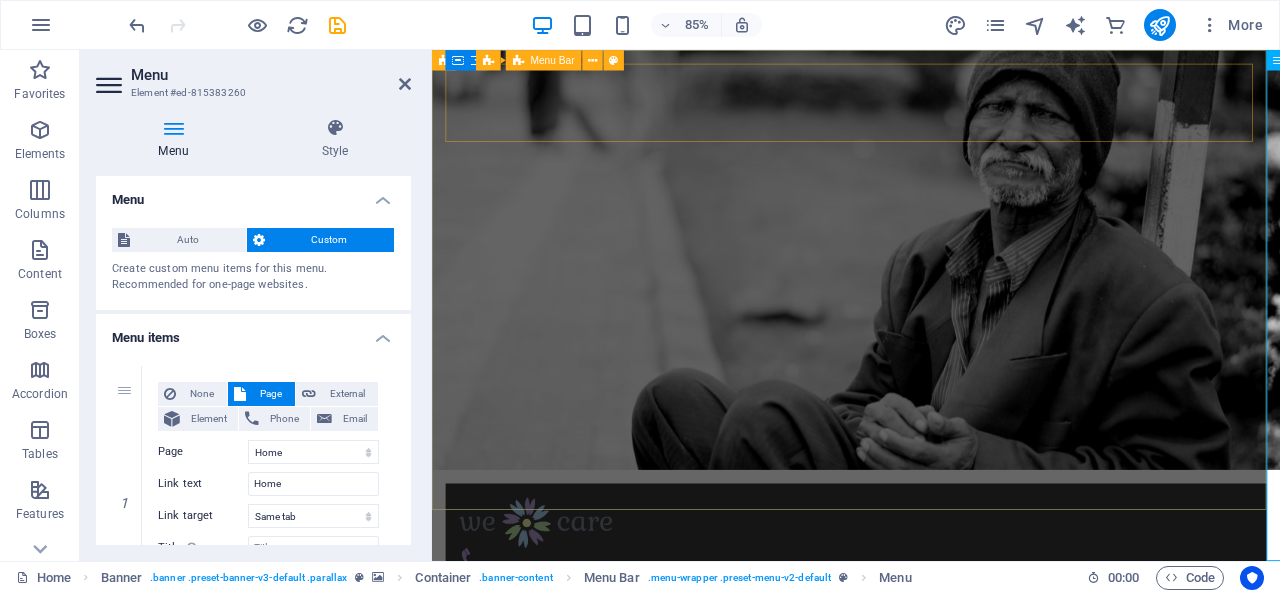 click on "Home About us What we do Projects Volunteers Donate" at bounding box center [931, 631] 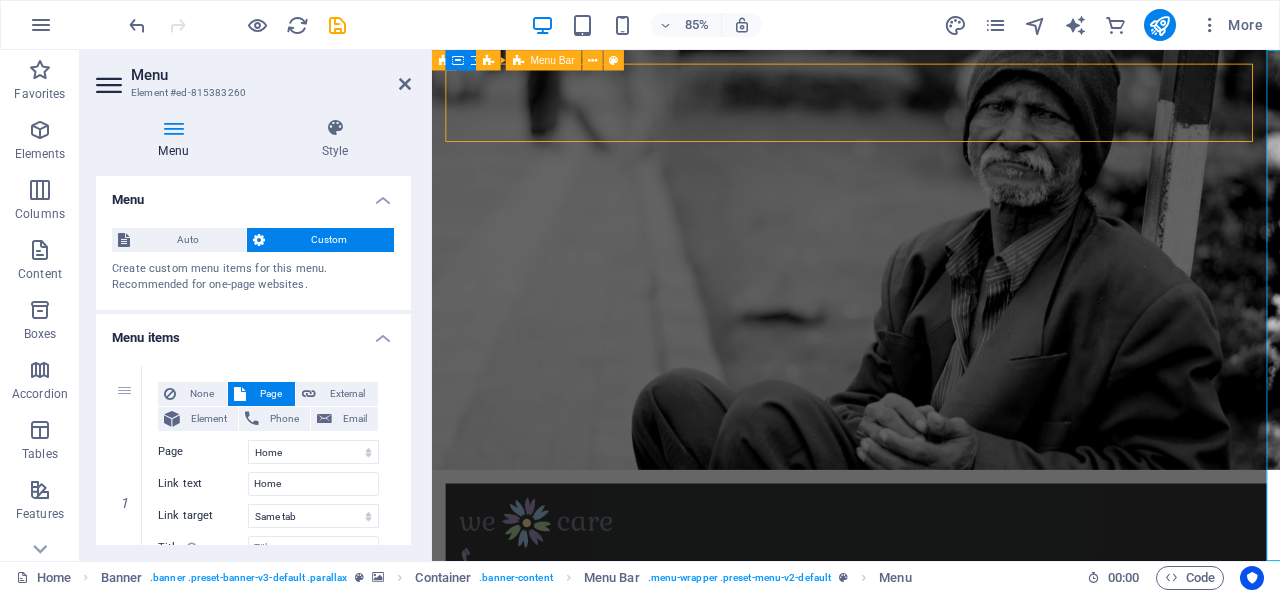 click on "Home About us What we do Projects Volunteers Donate" at bounding box center [931, 631] 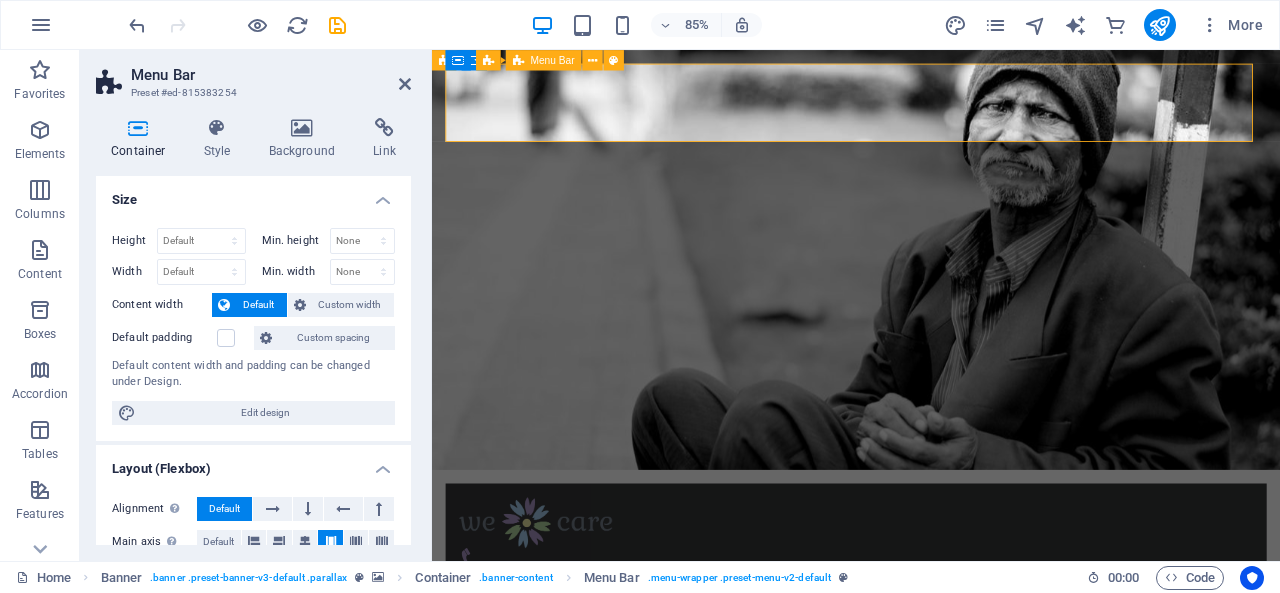 click on "Home About us What we do Projects Volunteers Donate" at bounding box center [931, 631] 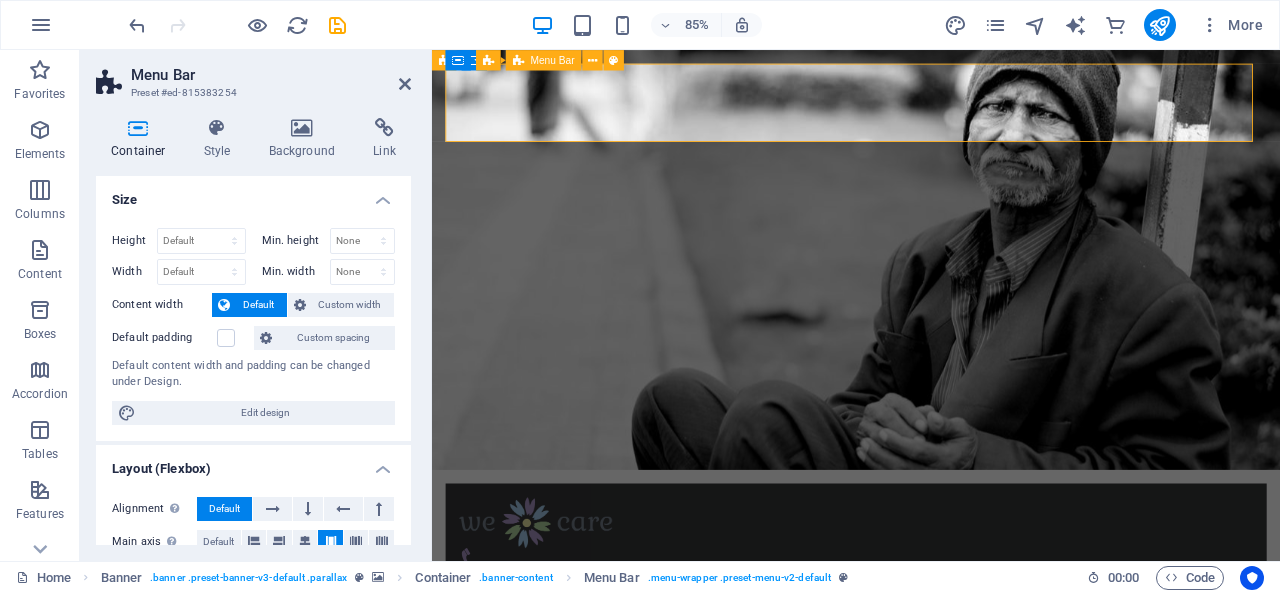 click on "Home About us What we do Projects Volunteers Donate" at bounding box center [931, 631] 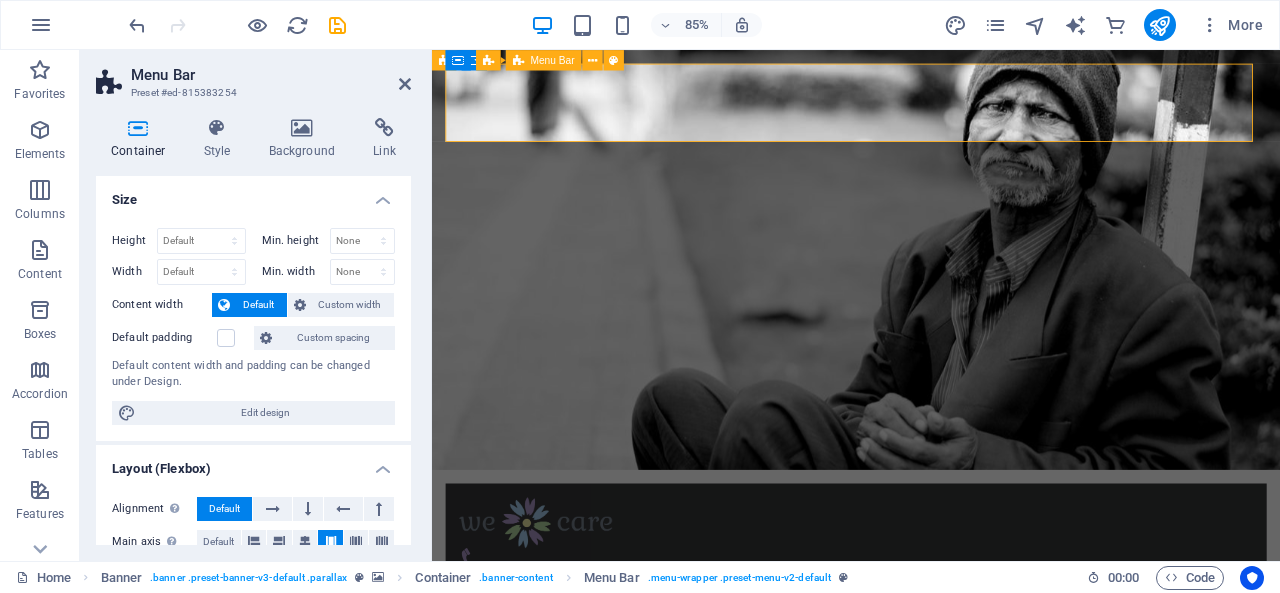 click on "Home About us What we do Projects Volunteers Donate" at bounding box center [931, 631] 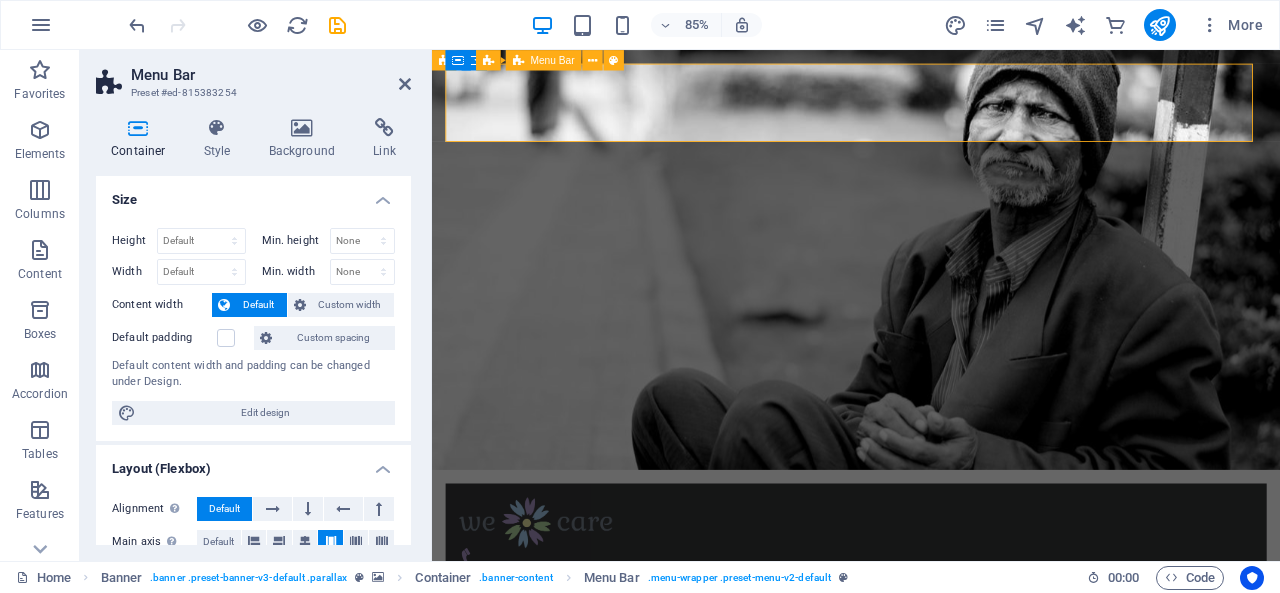 click on "Home About us What we do Projects Volunteers Donate" at bounding box center (931, 631) 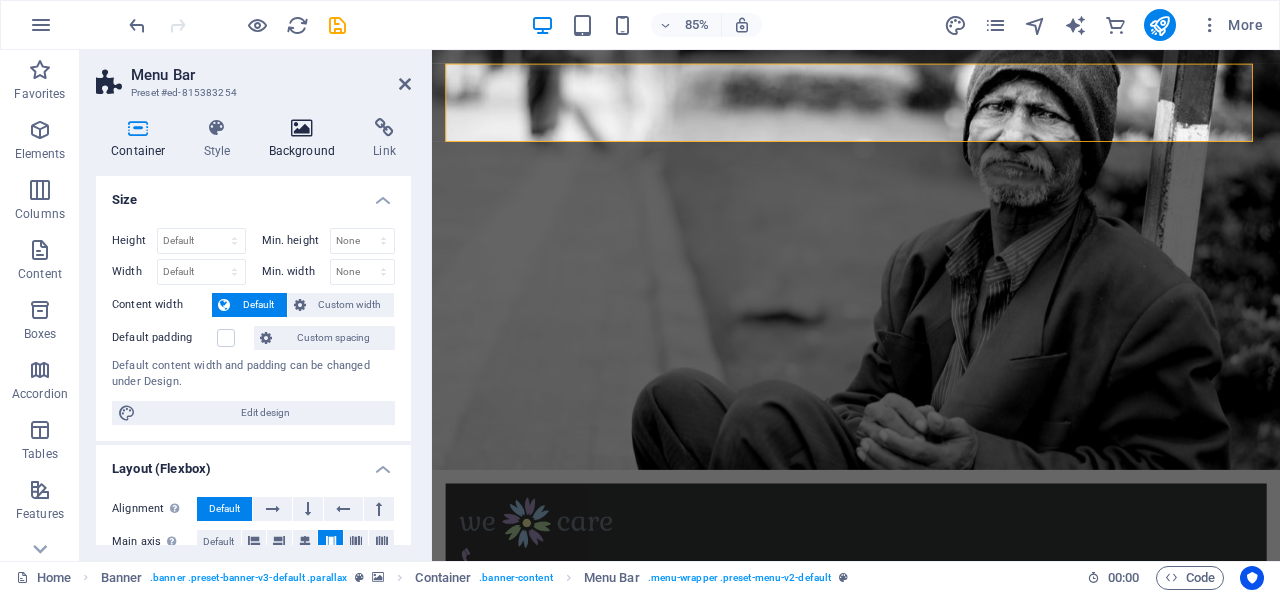click at bounding box center [302, 128] 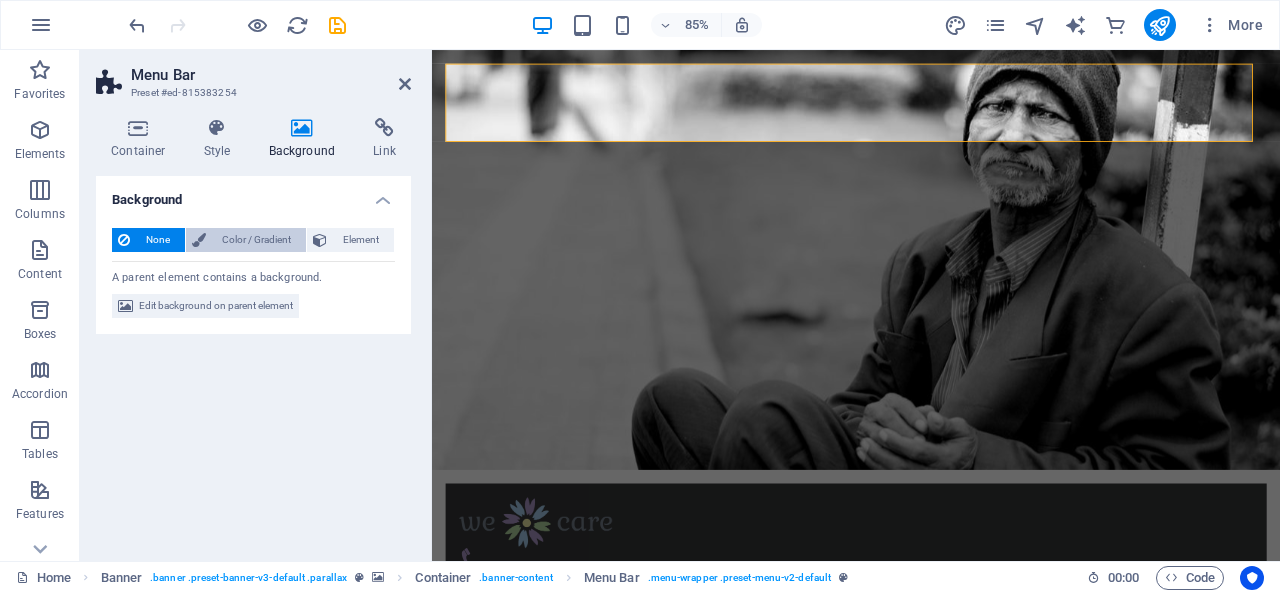 click on "Color / Gradient" at bounding box center [256, 240] 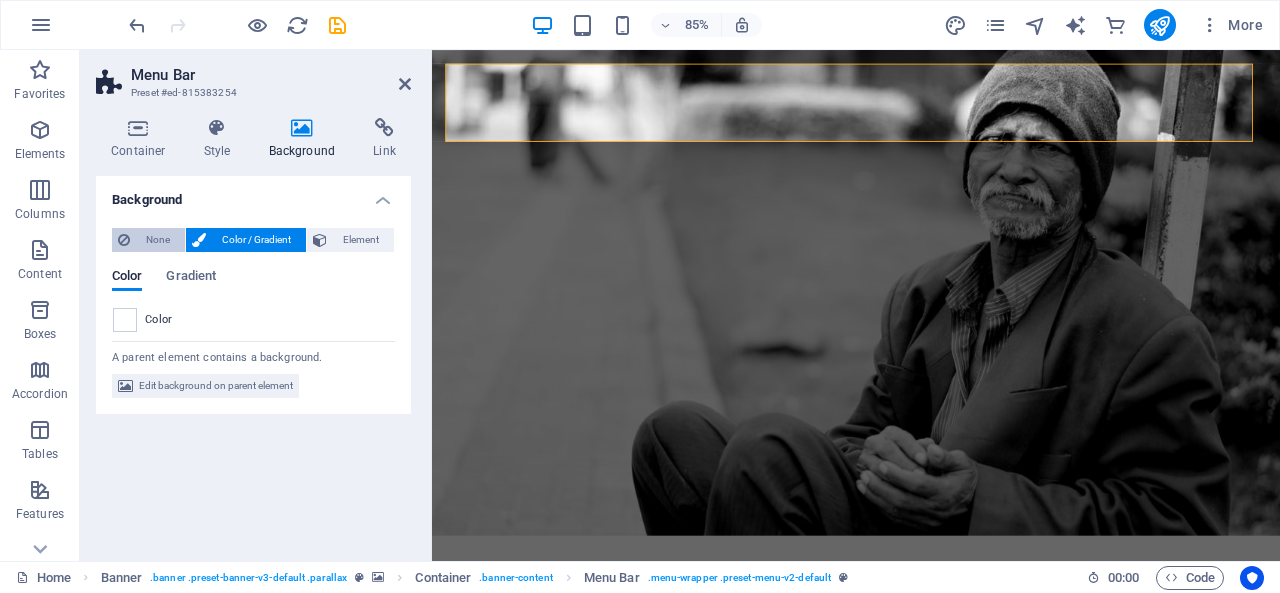 click on "None" at bounding box center (157, 240) 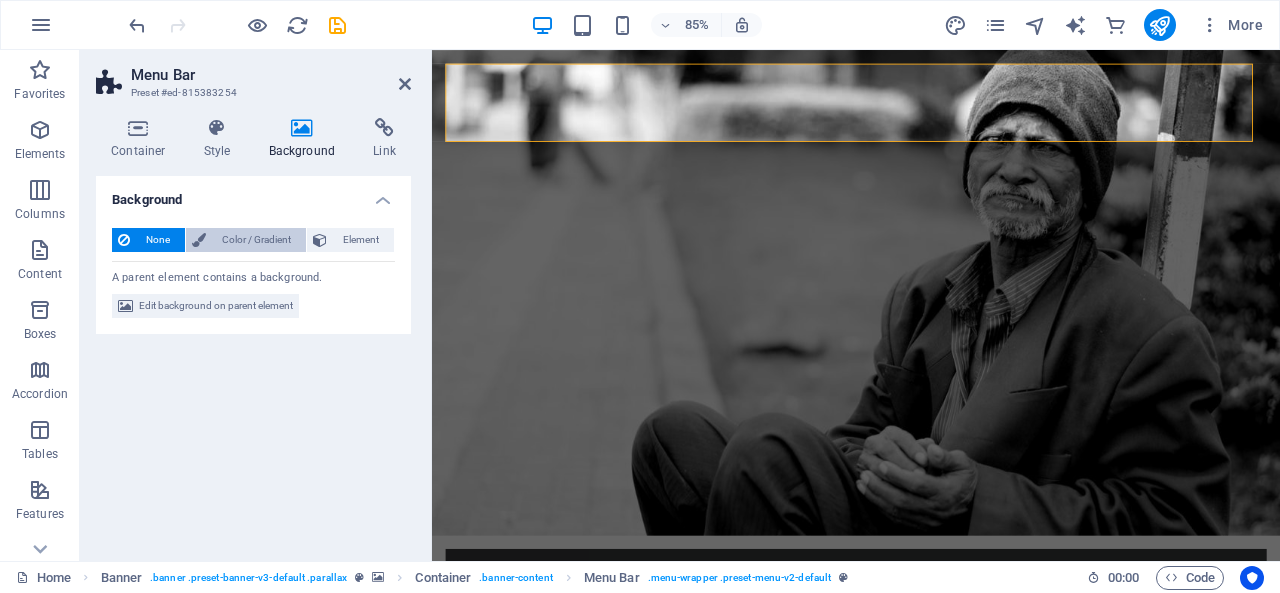 click on "Color / Gradient" at bounding box center [256, 240] 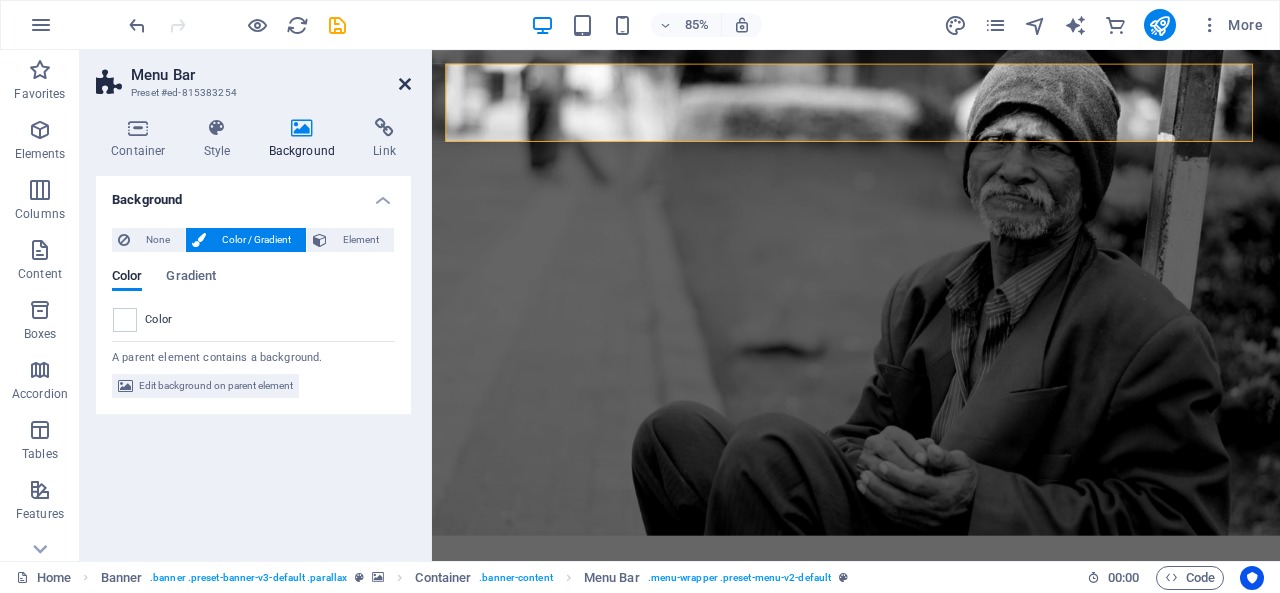 click at bounding box center (405, 84) 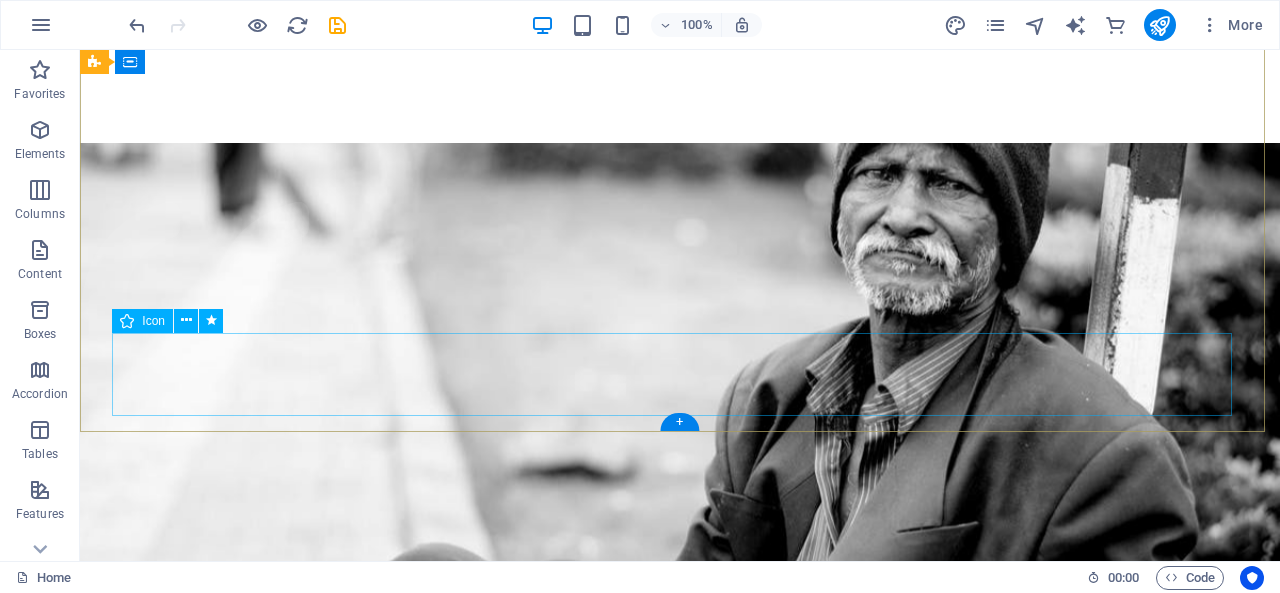 scroll, scrollTop: 0, scrollLeft: 0, axis: both 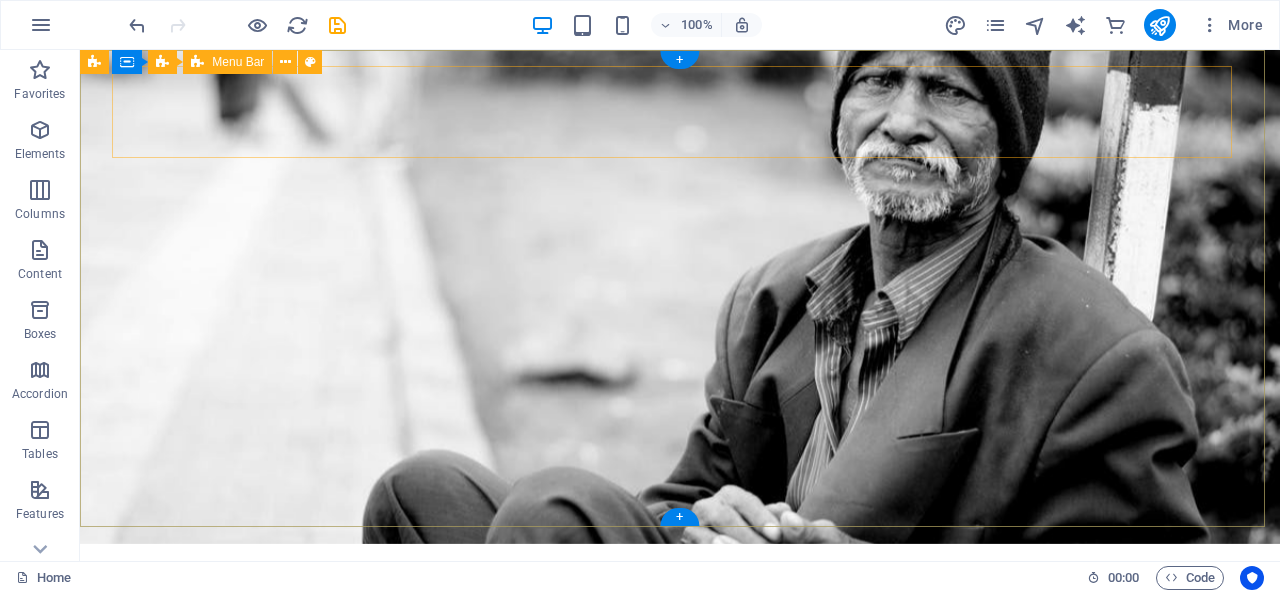 click on "Home About us What we do Projects Volunteers Donate" at bounding box center [680, 630] 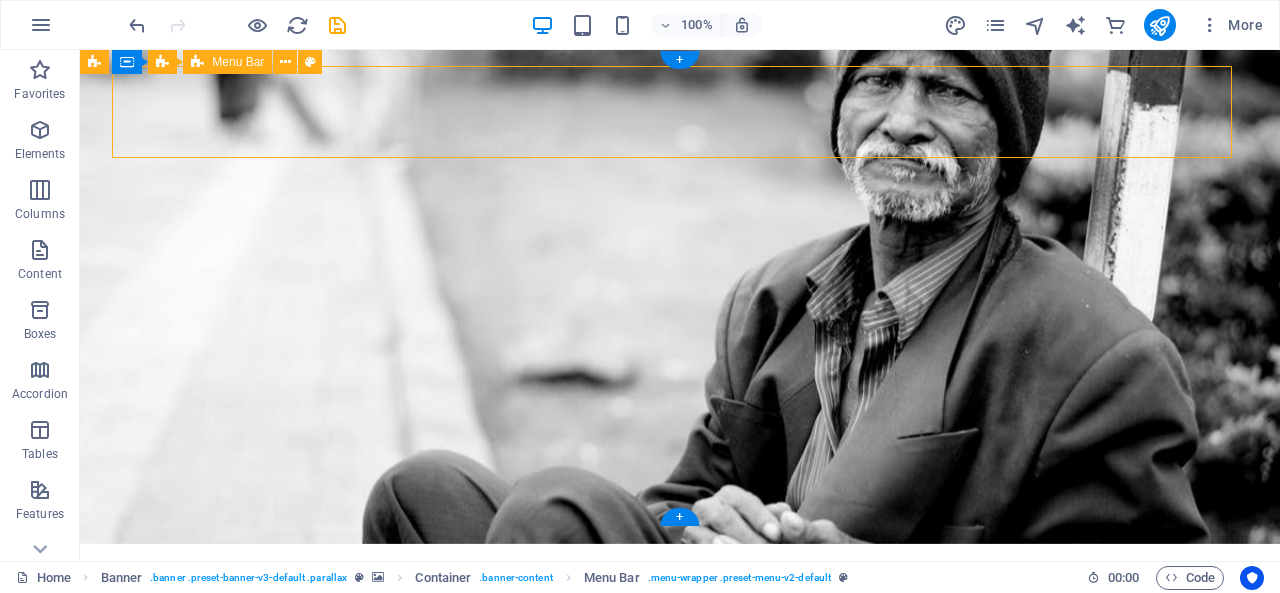 click on "Home About us What we do Projects Volunteers Donate" at bounding box center [680, 630] 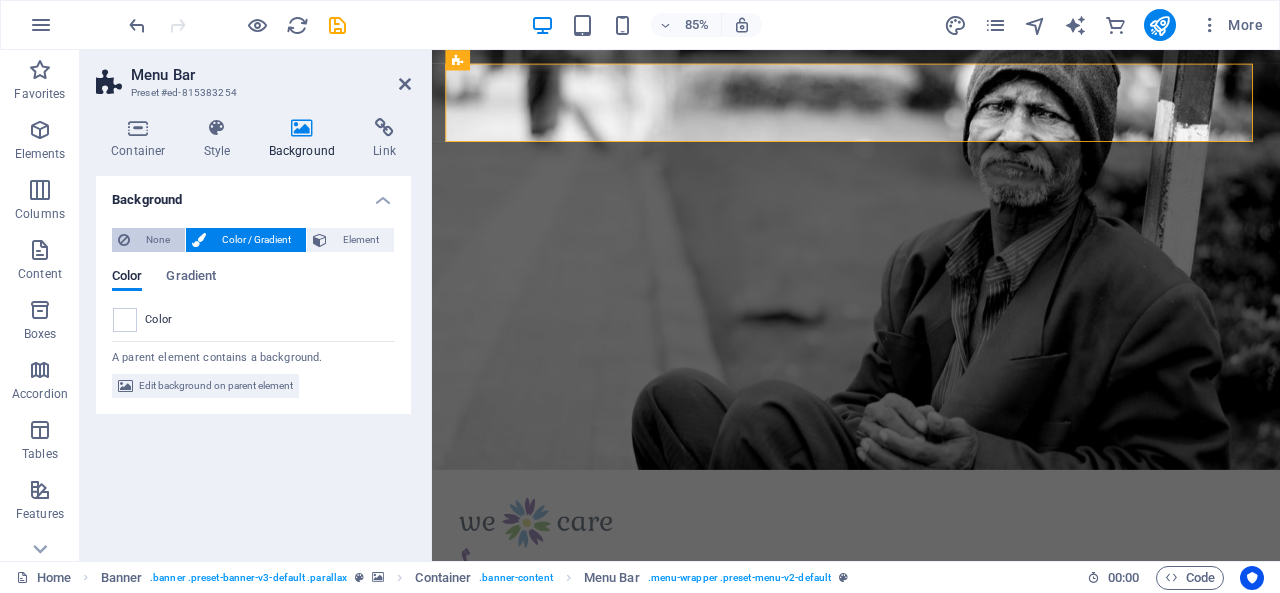 click on "None" at bounding box center (157, 240) 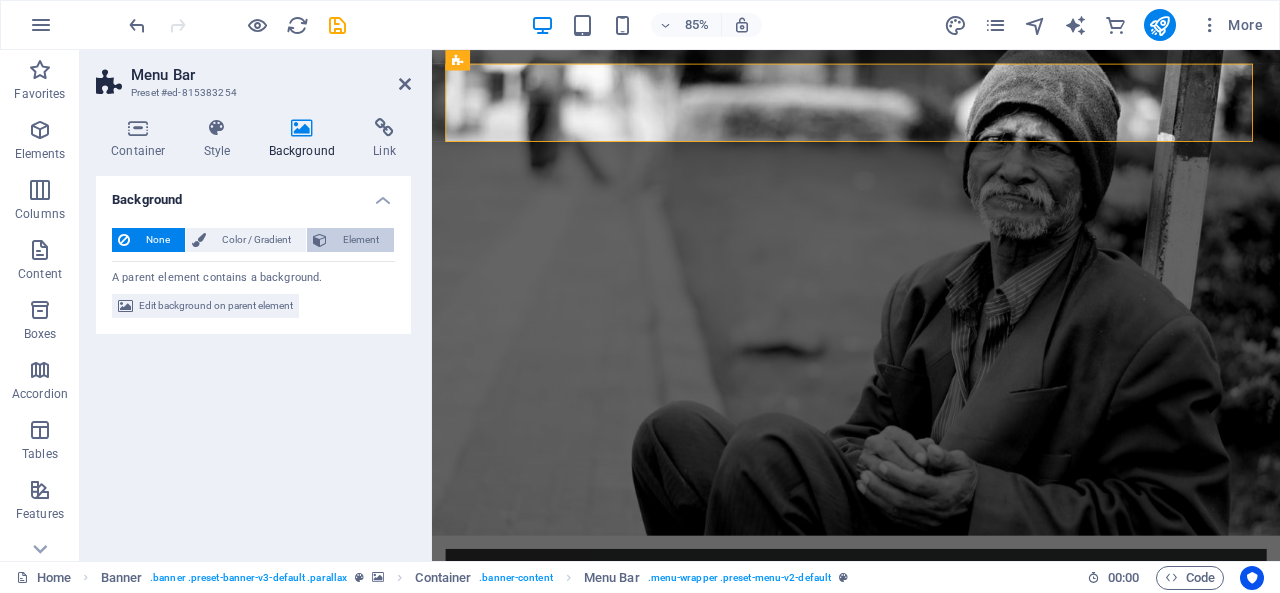 click on "Element" at bounding box center [360, 240] 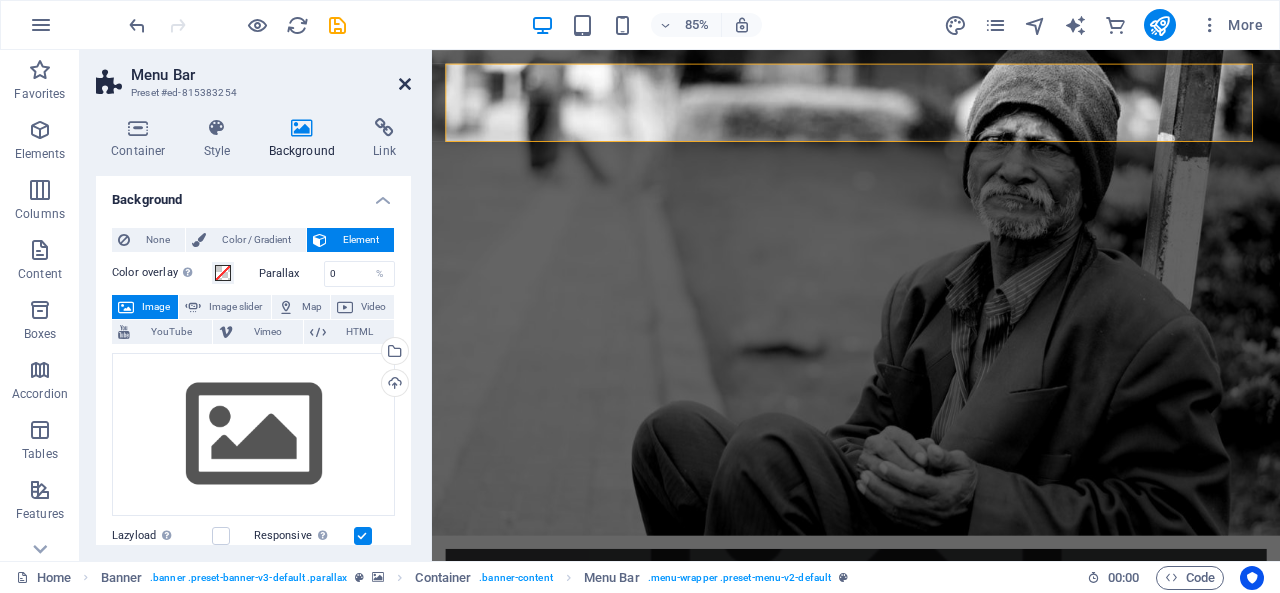 click at bounding box center (405, 84) 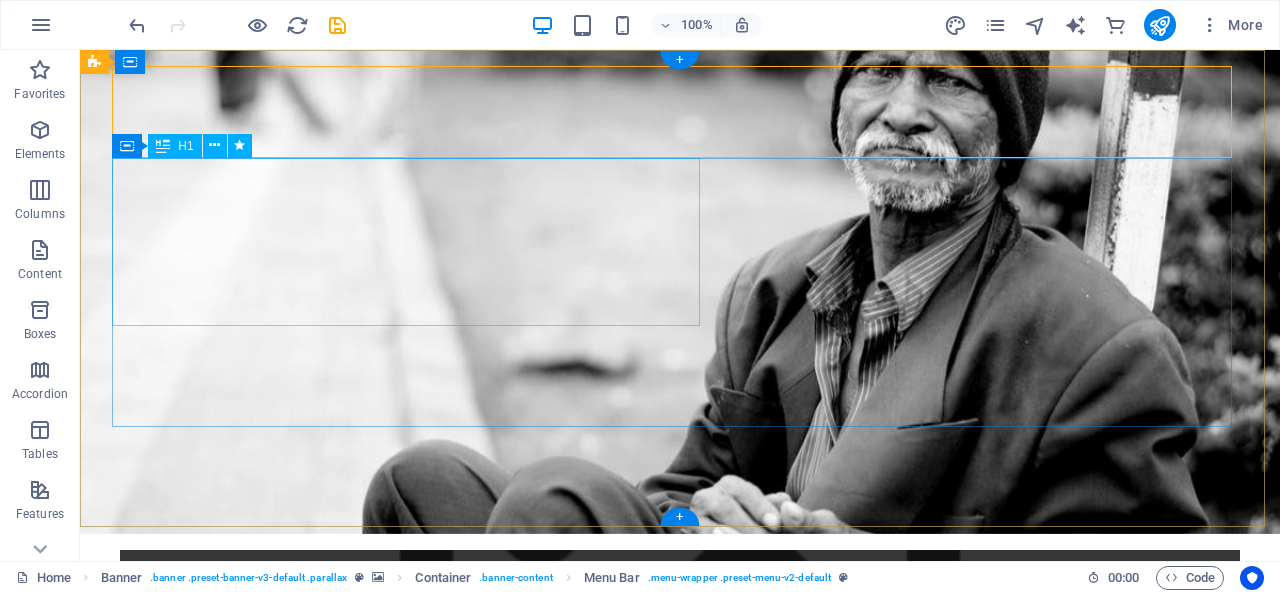 scroll, scrollTop: 0, scrollLeft: 0, axis: both 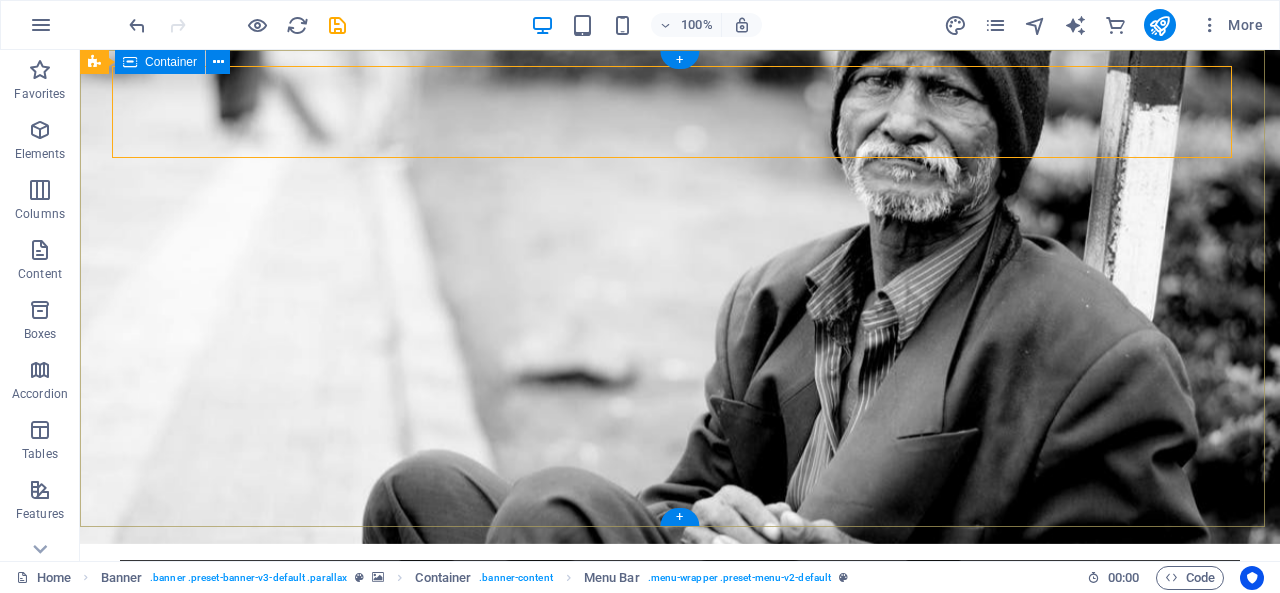 click at bounding box center (680, 606) 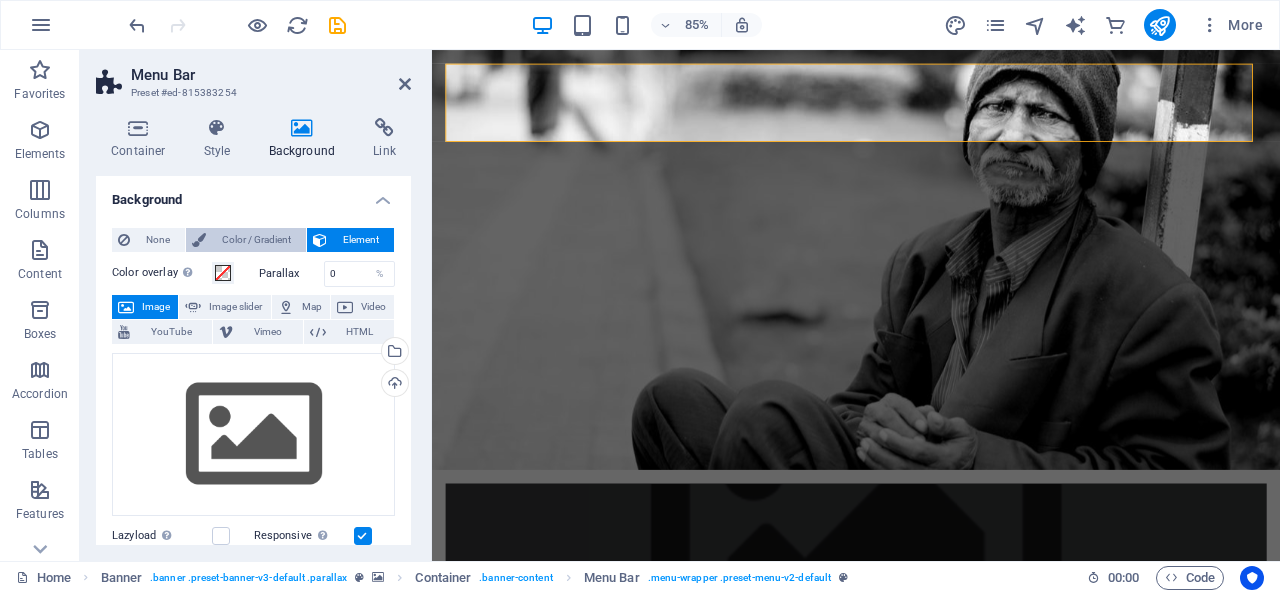click on "Color / Gradient" at bounding box center (256, 240) 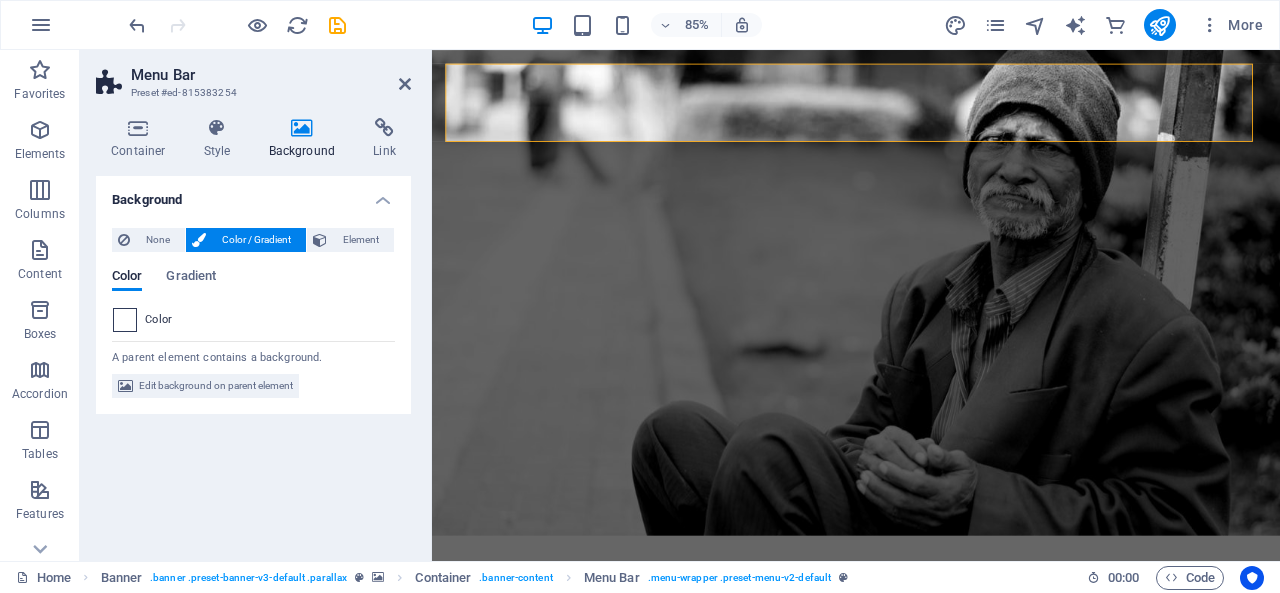 click at bounding box center [125, 320] 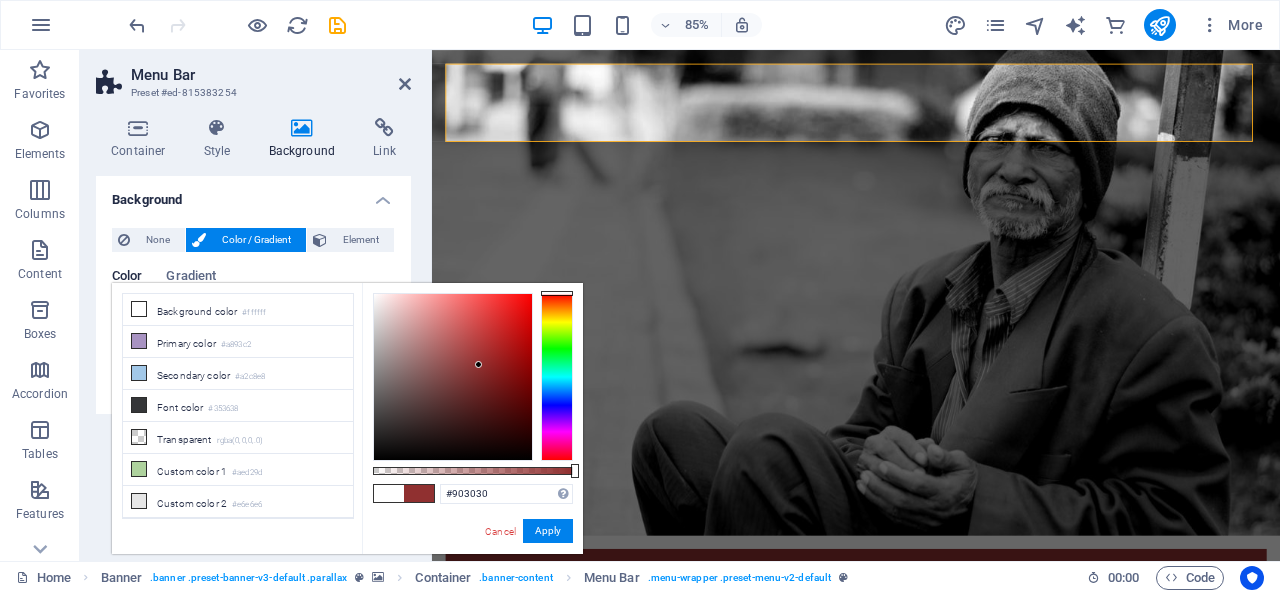 click at bounding box center [453, 377] 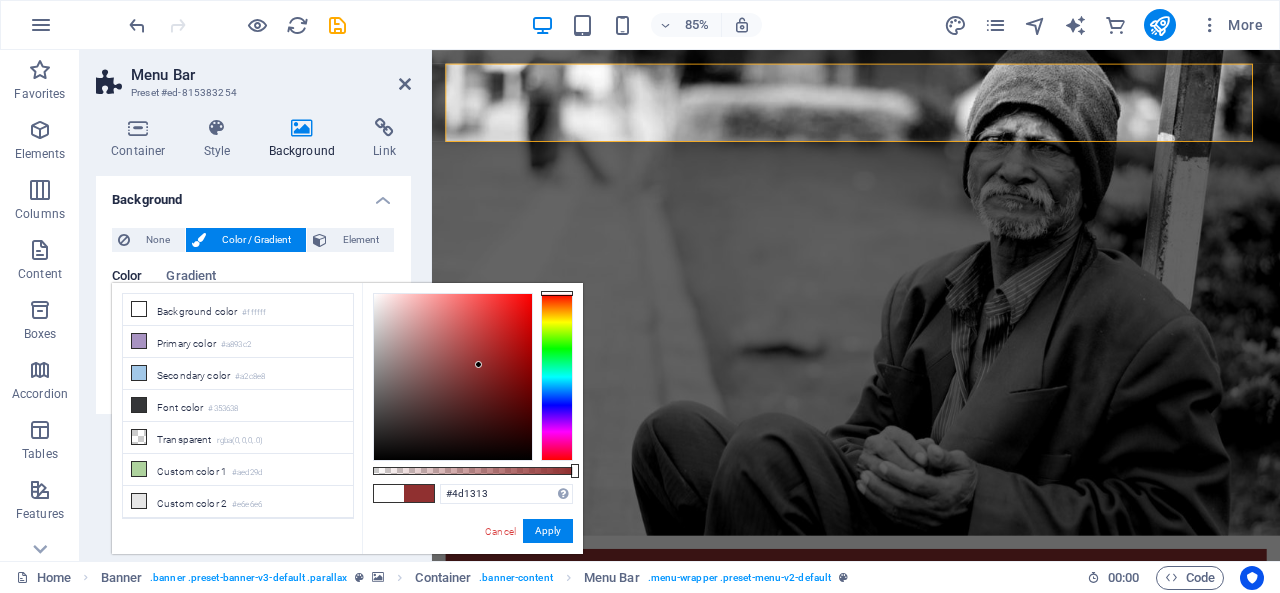 click at bounding box center (453, 377) 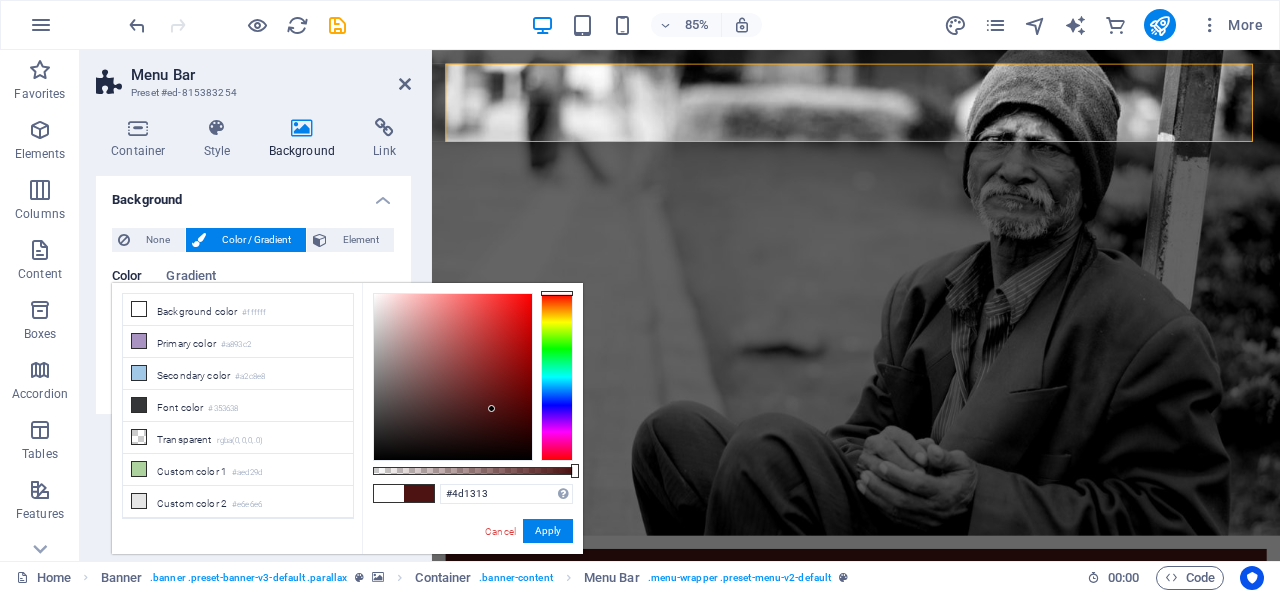 type on "#952e2e" 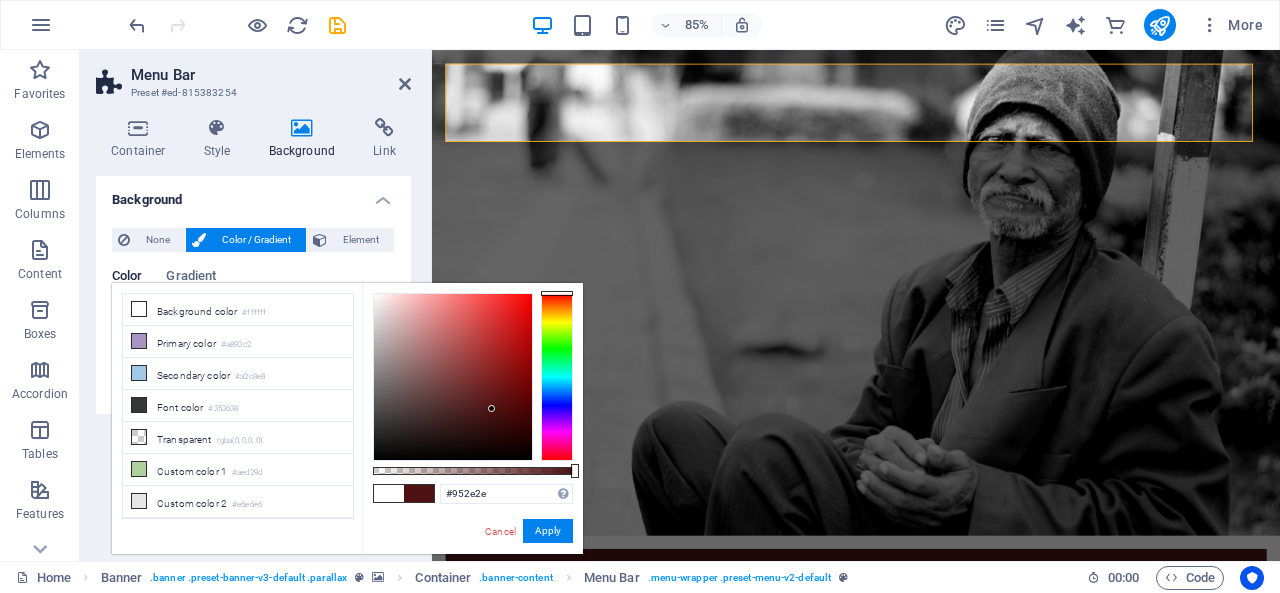click at bounding box center [453, 377] 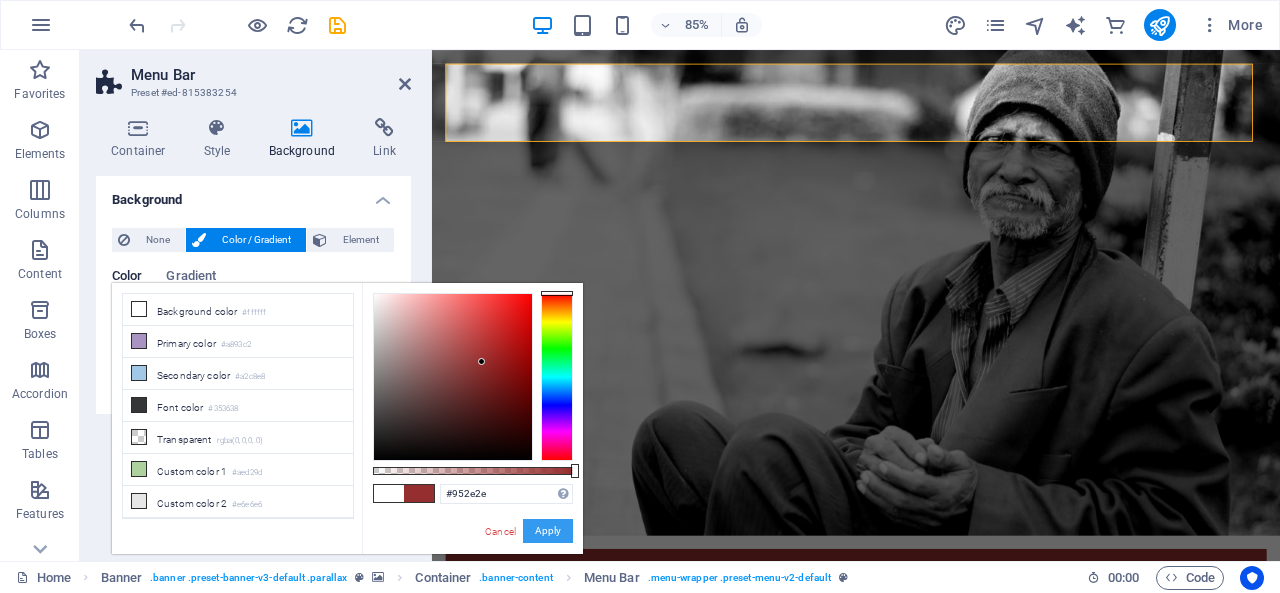 click on "Apply" at bounding box center (548, 531) 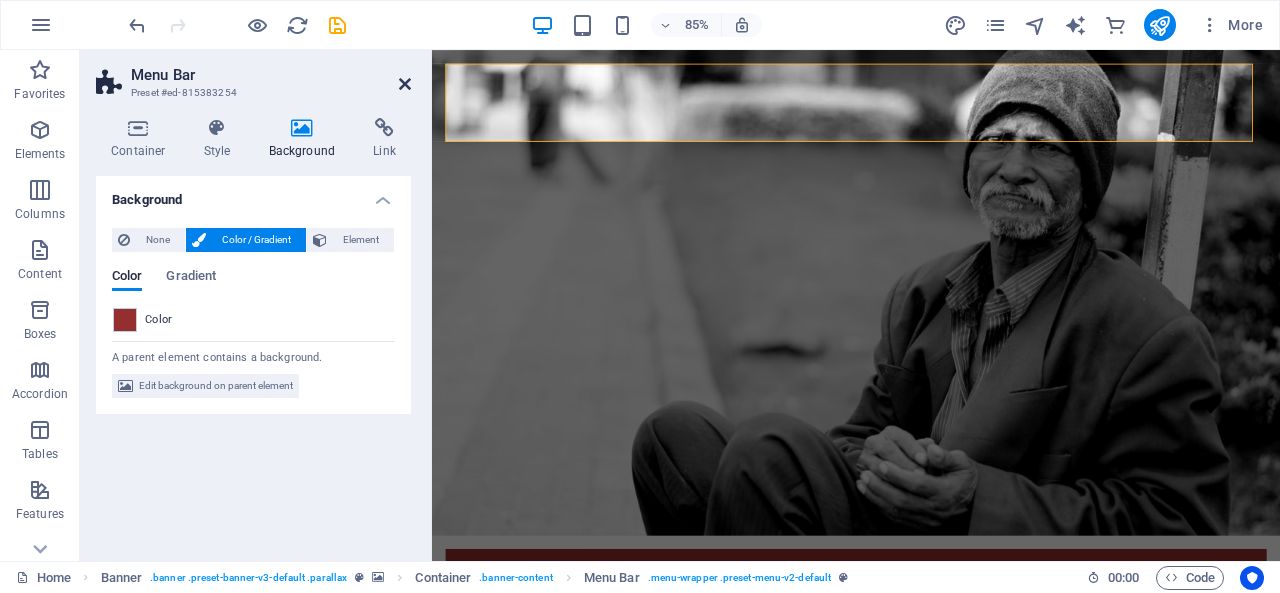 click at bounding box center (405, 84) 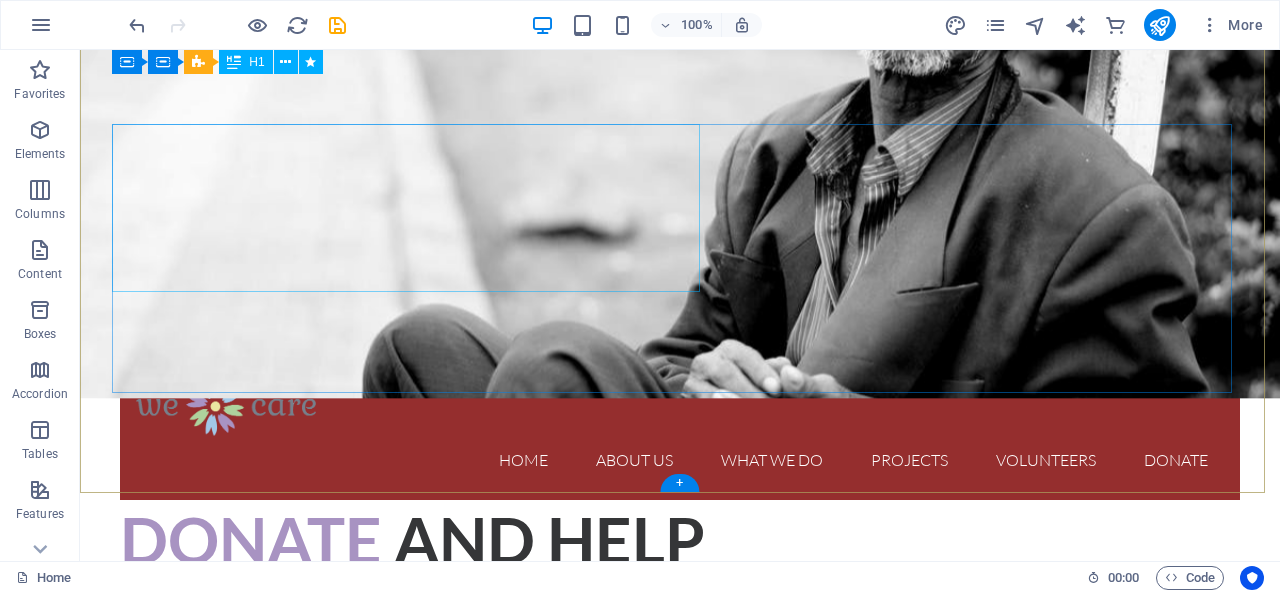 scroll, scrollTop: 0, scrollLeft: 0, axis: both 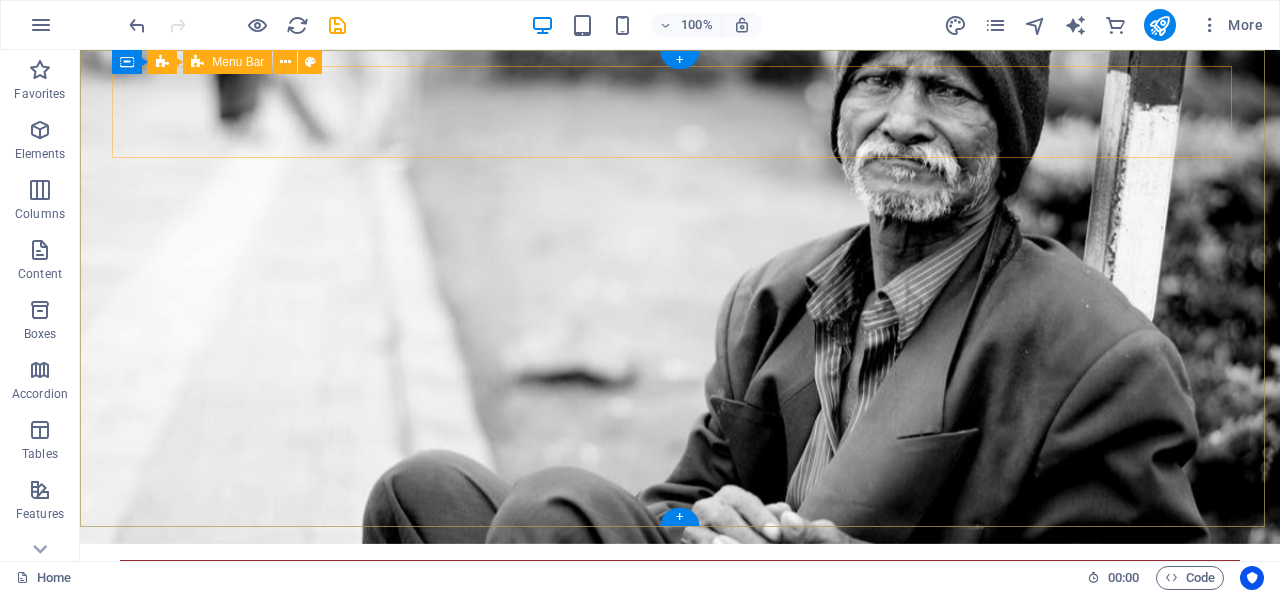 click on "Home About us What we do Projects Volunteers Donate" at bounding box center [680, 630] 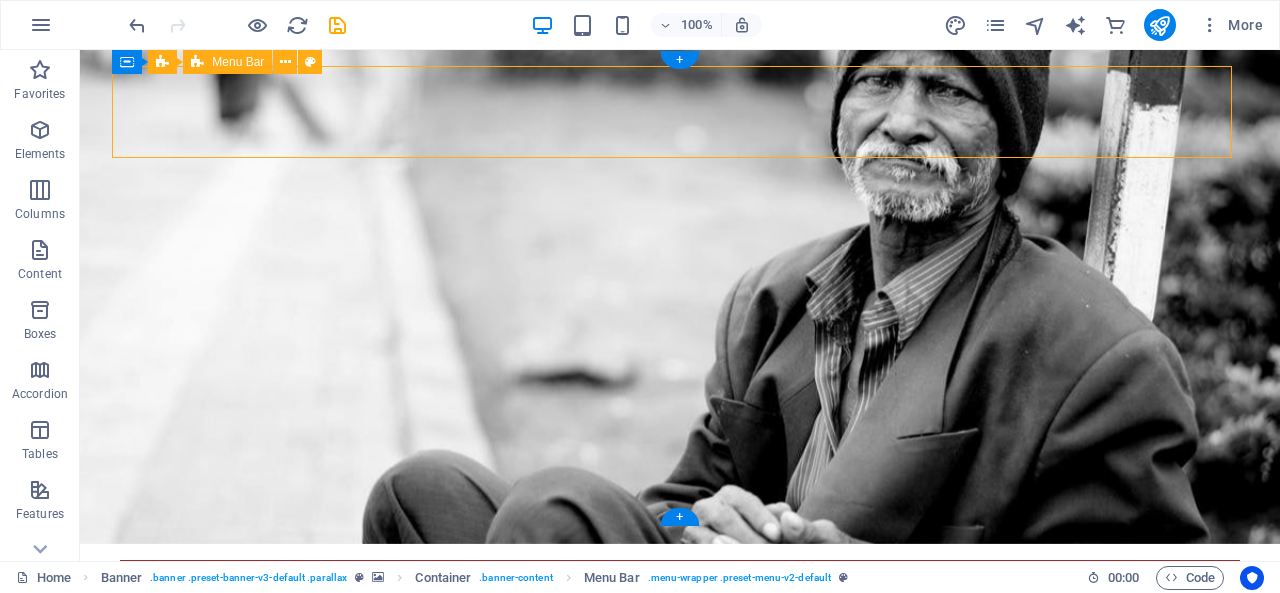 click on "Home About us What we do Projects Volunteers Donate" at bounding box center [680, 630] 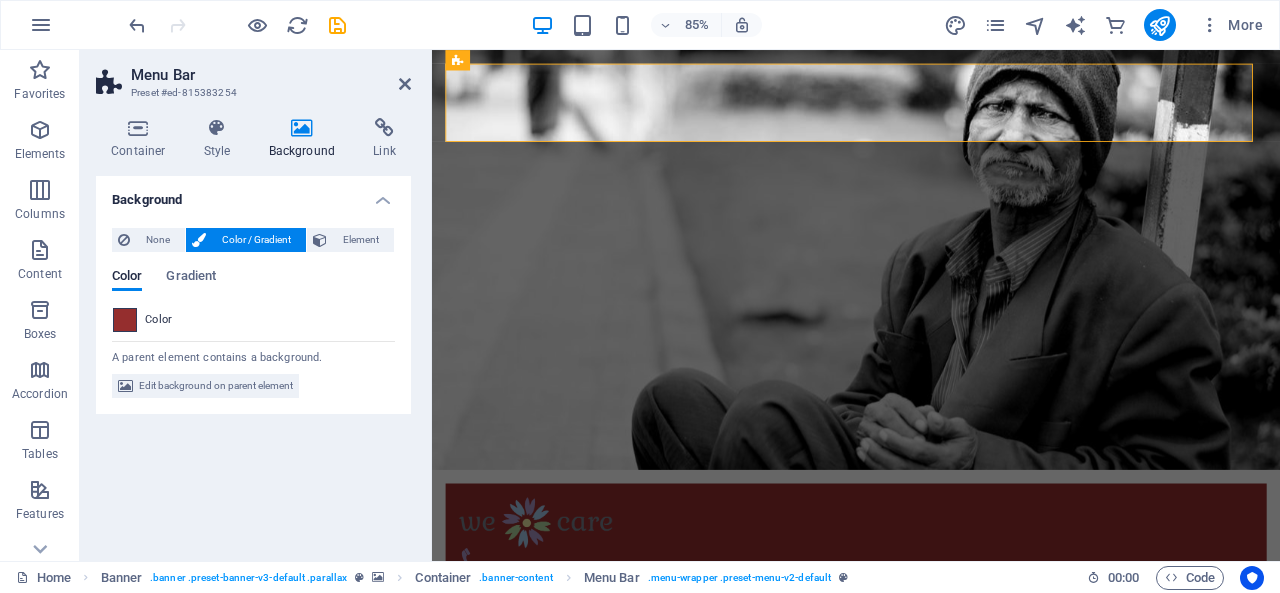 click at bounding box center (125, 320) 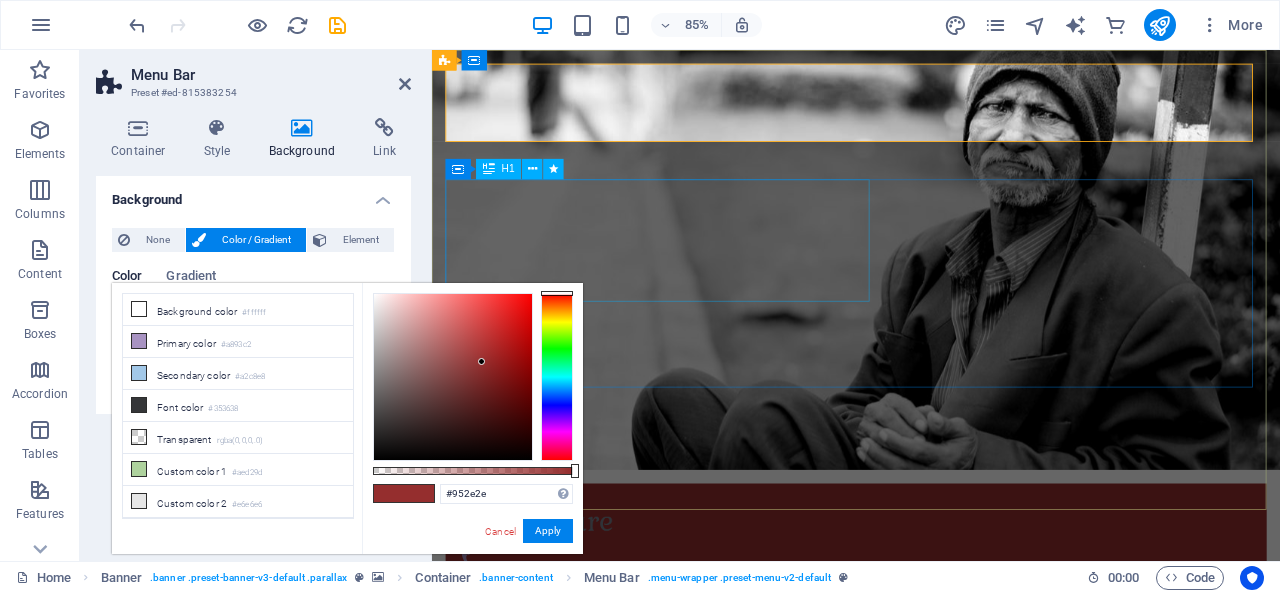 click on "Donate   and Help those in need." at bounding box center [931, 770] 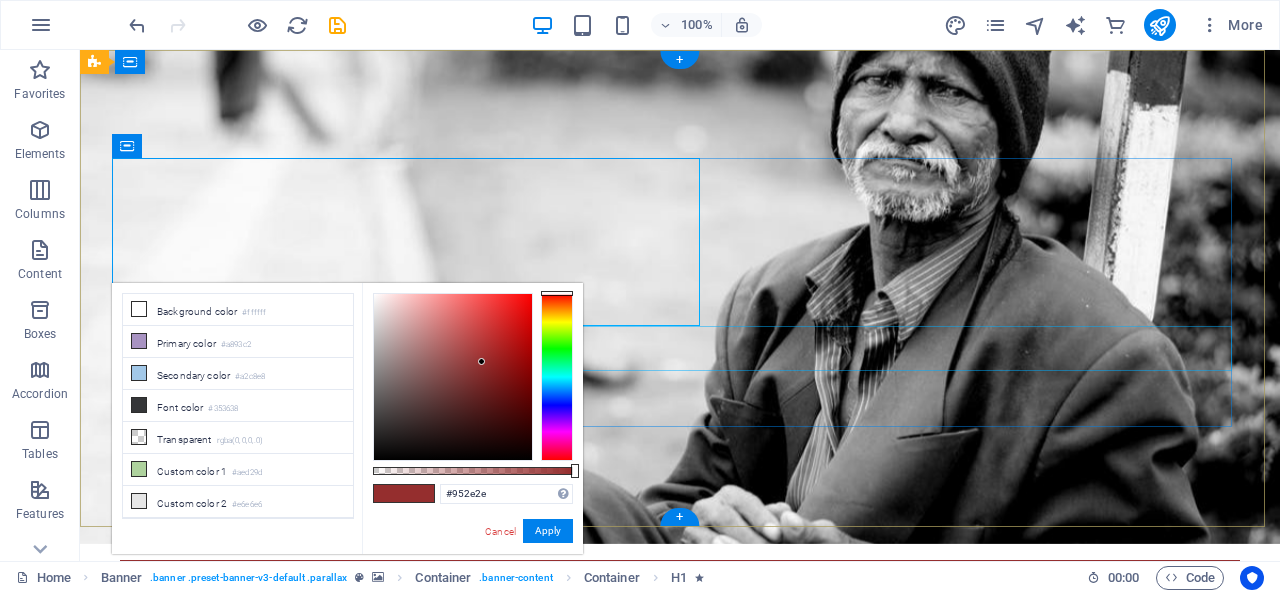 click on "Let's build a better world together!" at bounding box center [680, 890] 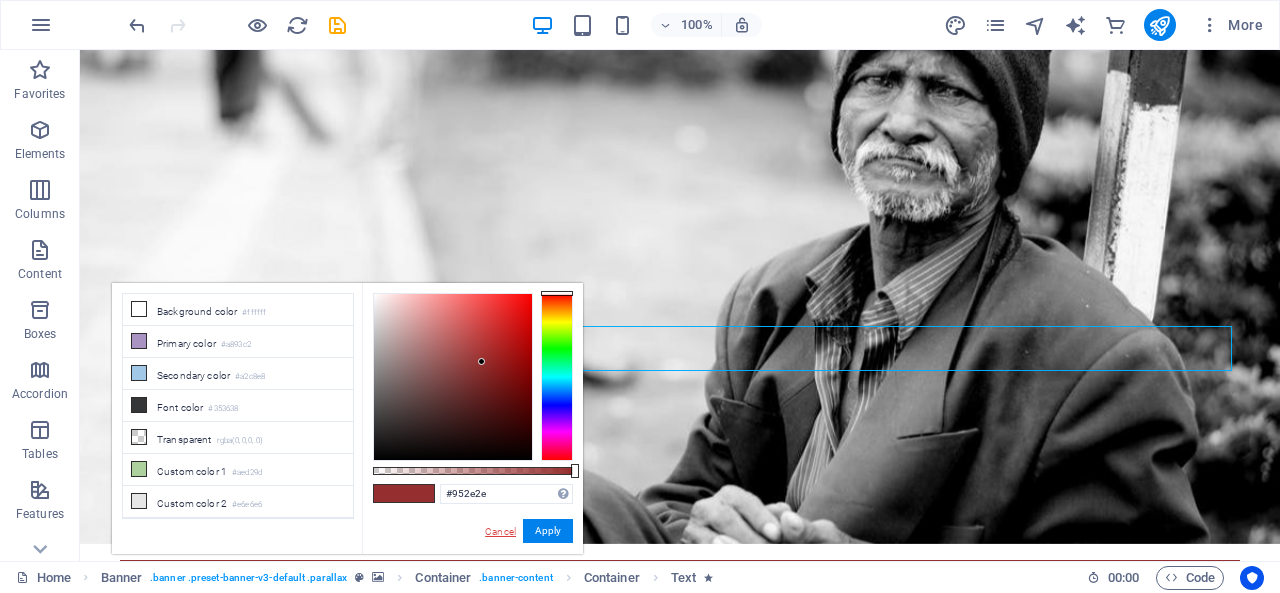 click on "Cancel" at bounding box center (500, 531) 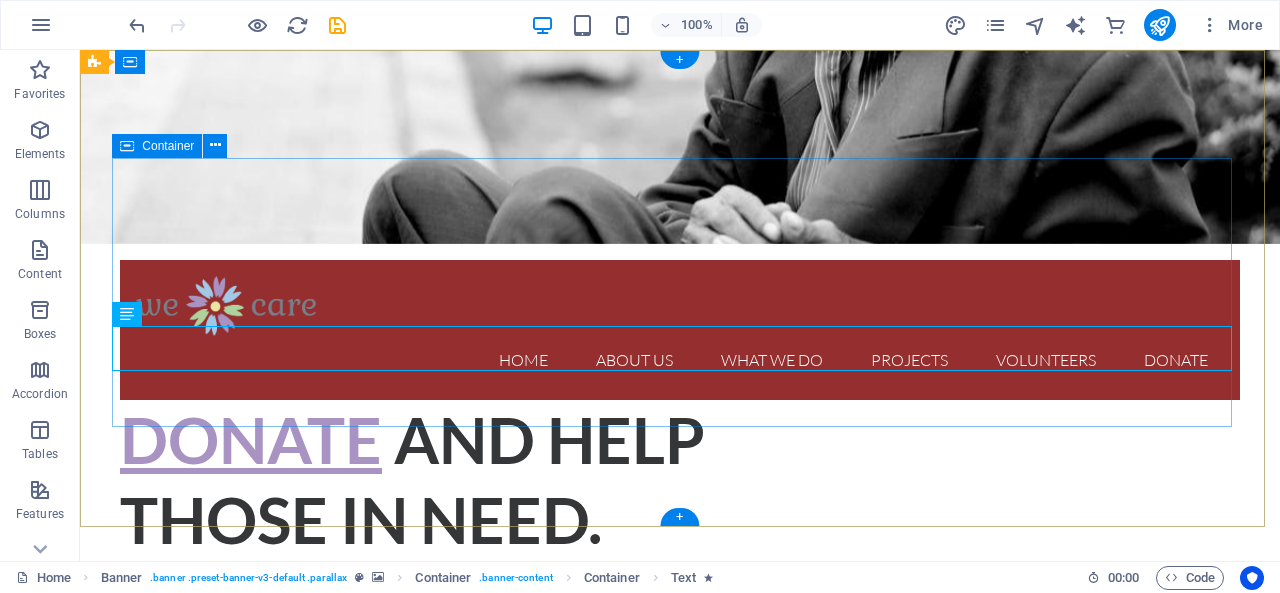 scroll, scrollTop: 0, scrollLeft: 0, axis: both 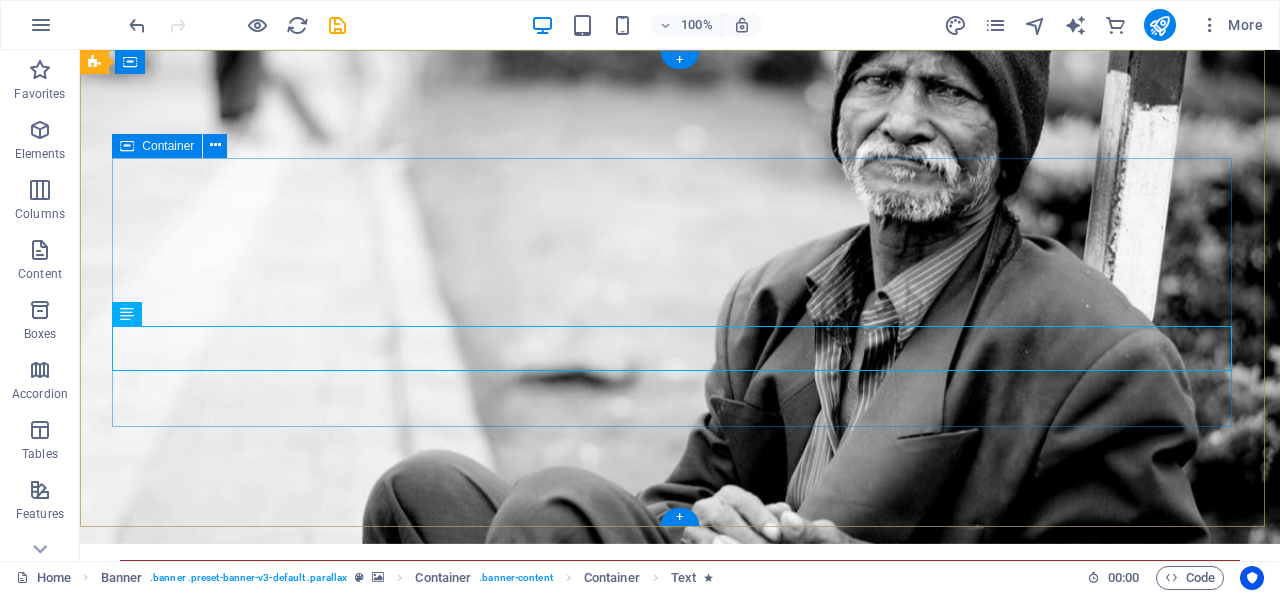 click on "Donate   and Help those in need. Let's build a better world together! Learn more" at bounding box center [680, 835] 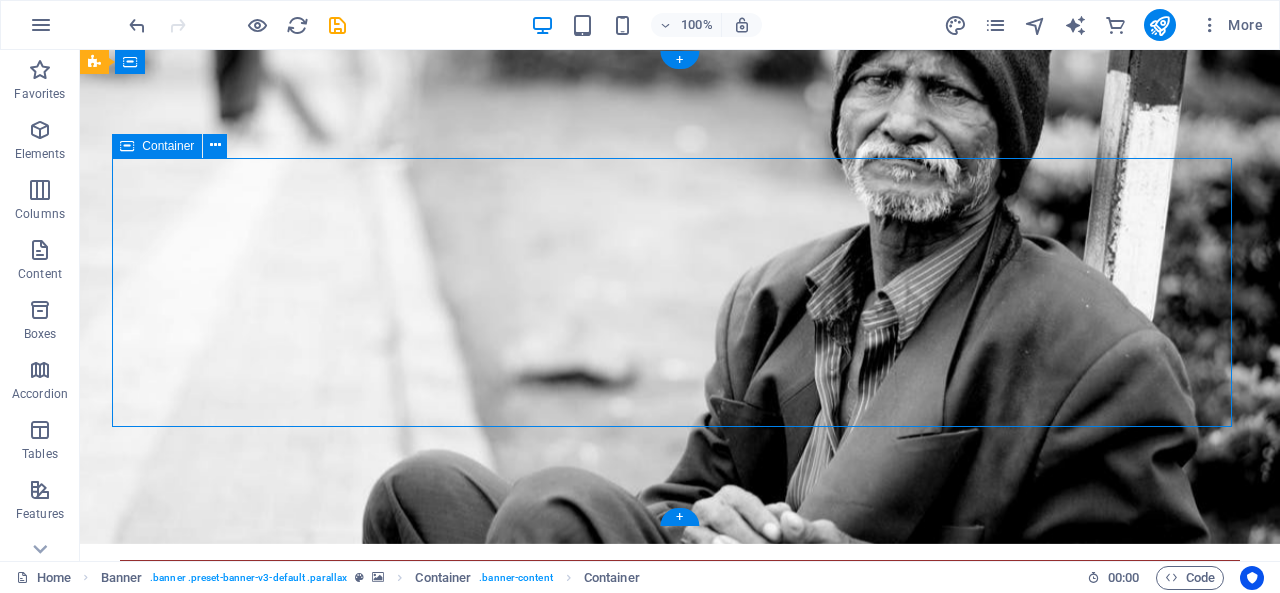 click on "Donate   and Help those in need. Let's build a better world together! Learn more" at bounding box center (680, 835) 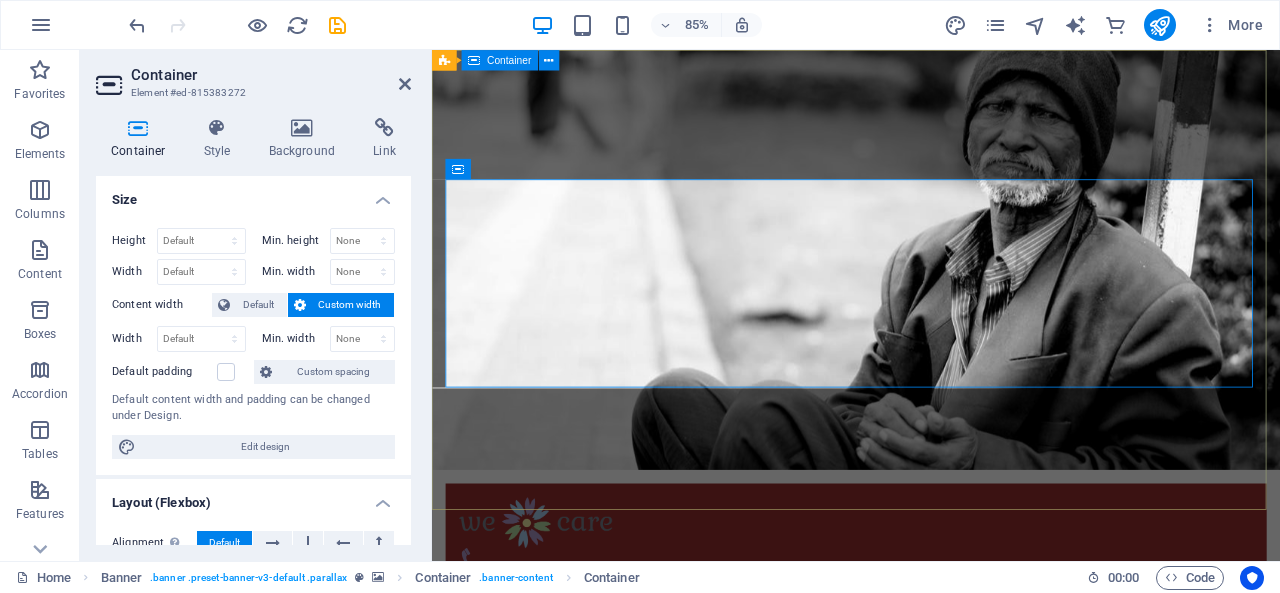 click on "Home About us What we do Projects Volunteers Donate Donate   and Help those in need. Let's build a better world together! Learn more" at bounding box center (931, 798) 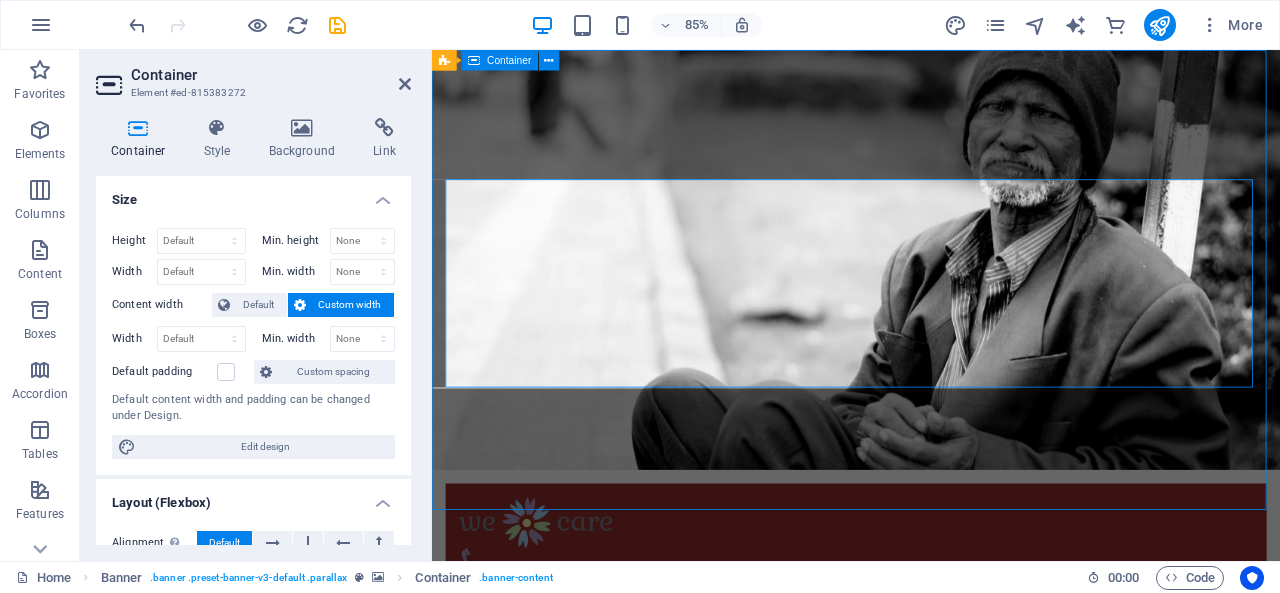 click on "Home About us What we do Projects Volunteers Donate Donate   and Help those in need. Let's build a better world together! Learn more" at bounding box center (931, 798) 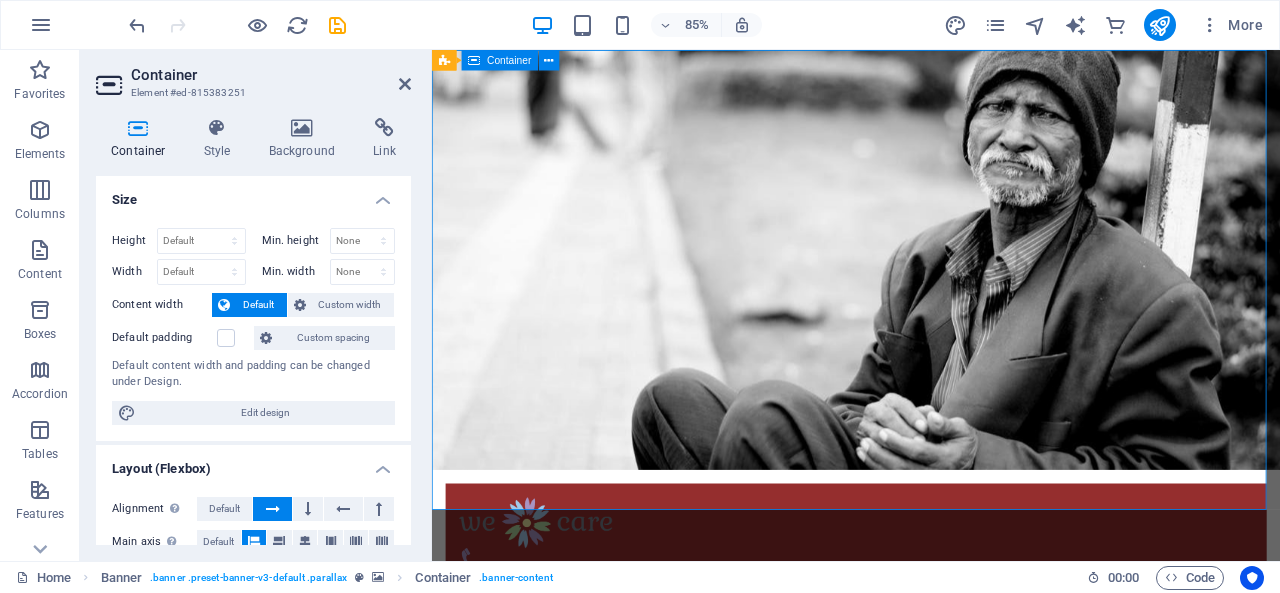 click on "Home About us What we do Projects Volunteers Donate Donate   and Help those in need. Let's build a better world together! Learn more" at bounding box center [931, 798] 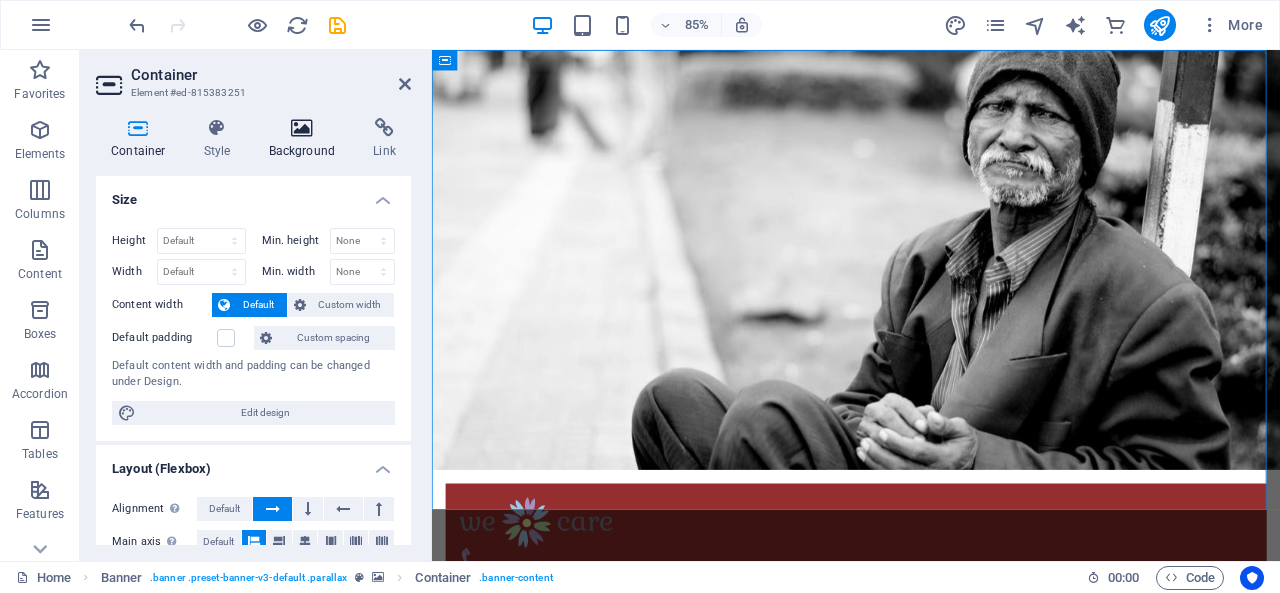 click at bounding box center (302, 128) 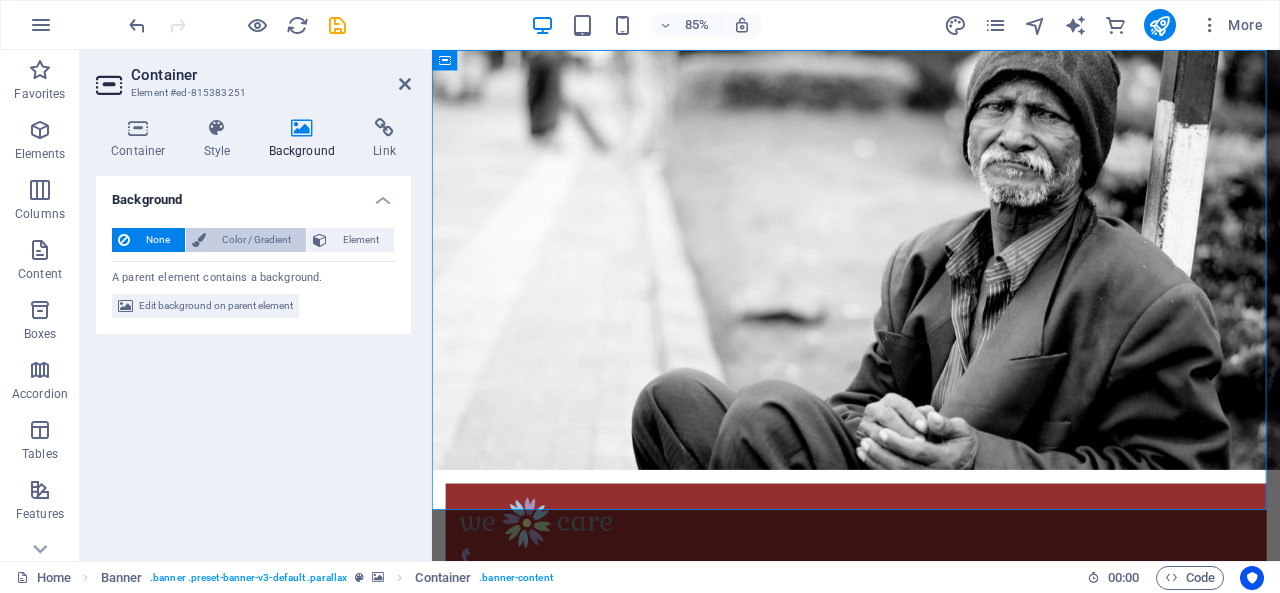 click on "Color / Gradient" at bounding box center [256, 240] 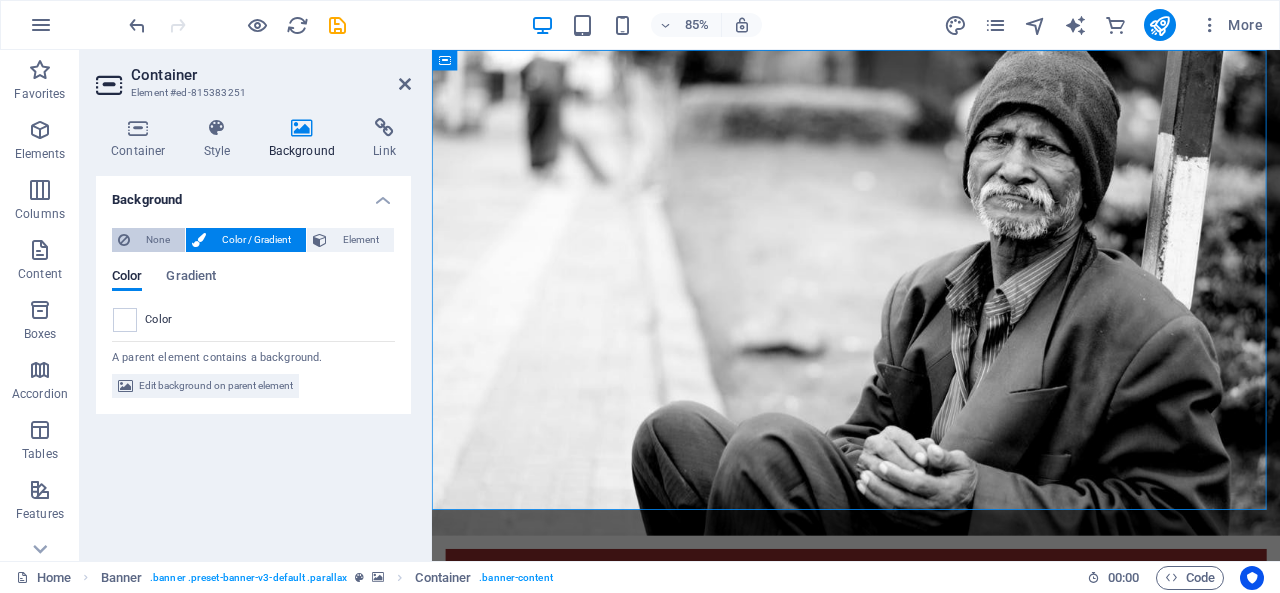 click on "None" at bounding box center (157, 240) 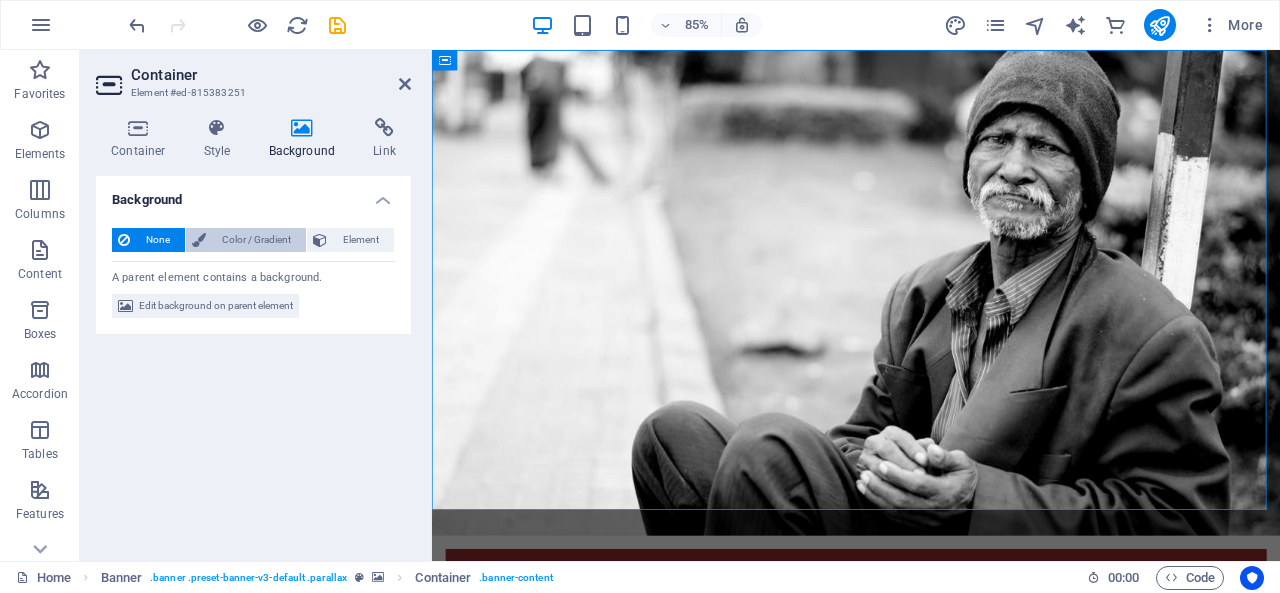 click on "Color / Gradient" at bounding box center (256, 240) 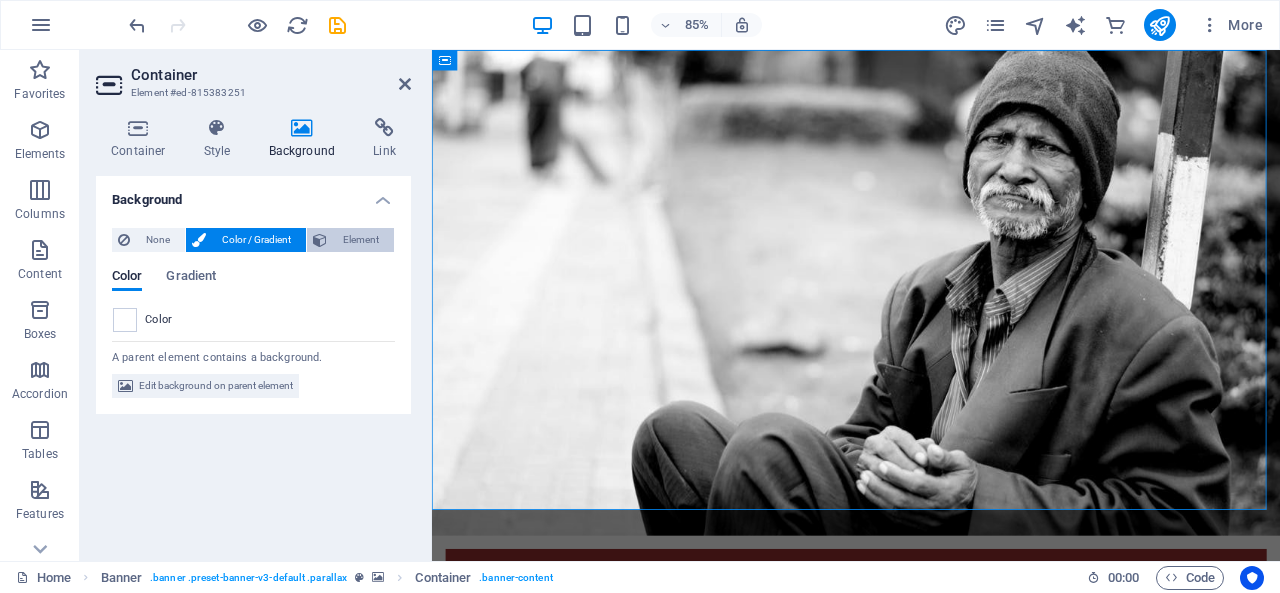 click on "Element" at bounding box center [360, 240] 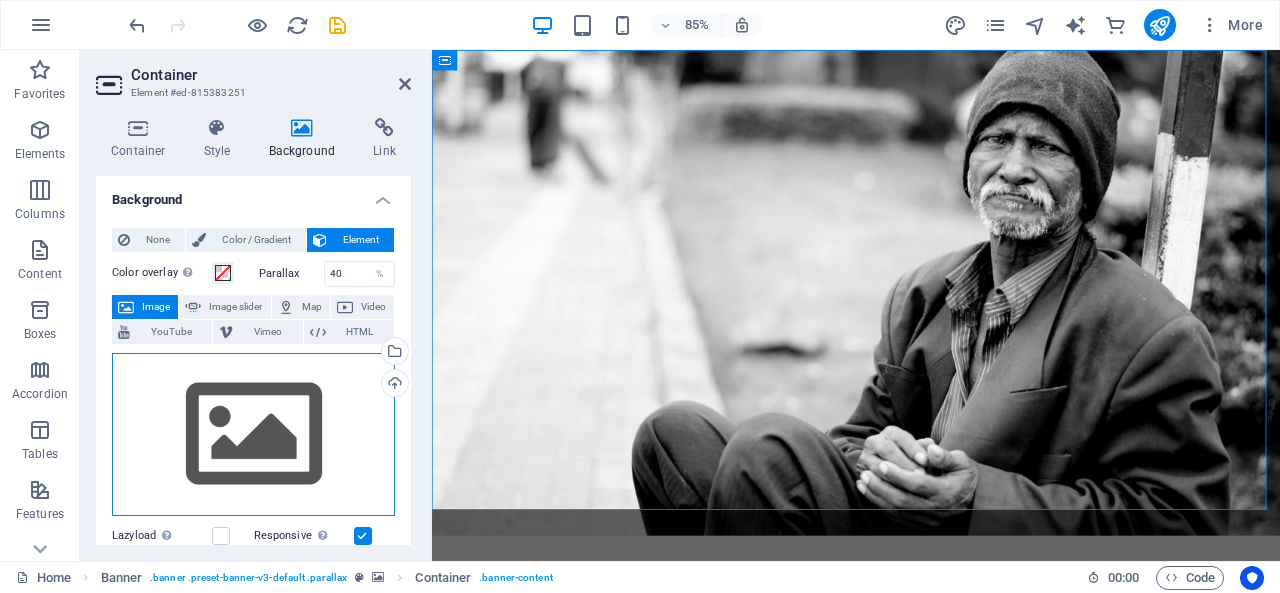 click on "Drag files here, click to choose files or select files from Files or our free stock photos & videos" at bounding box center [253, 435] 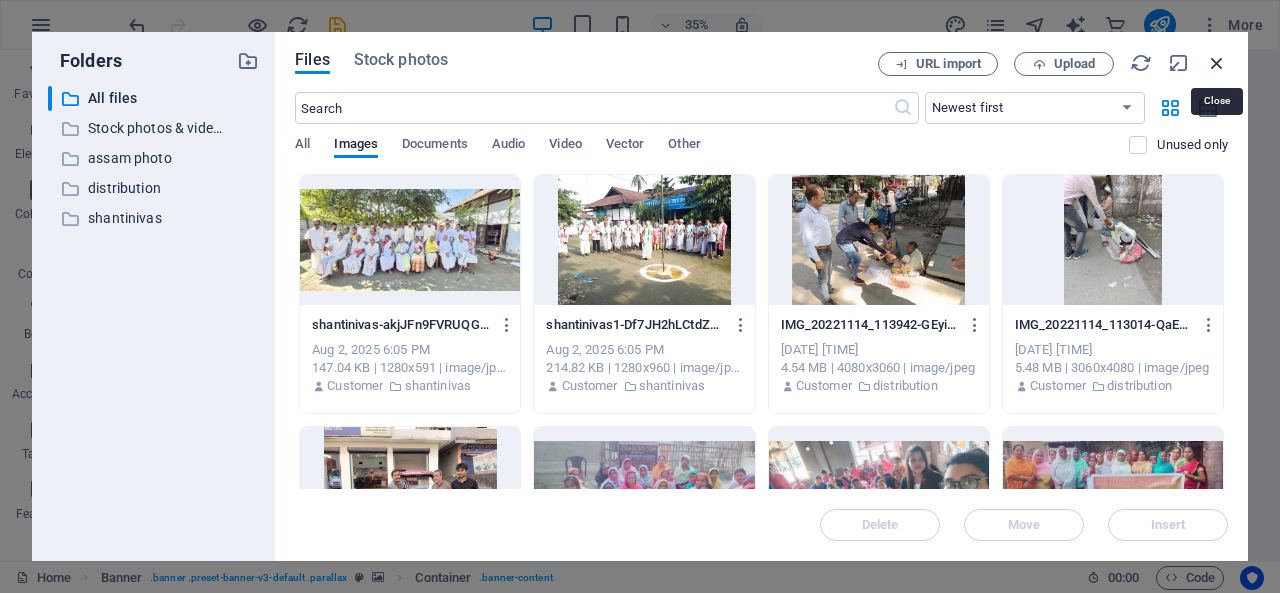 drag, startPoint x: 1215, startPoint y: 62, endPoint x: 681, endPoint y: 255, distance: 567.8072 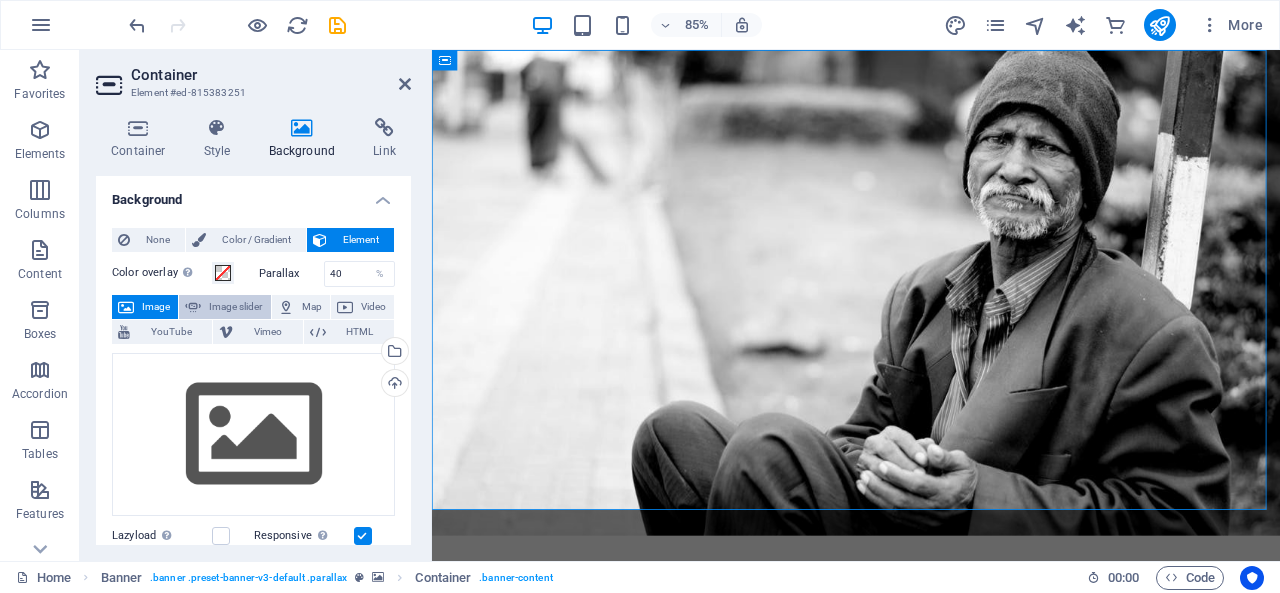 click on "Image slider" at bounding box center [235, 307] 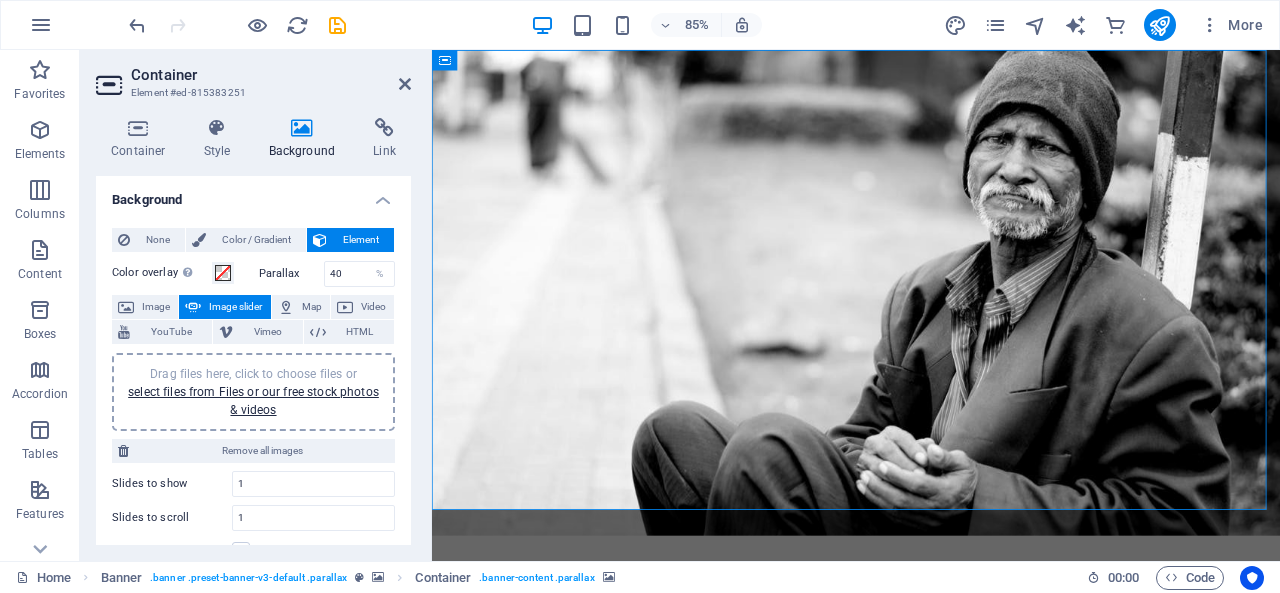 scroll, scrollTop: 0, scrollLeft: 0, axis: both 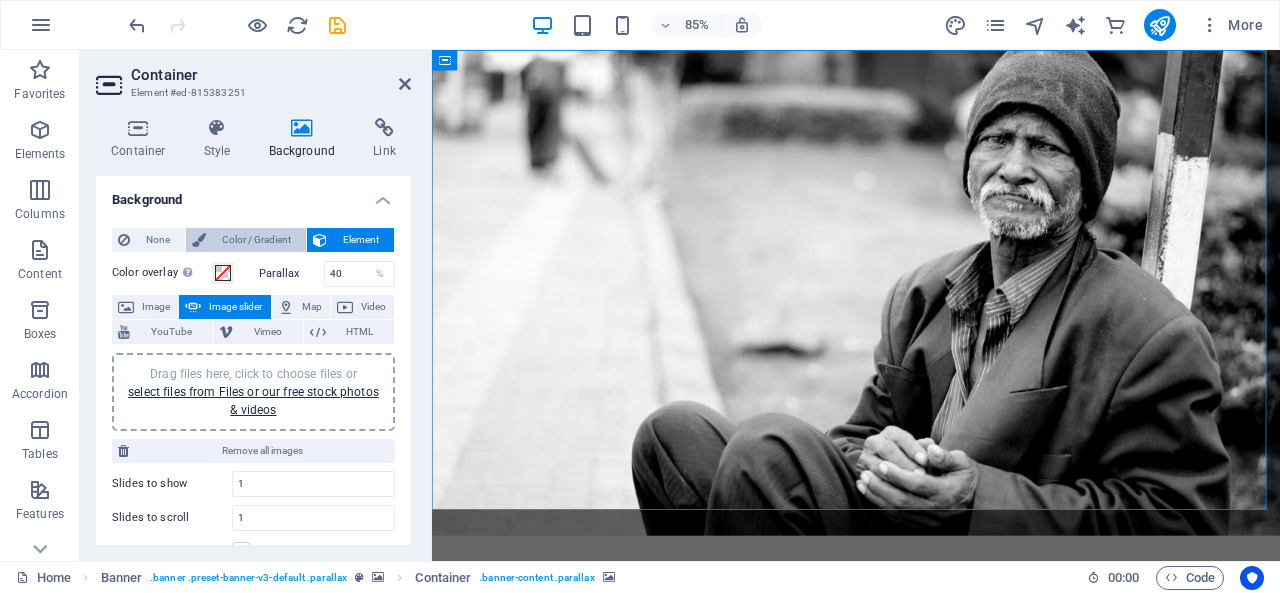click on "Color / Gradient" at bounding box center (256, 240) 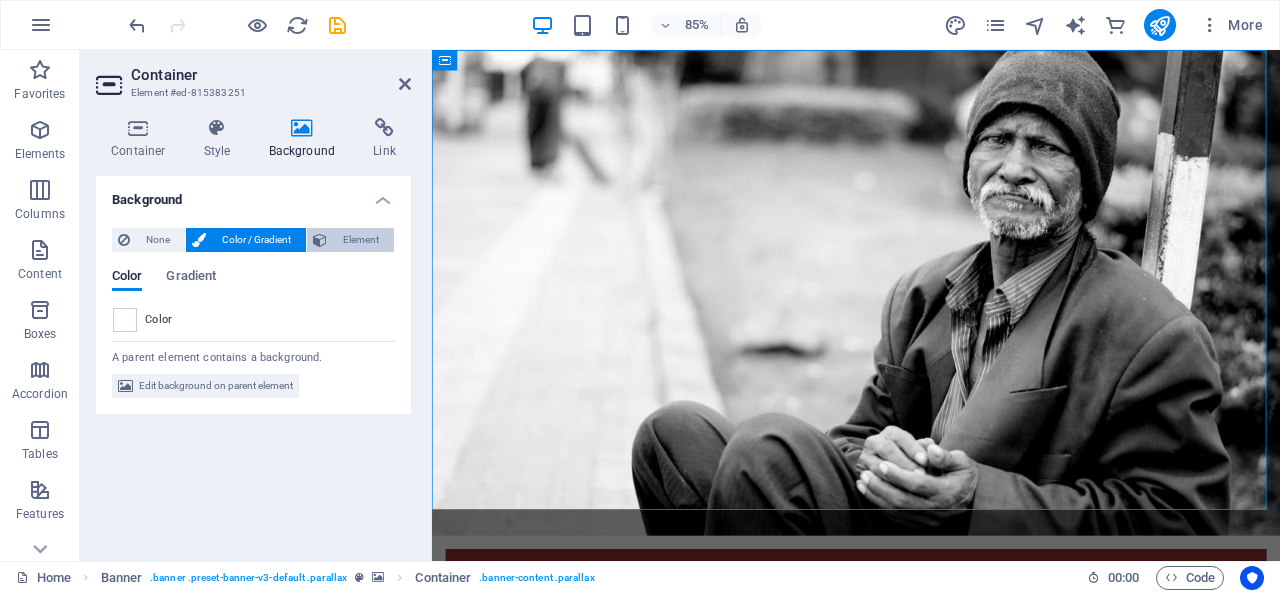 click on "Element" at bounding box center [360, 240] 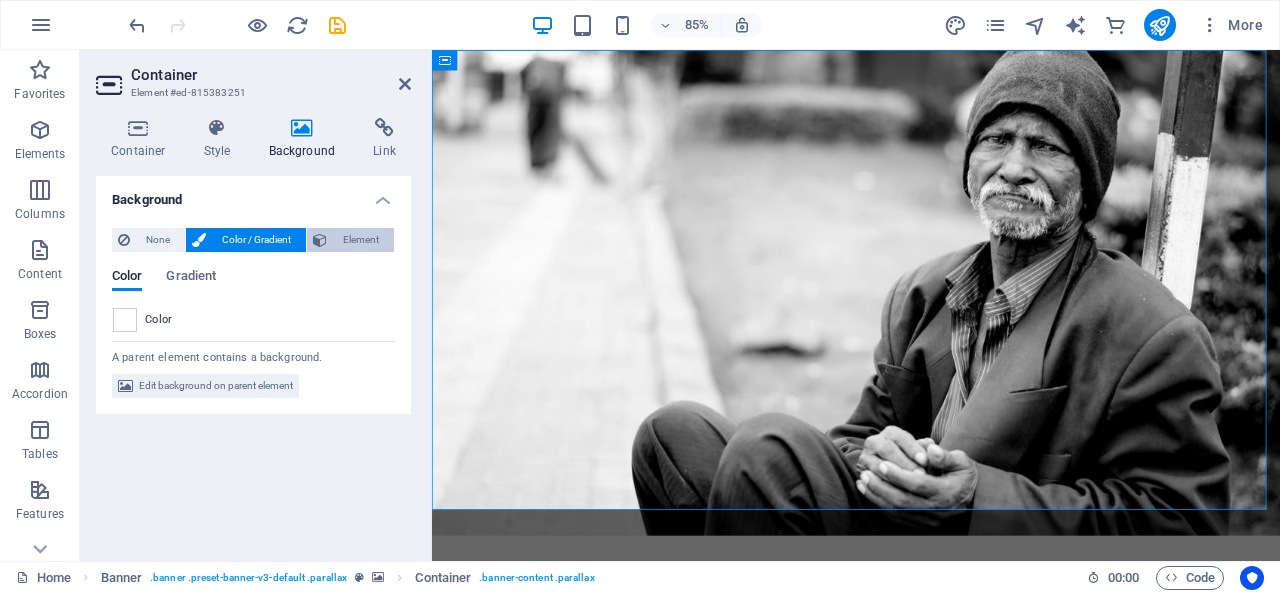 select on "ms" 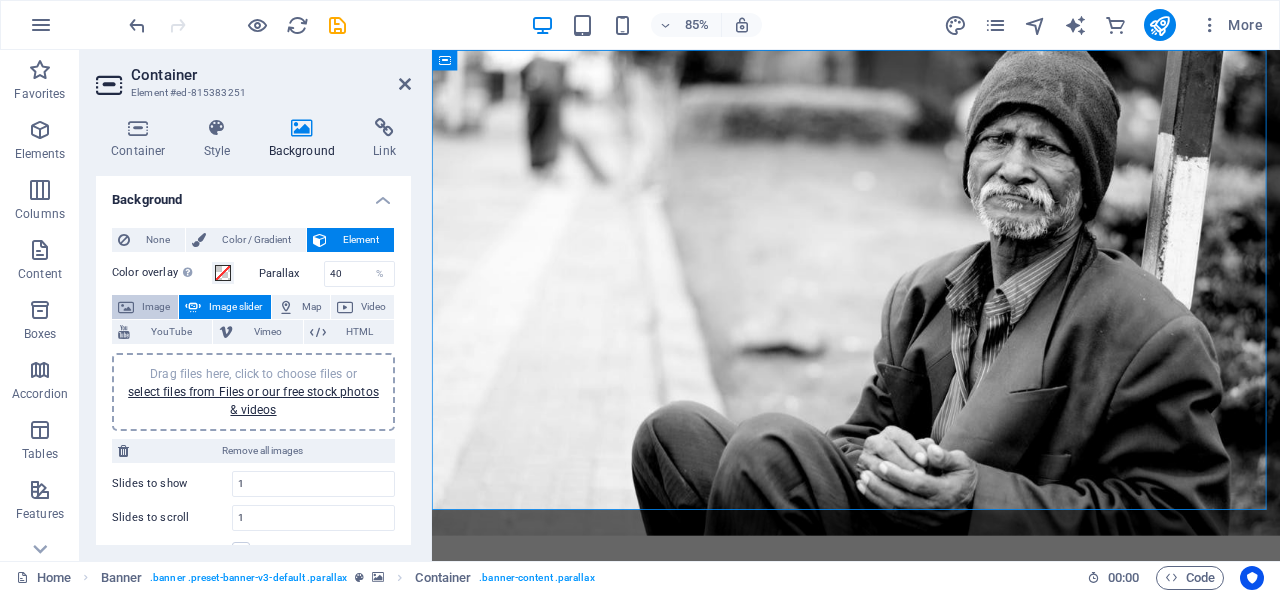click on "Image" at bounding box center [156, 307] 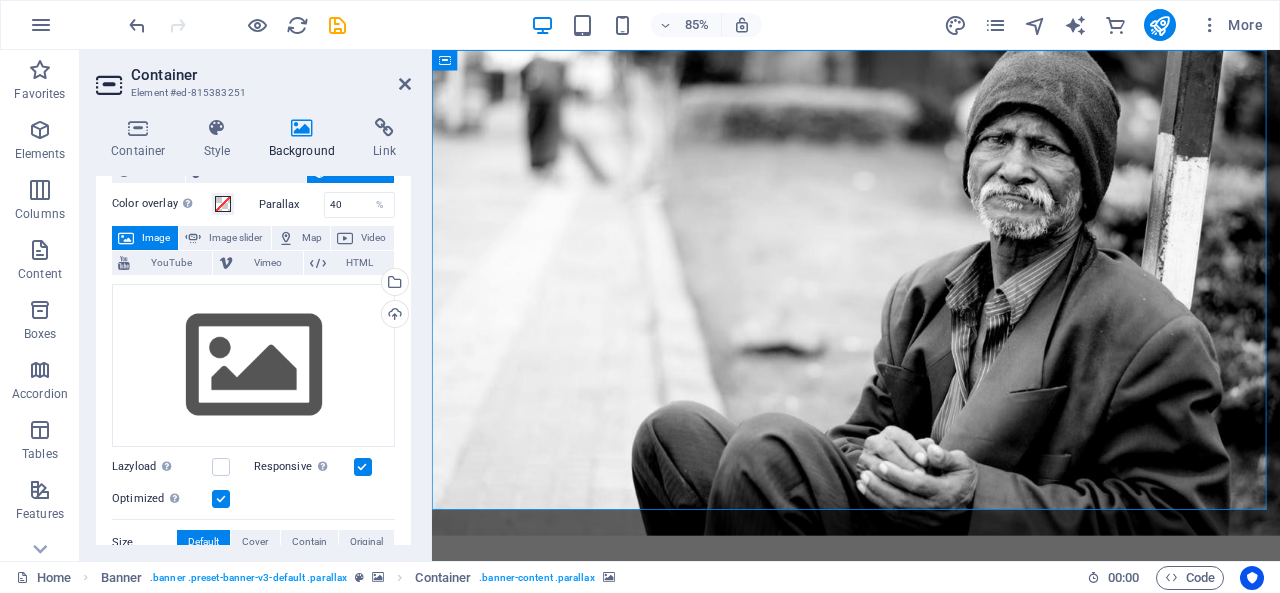 scroll, scrollTop: 66, scrollLeft: 0, axis: vertical 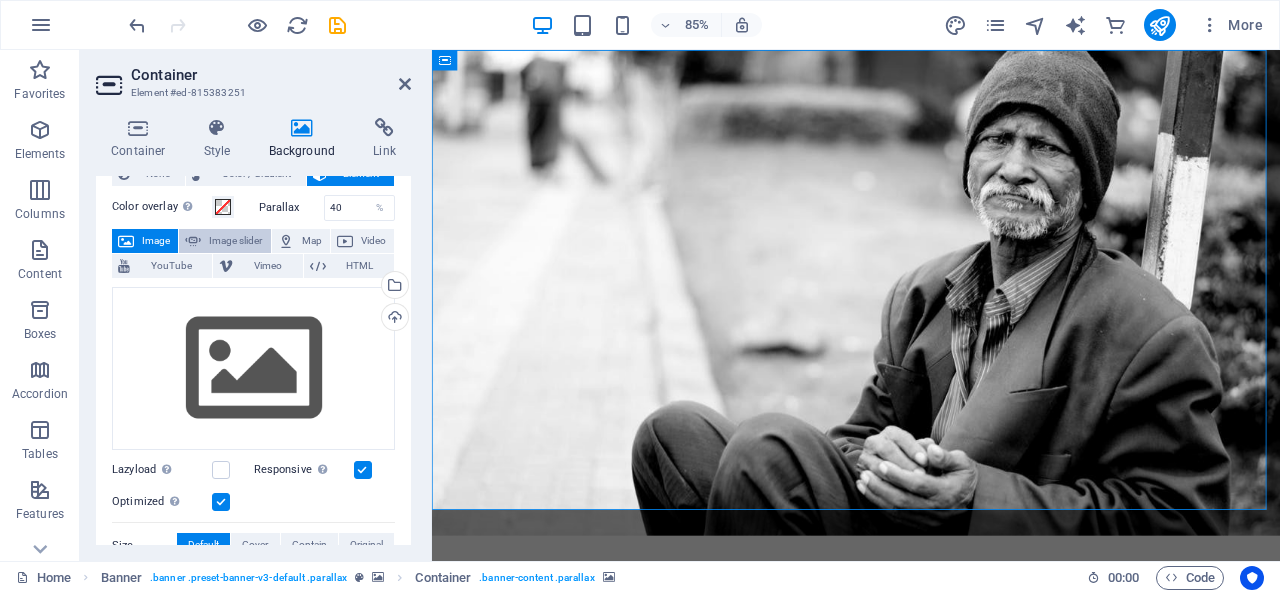 click on "Image slider" at bounding box center [235, 241] 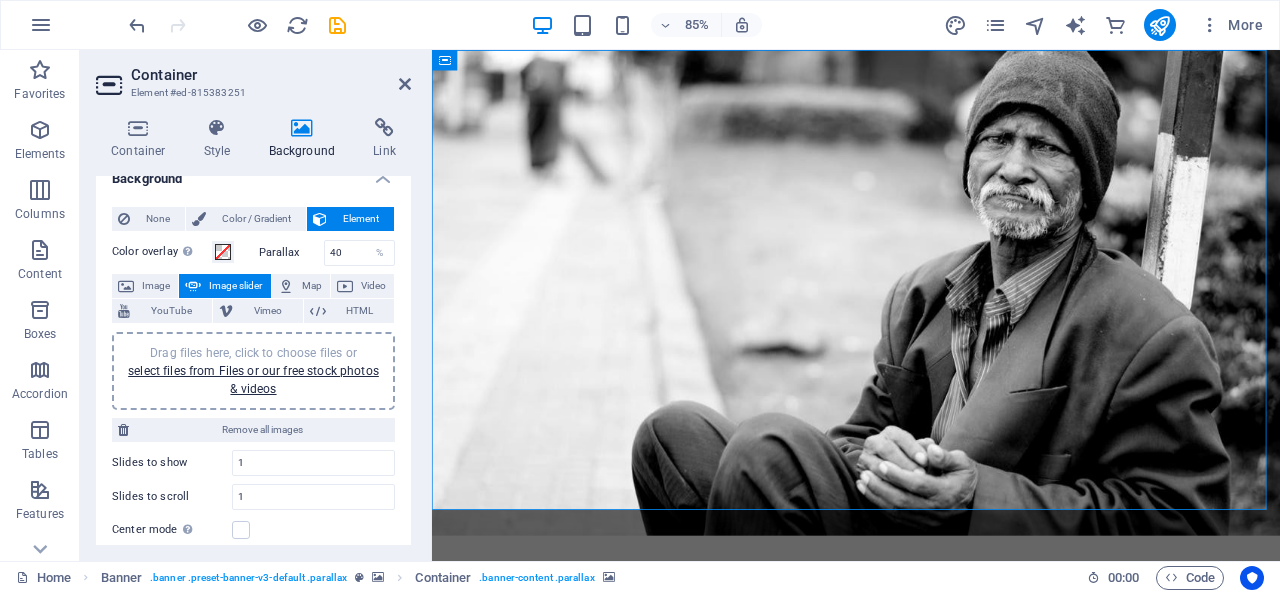 scroll, scrollTop: 0, scrollLeft: 0, axis: both 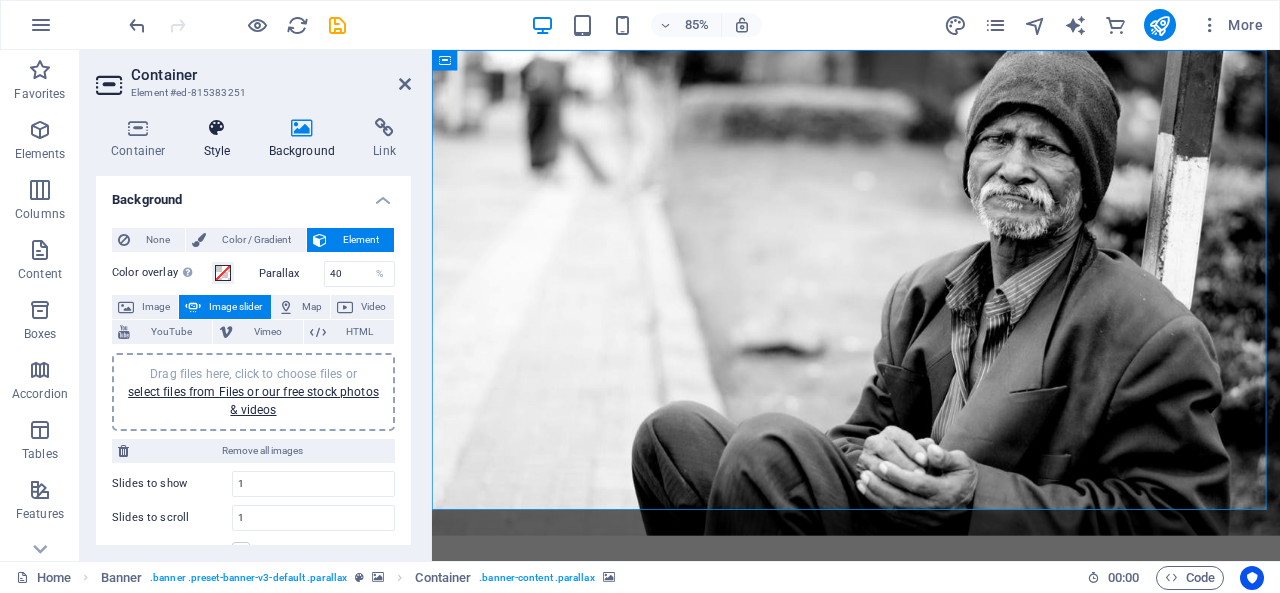 click at bounding box center [217, 128] 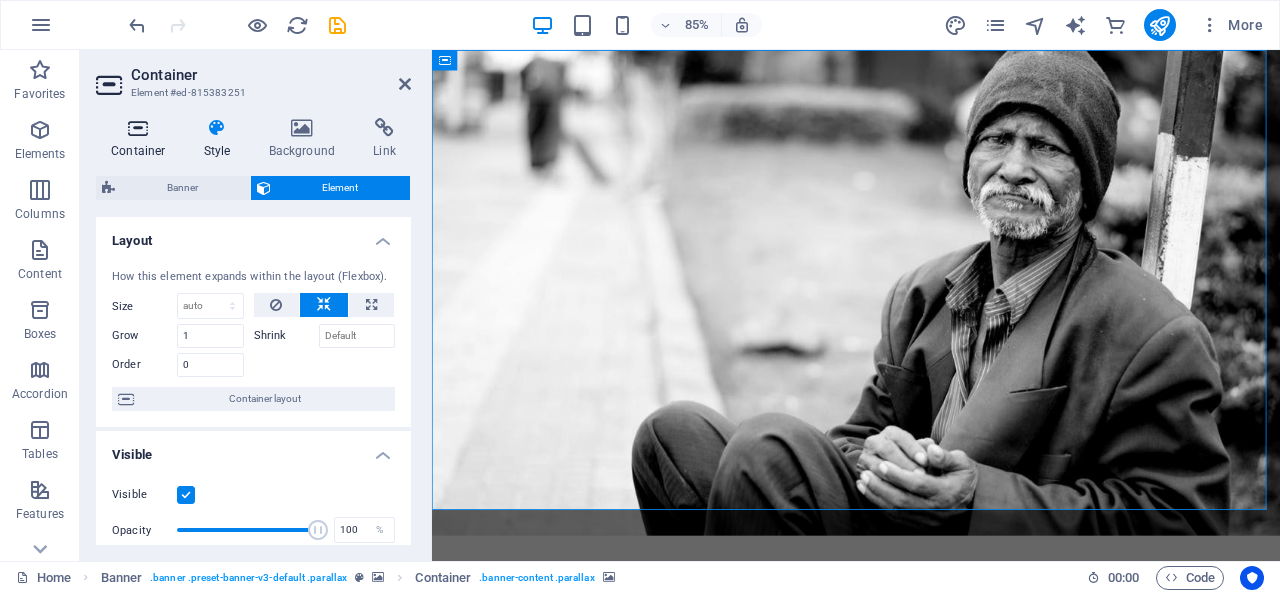 click on "Container" at bounding box center (142, 139) 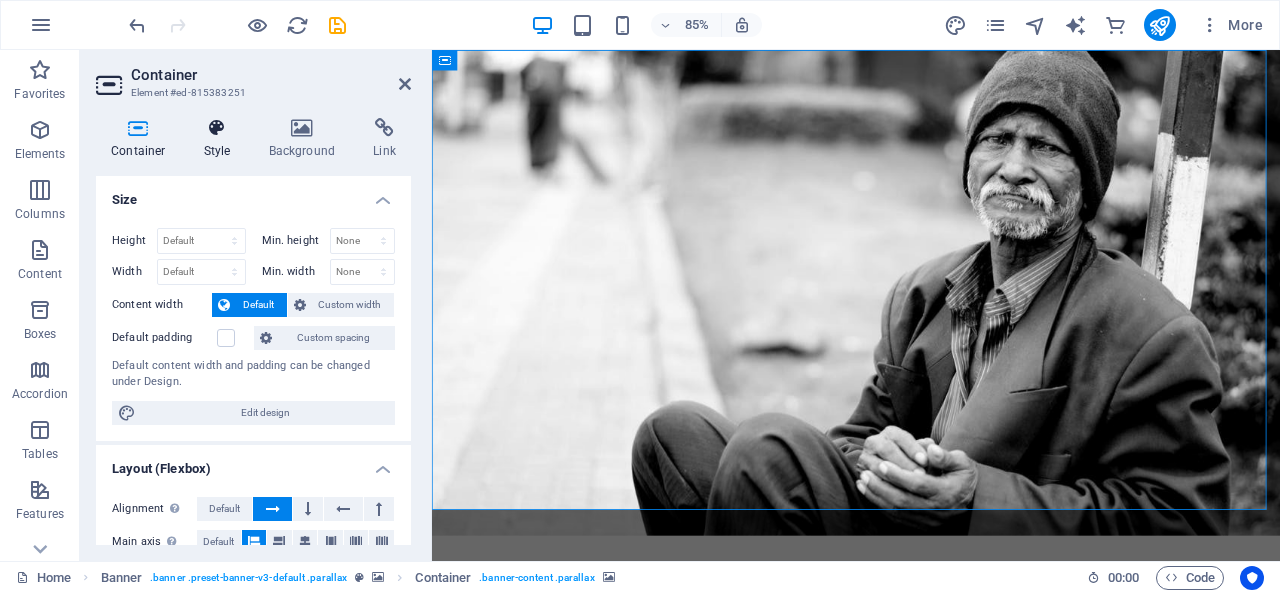 click at bounding box center [217, 128] 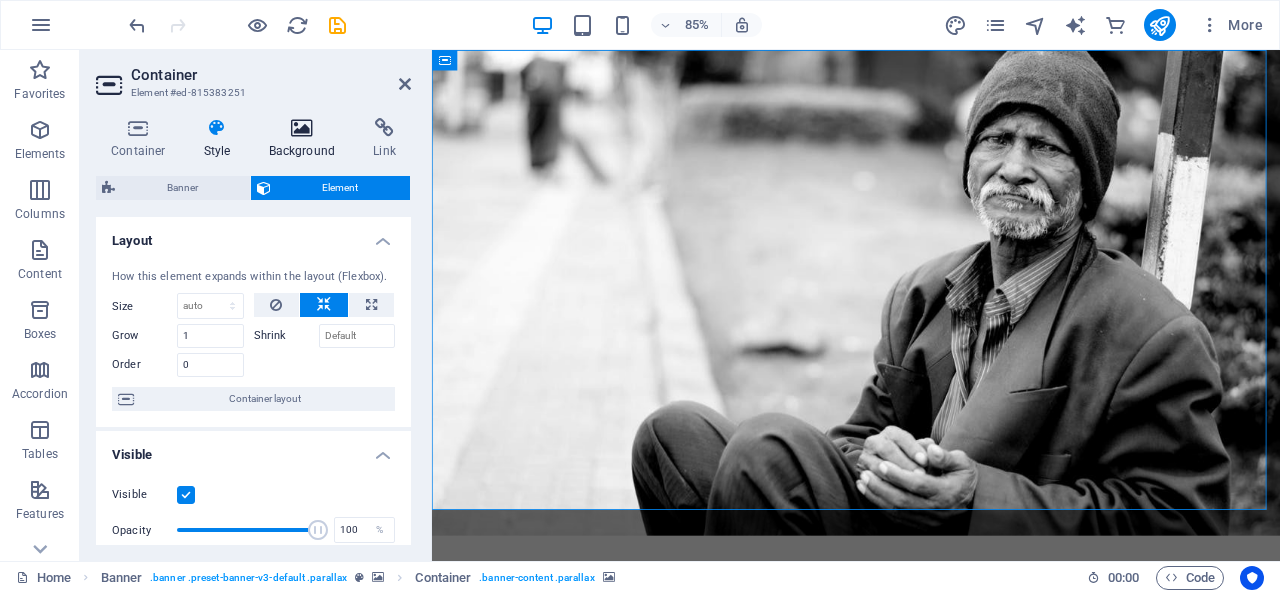 click on "Background" at bounding box center (306, 139) 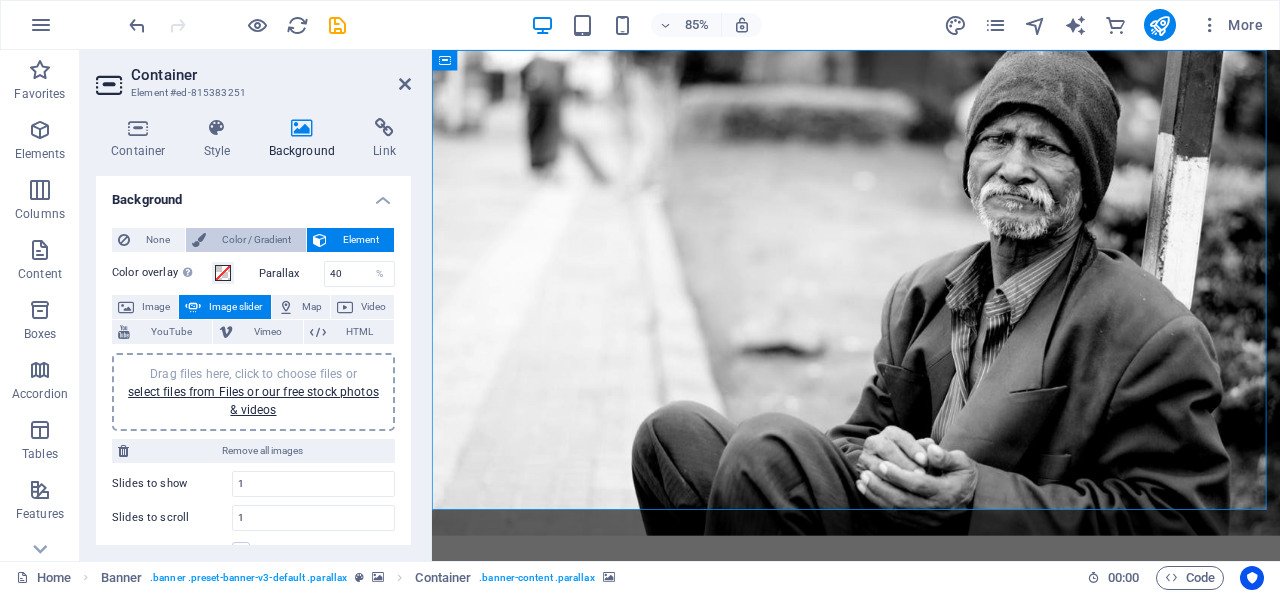 click on "Color / Gradient" at bounding box center [256, 240] 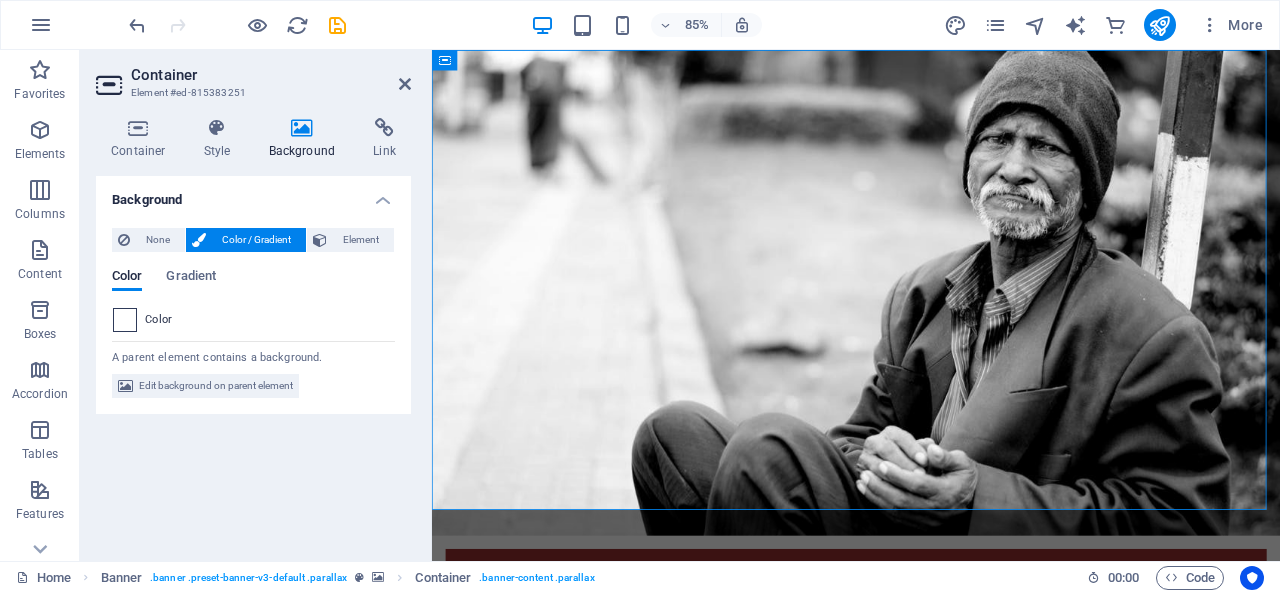 click at bounding box center [125, 320] 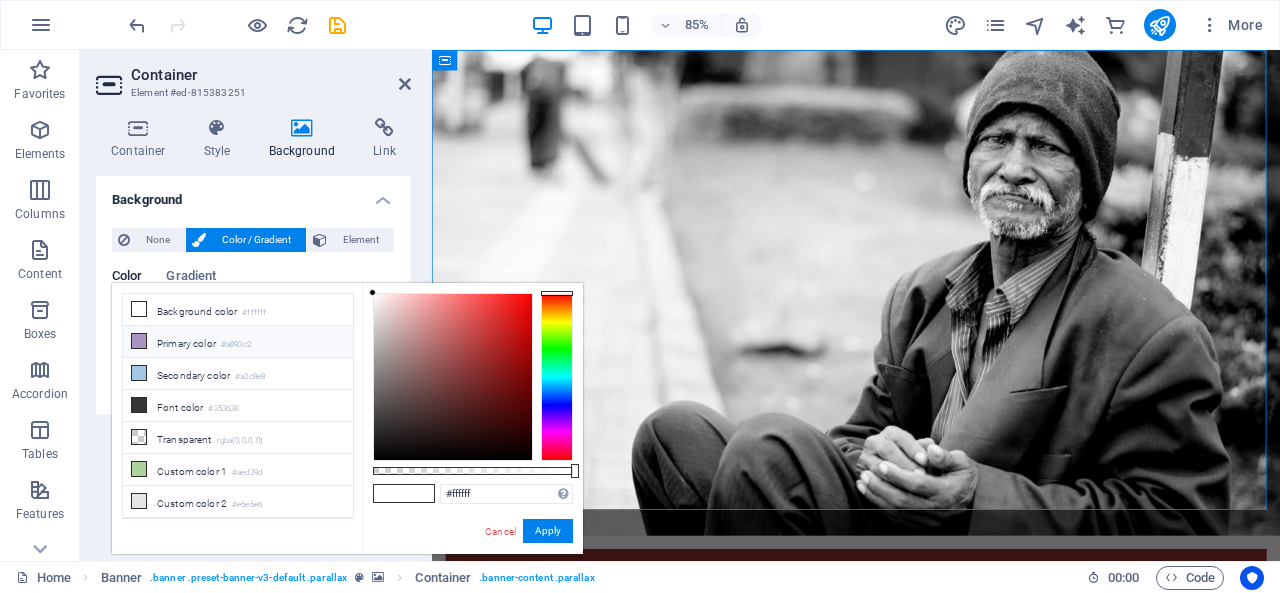 click at bounding box center (139, 341) 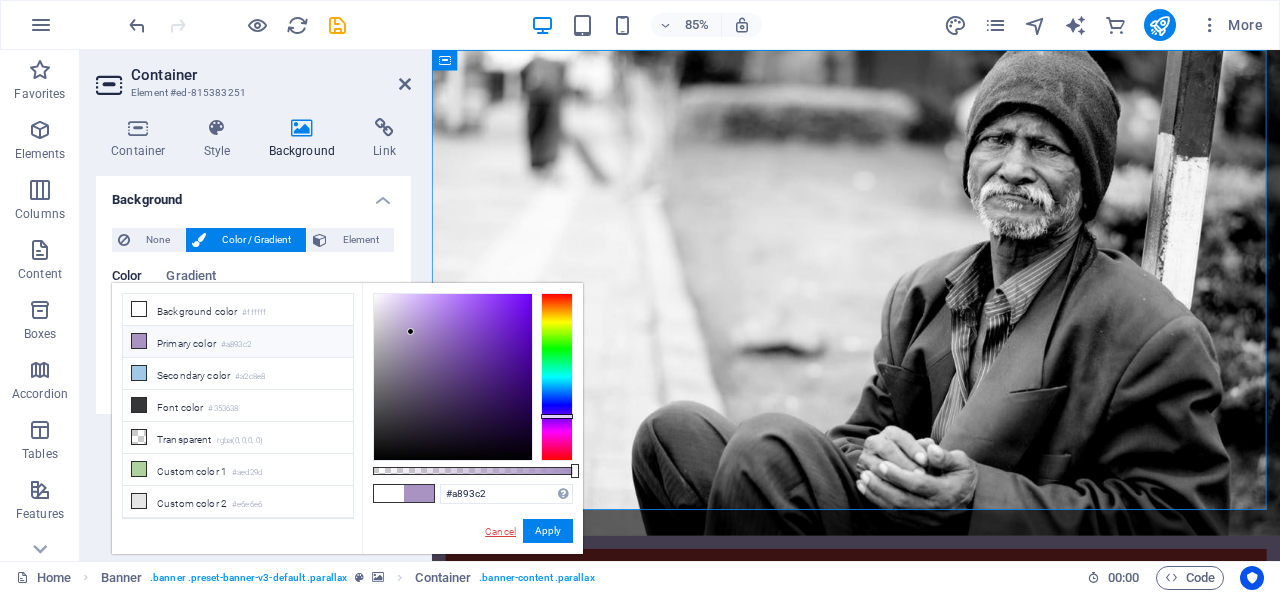 click on "Cancel" at bounding box center [500, 531] 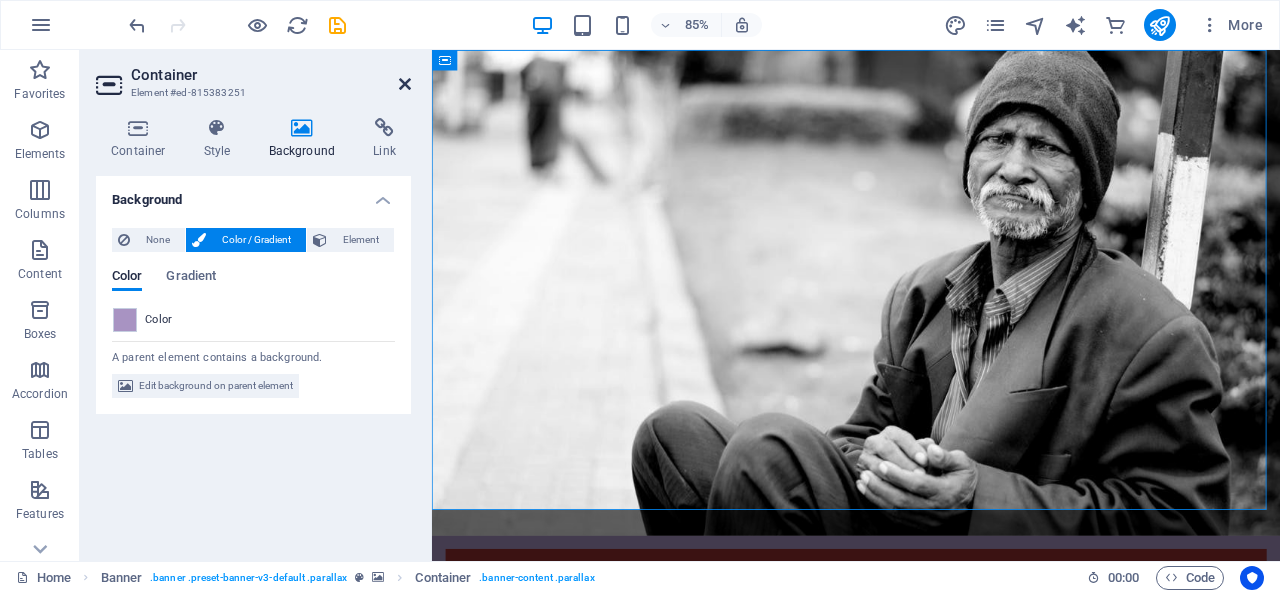 click at bounding box center (405, 84) 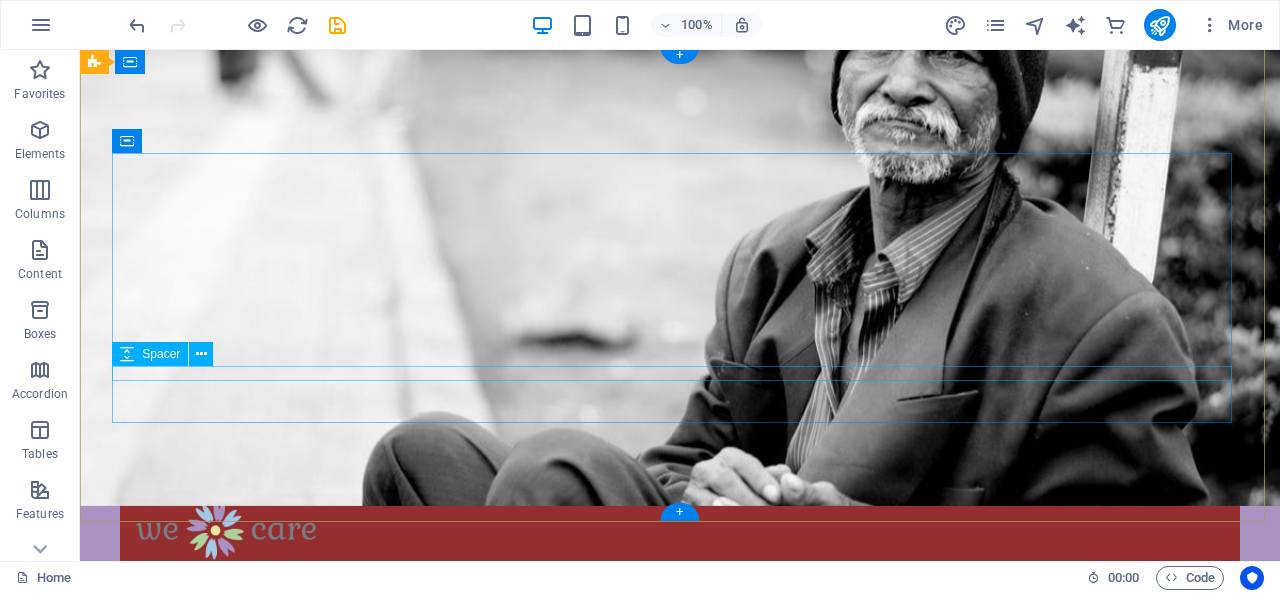 scroll, scrollTop: 0, scrollLeft: 0, axis: both 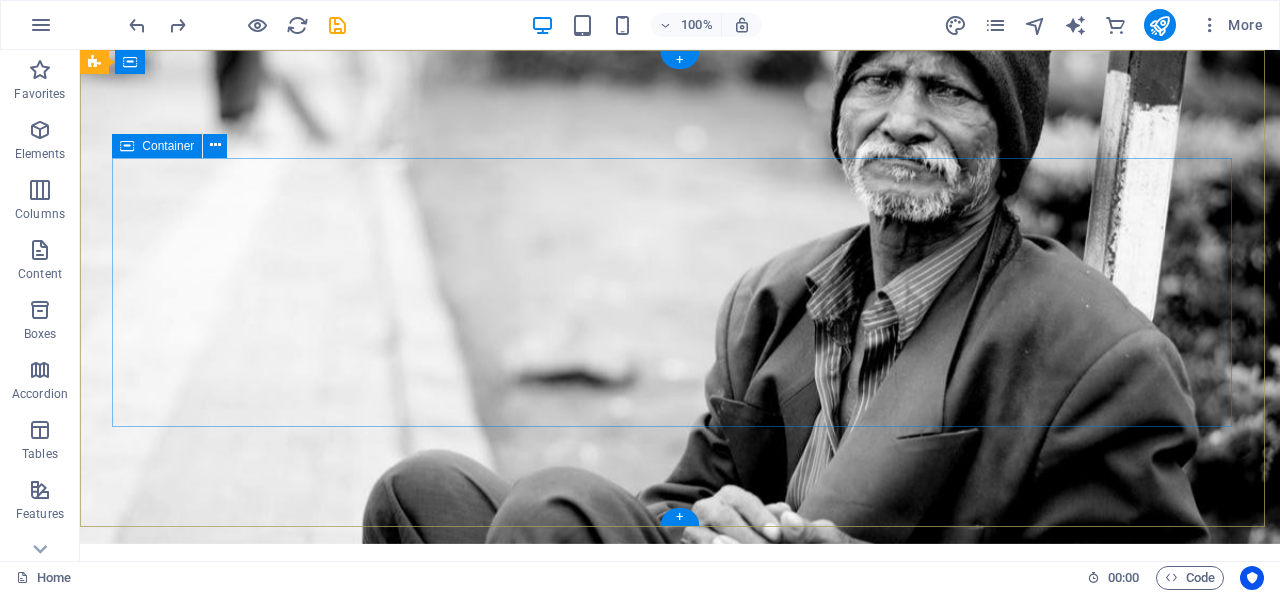 click on "Donate   and Help those in need. Let's build a better world together! Learn more" at bounding box center [680, 1326] 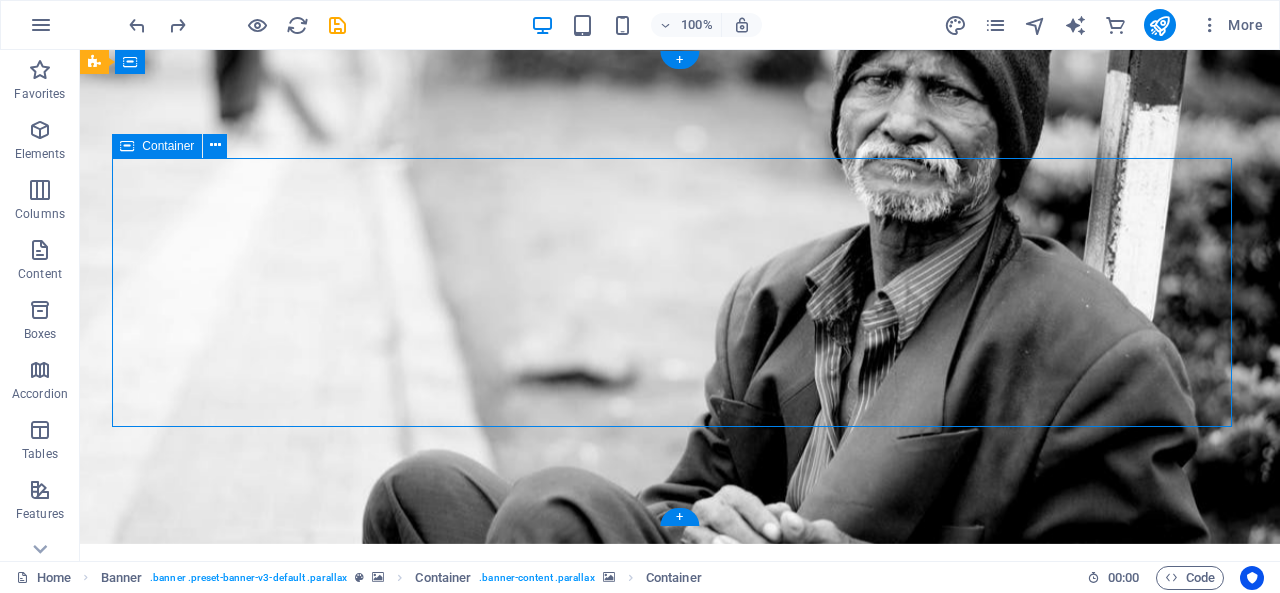 click on "Donate   and Help those in need. Let's build a better world together! Learn more" at bounding box center [680, 1326] 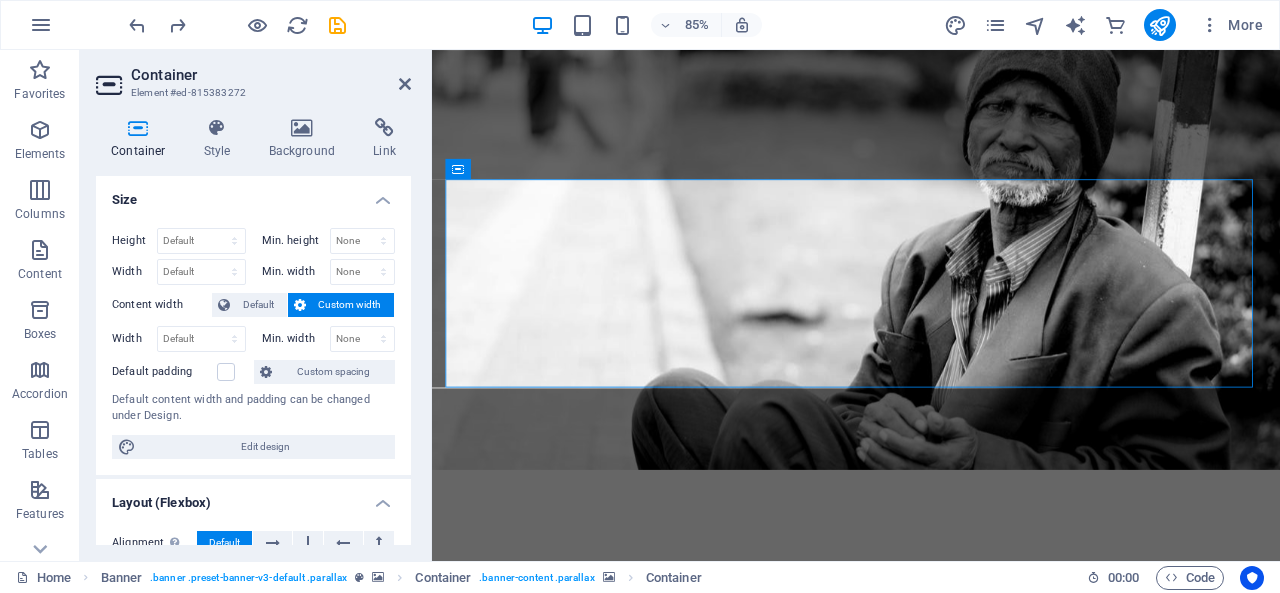 click at bounding box center [931, 789] 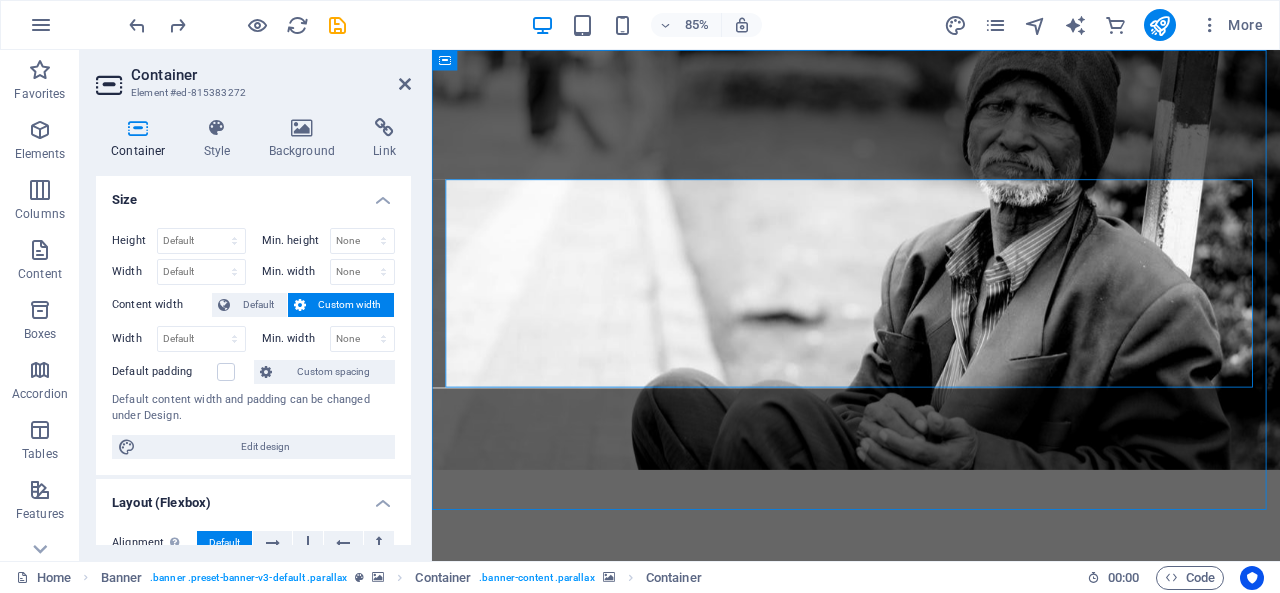 click at bounding box center [931, 789] 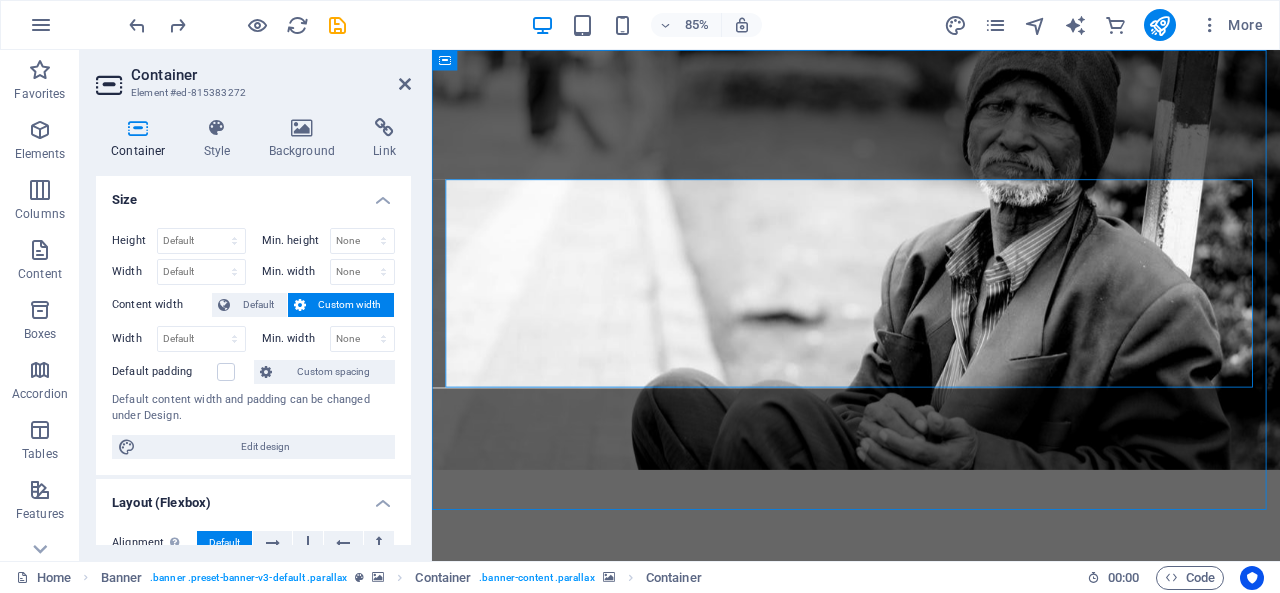 select on "ms" 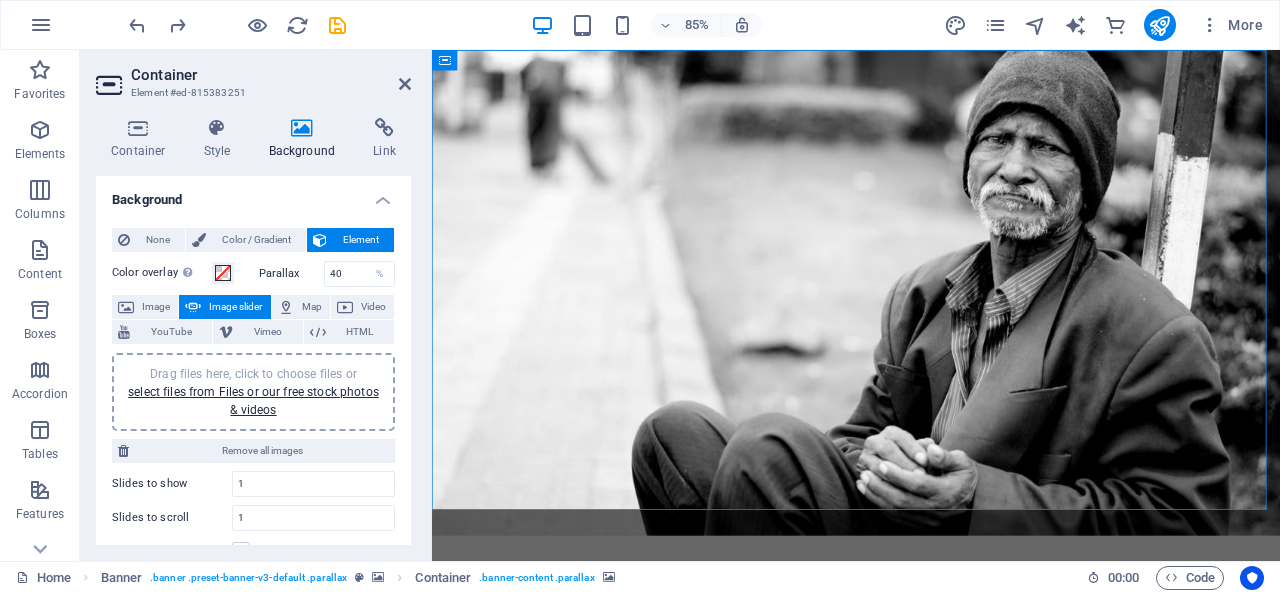 click at bounding box center [931, 903] 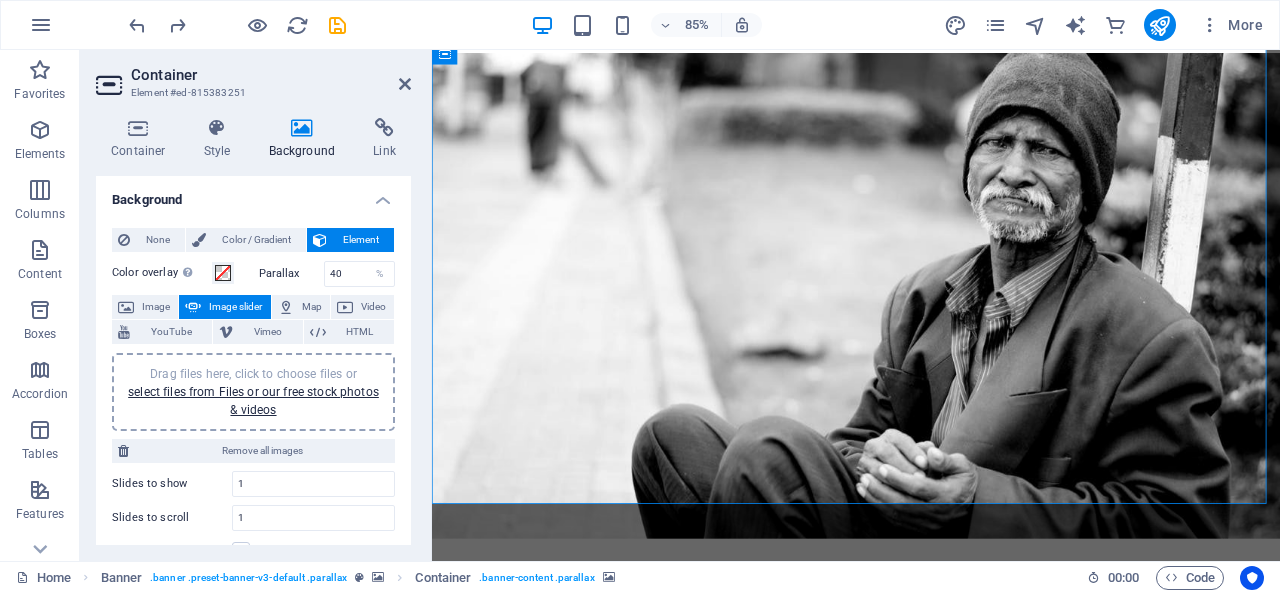 scroll, scrollTop: 100, scrollLeft: 0, axis: vertical 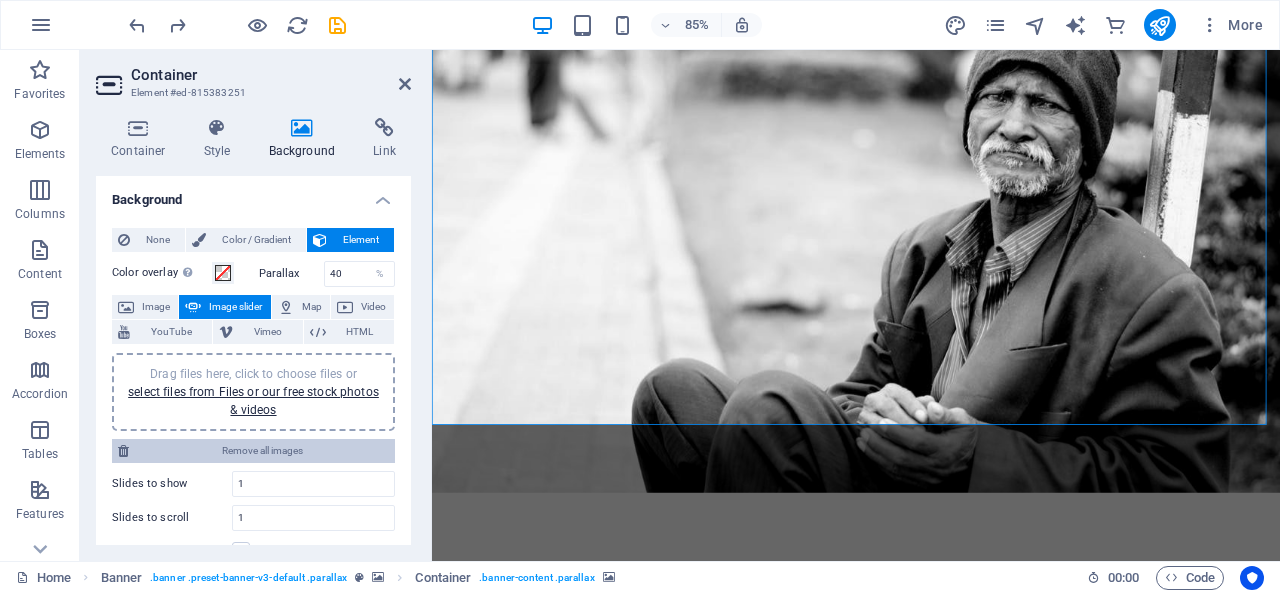 click on "Remove all images" at bounding box center (262, 451) 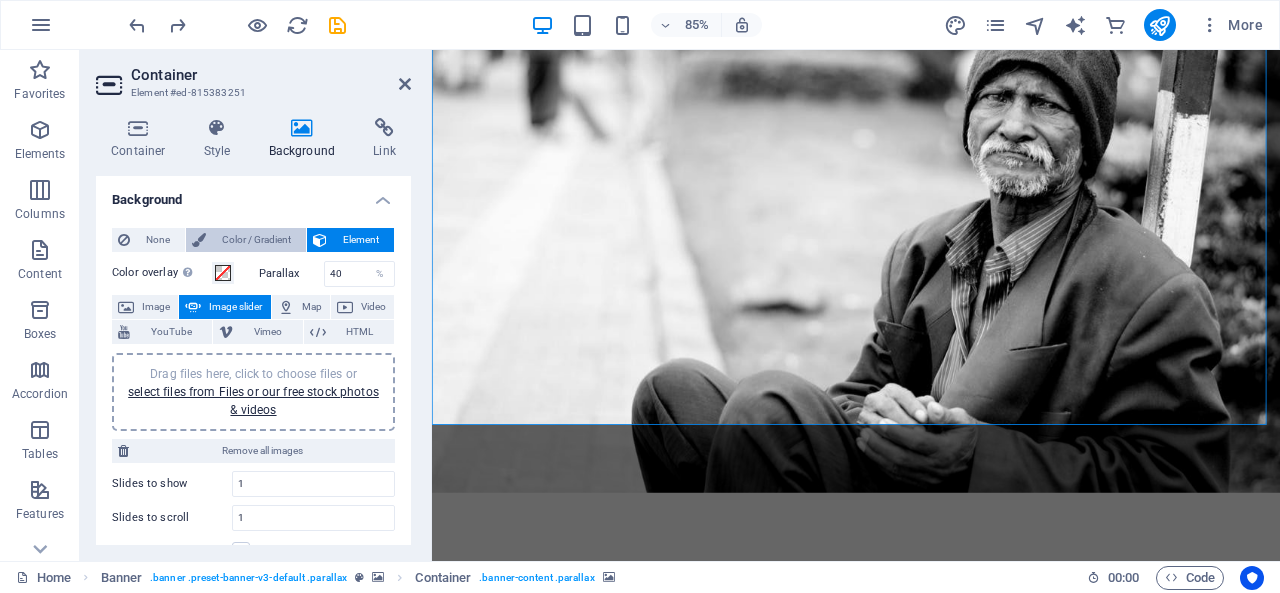click on "Color / Gradient" at bounding box center (256, 240) 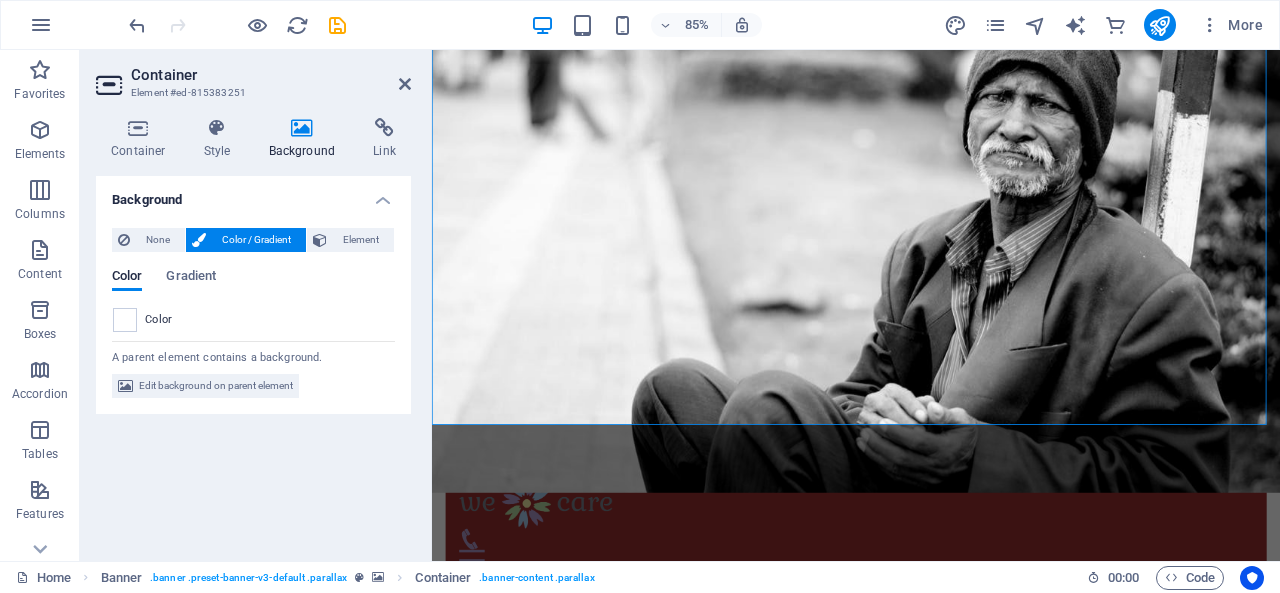 click on "Background" at bounding box center (306, 139) 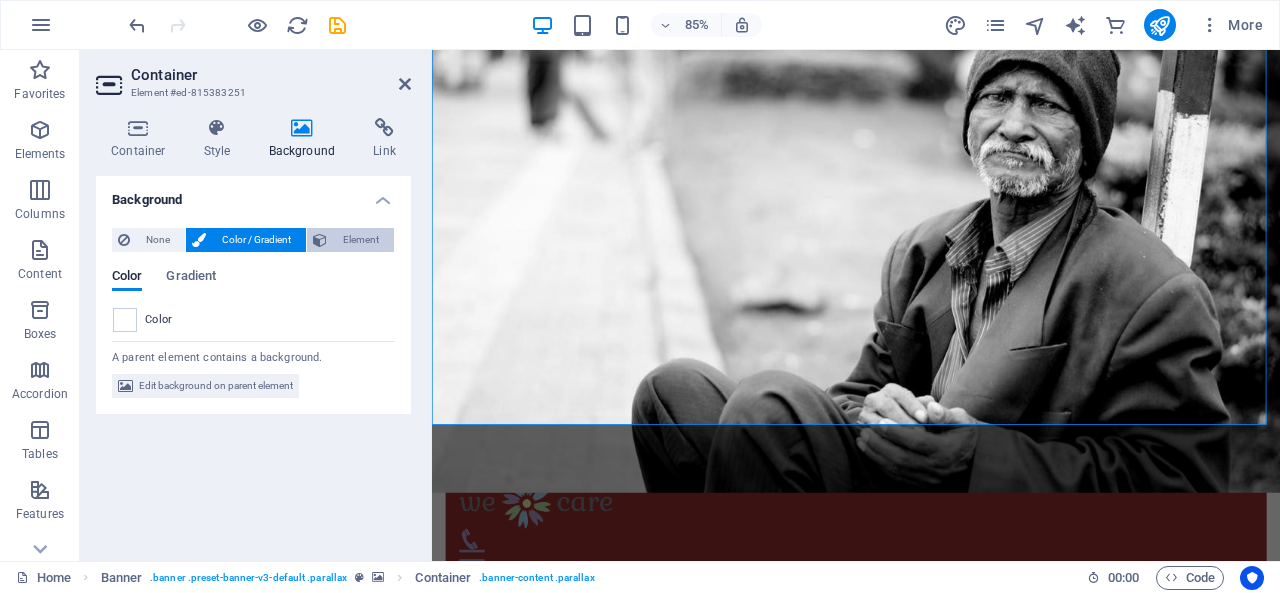 click on "Element" at bounding box center [360, 240] 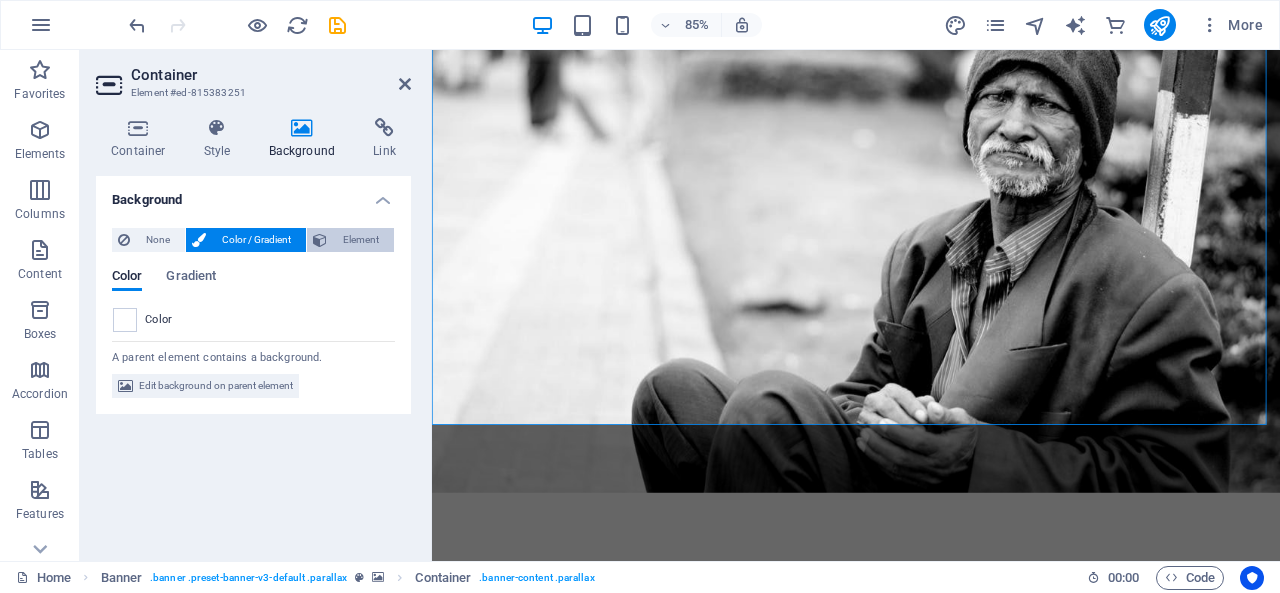 select on "ms" 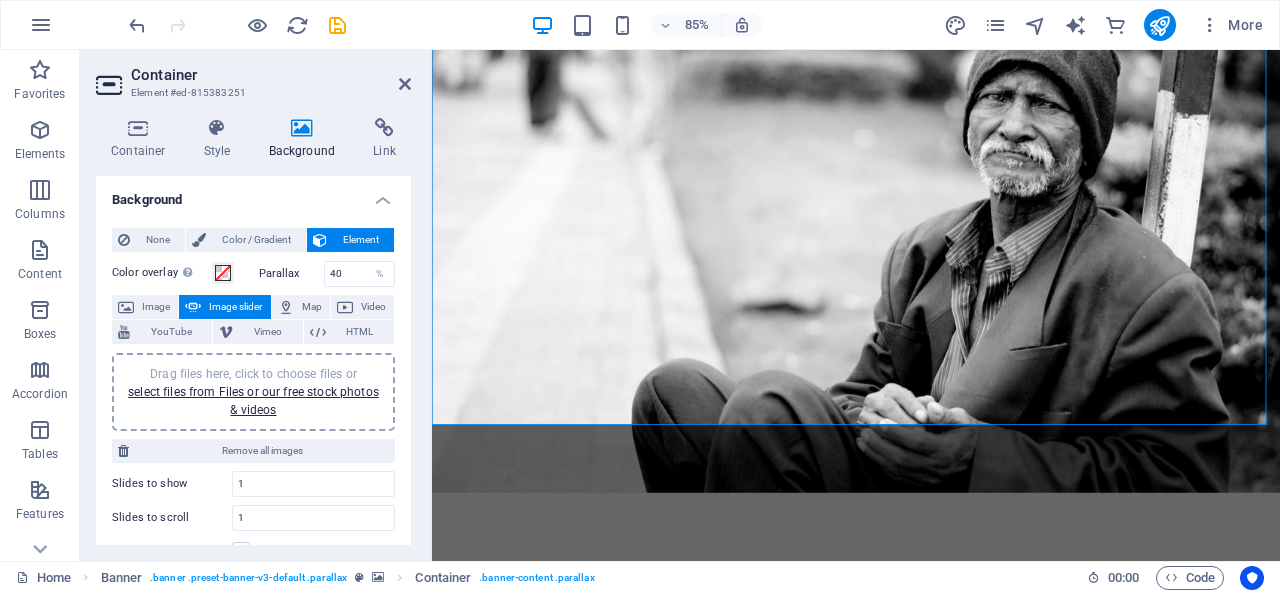 click on "Parallax" at bounding box center [291, 273] 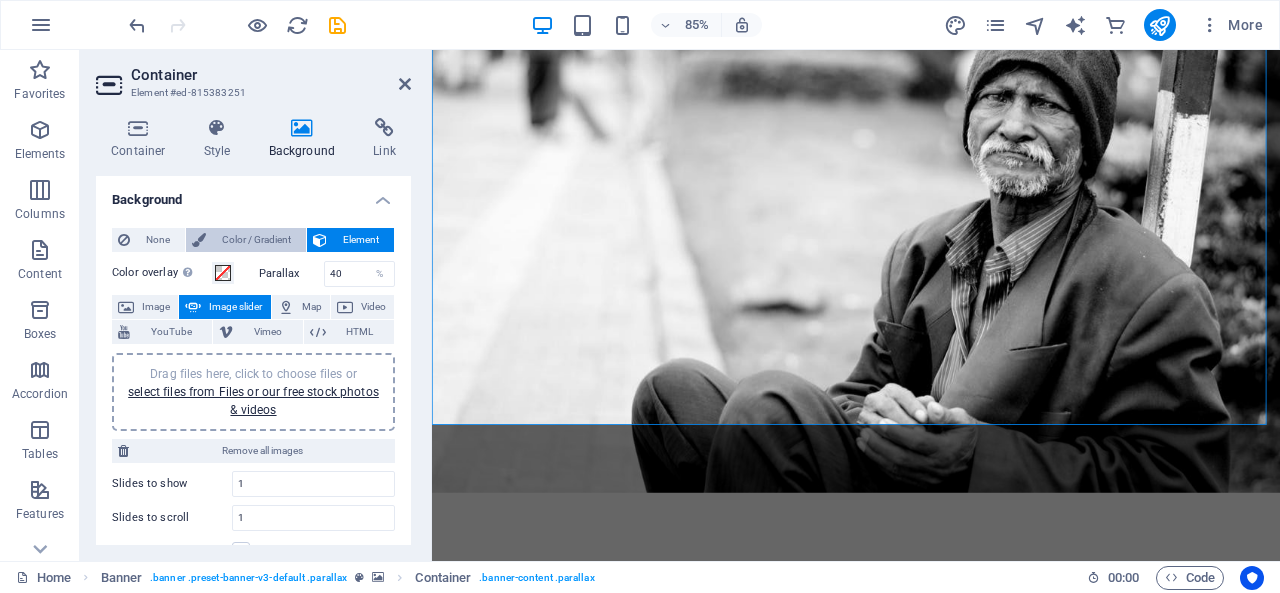 click on "Color / Gradient" at bounding box center [256, 240] 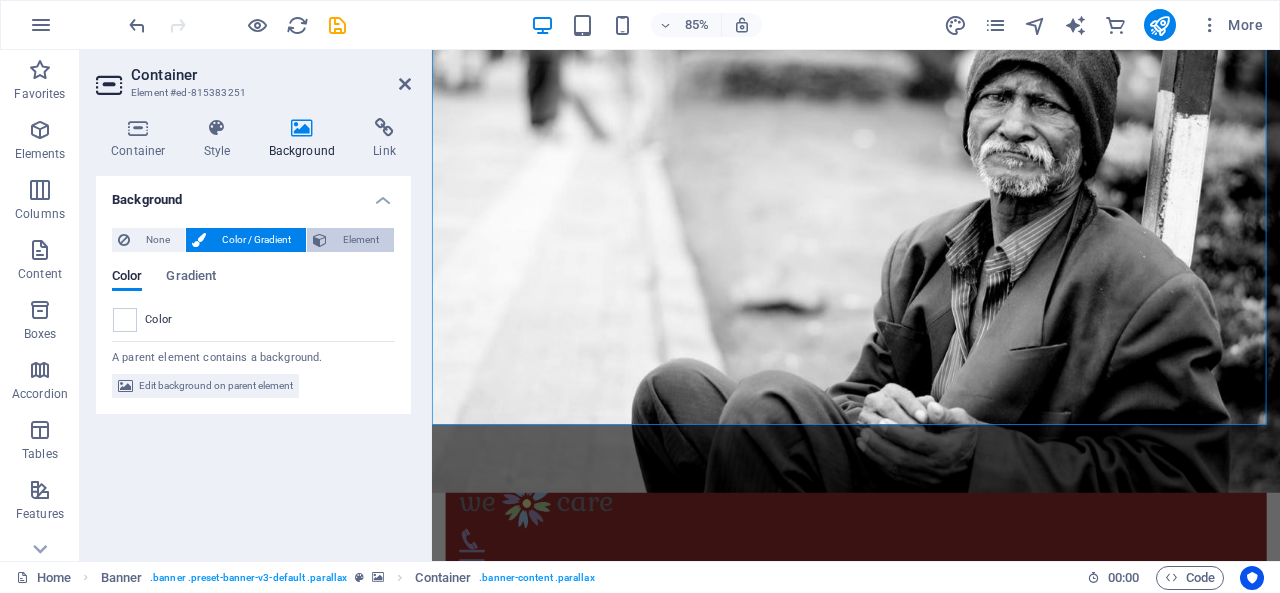 click on "Element" at bounding box center [350, 240] 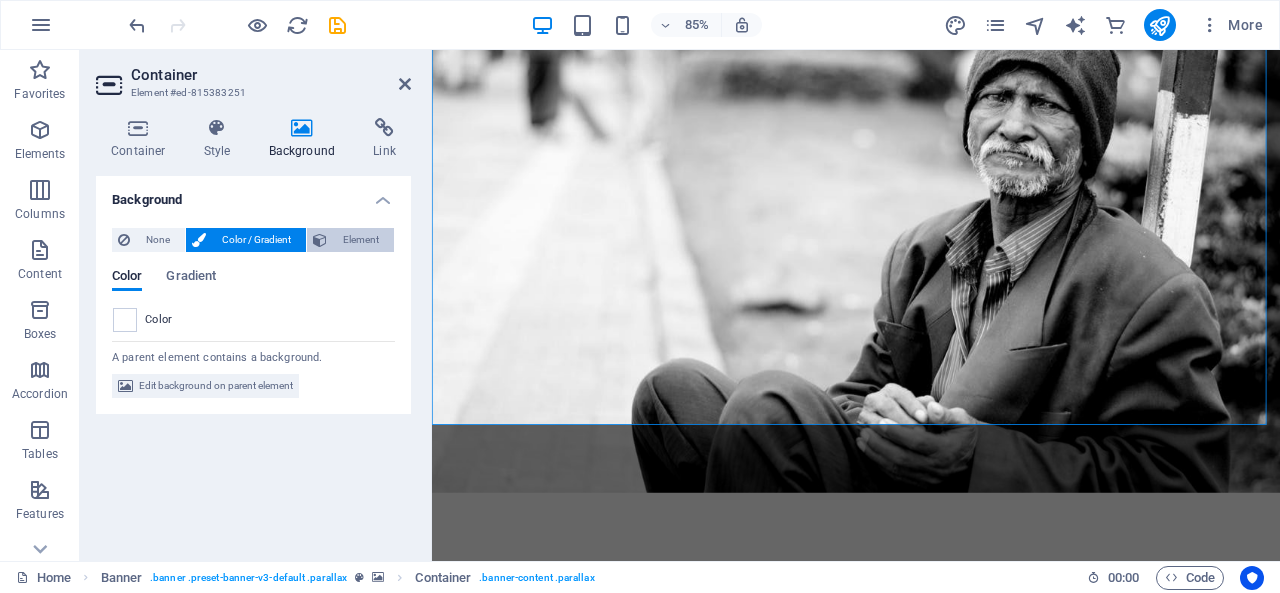 select on "ms" 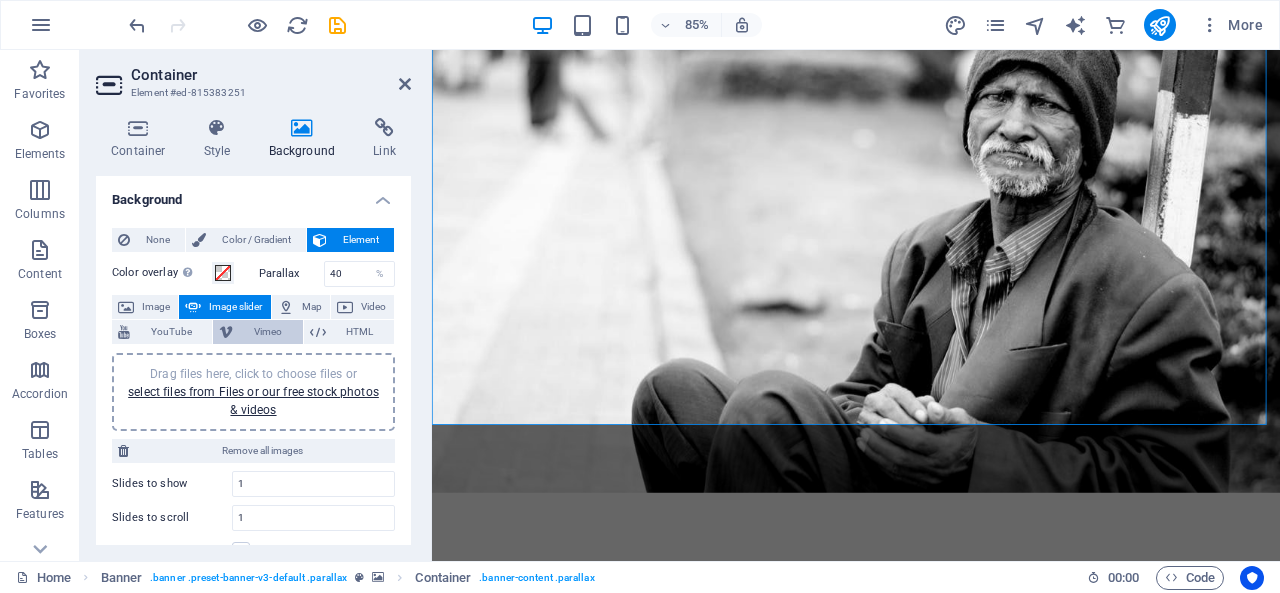 click on "Vimeo" at bounding box center [267, 332] 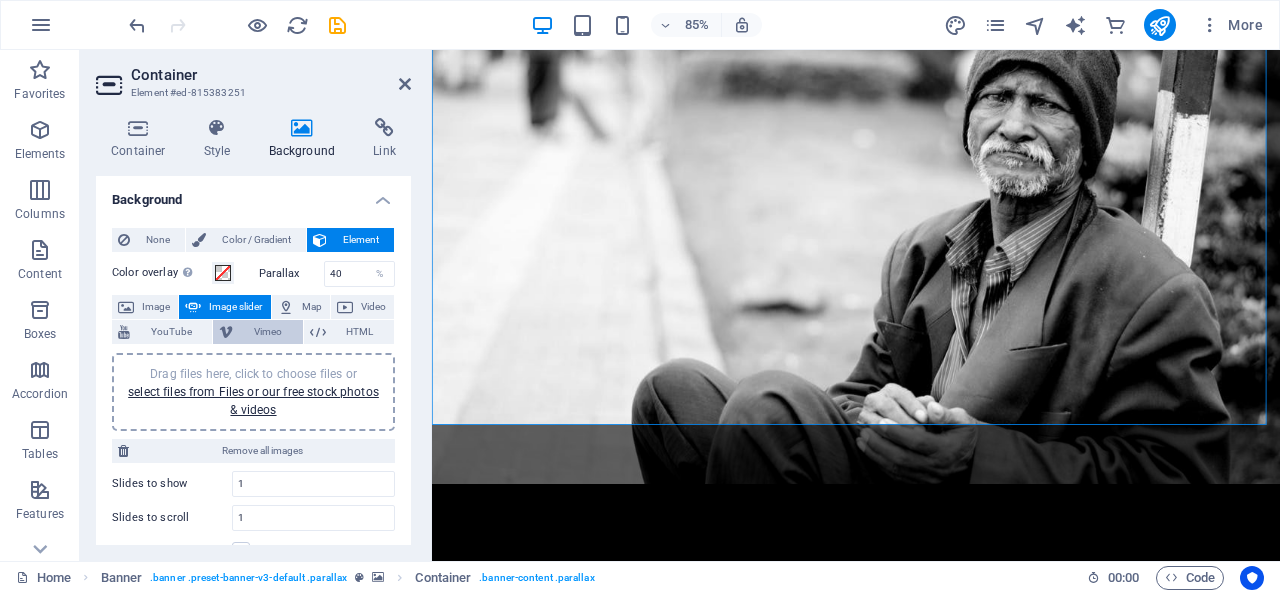 select on "ar16_9" 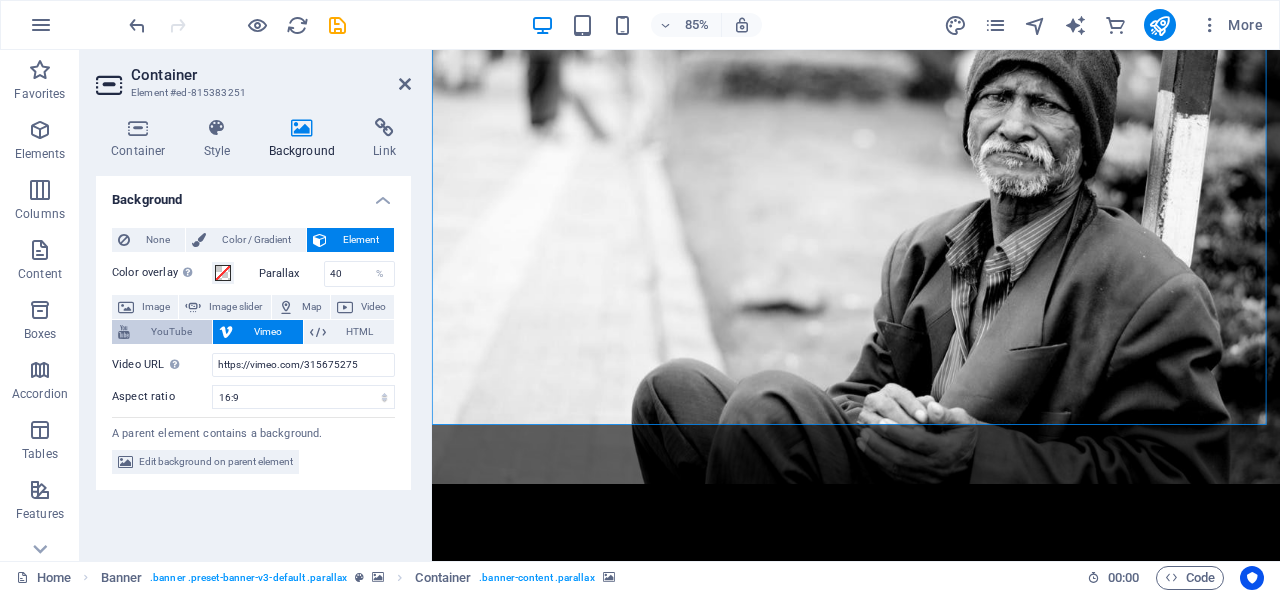 click on "YouTube" at bounding box center [171, 332] 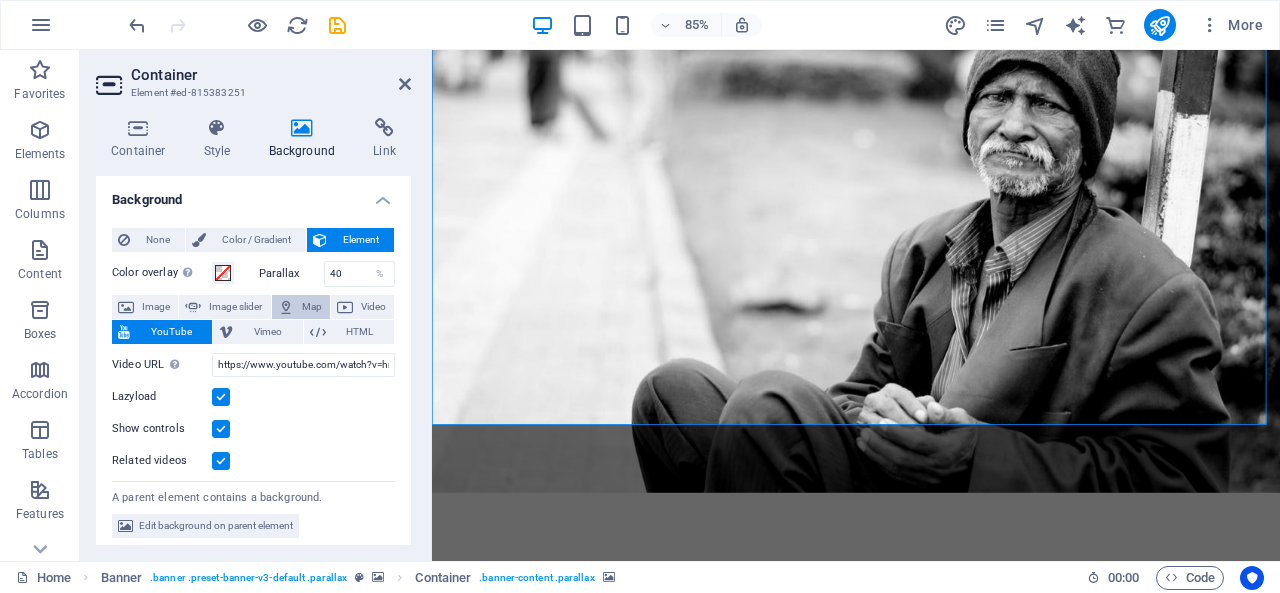 click on "Map" at bounding box center [301, 307] 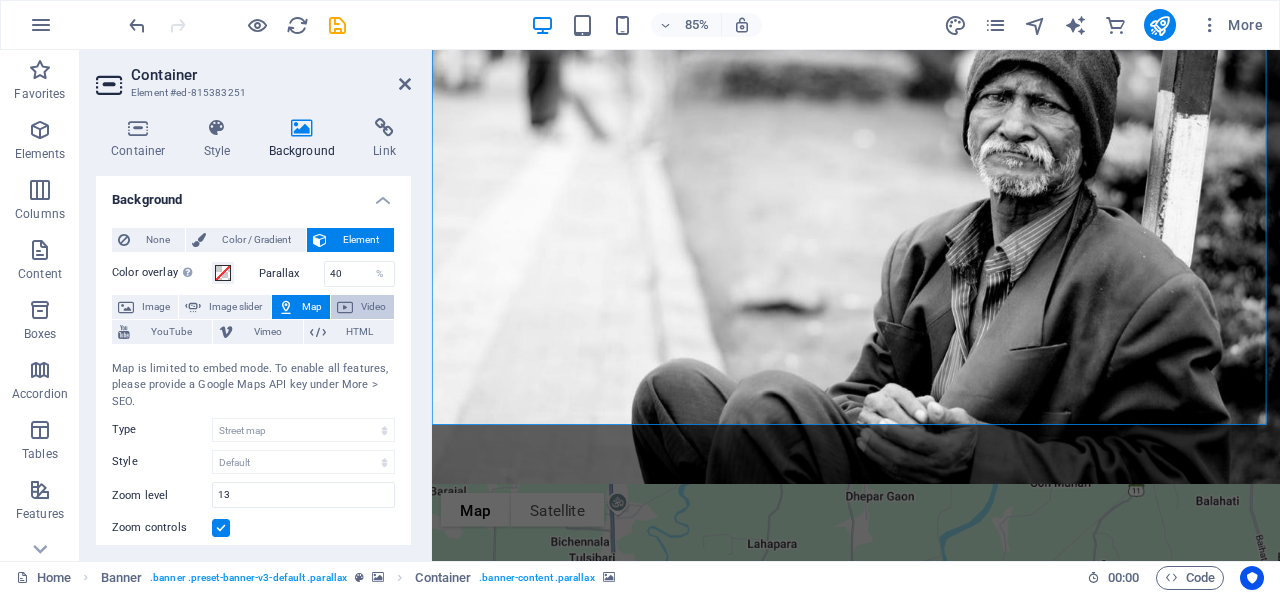 click on "Video" at bounding box center (373, 307) 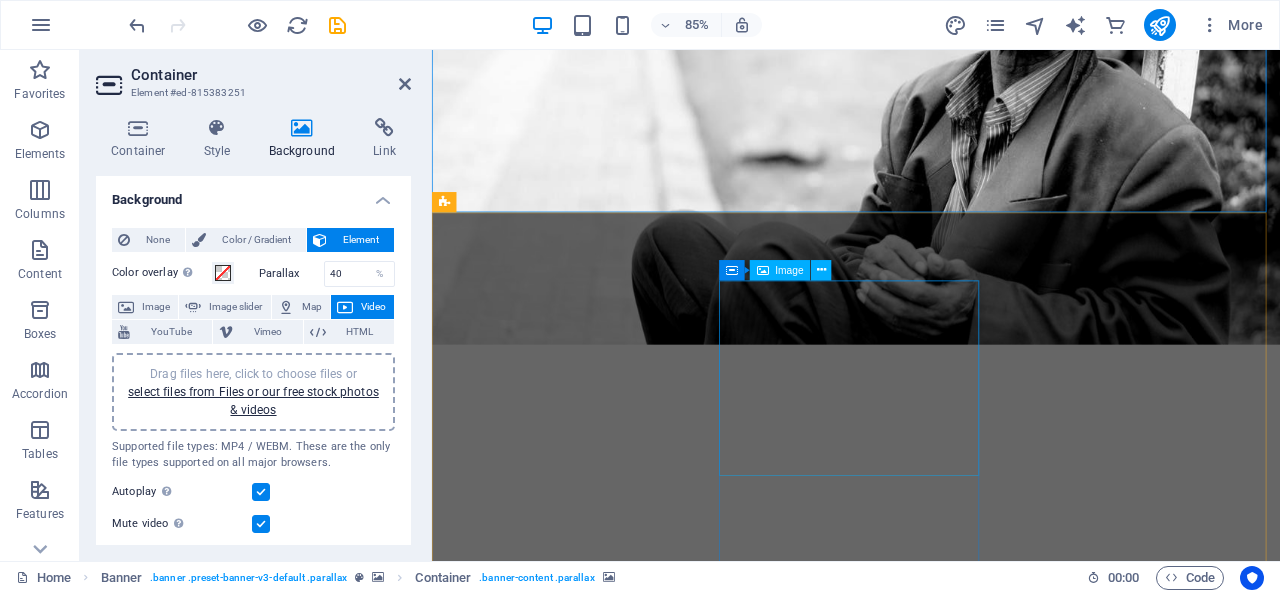 scroll, scrollTop: 0, scrollLeft: 0, axis: both 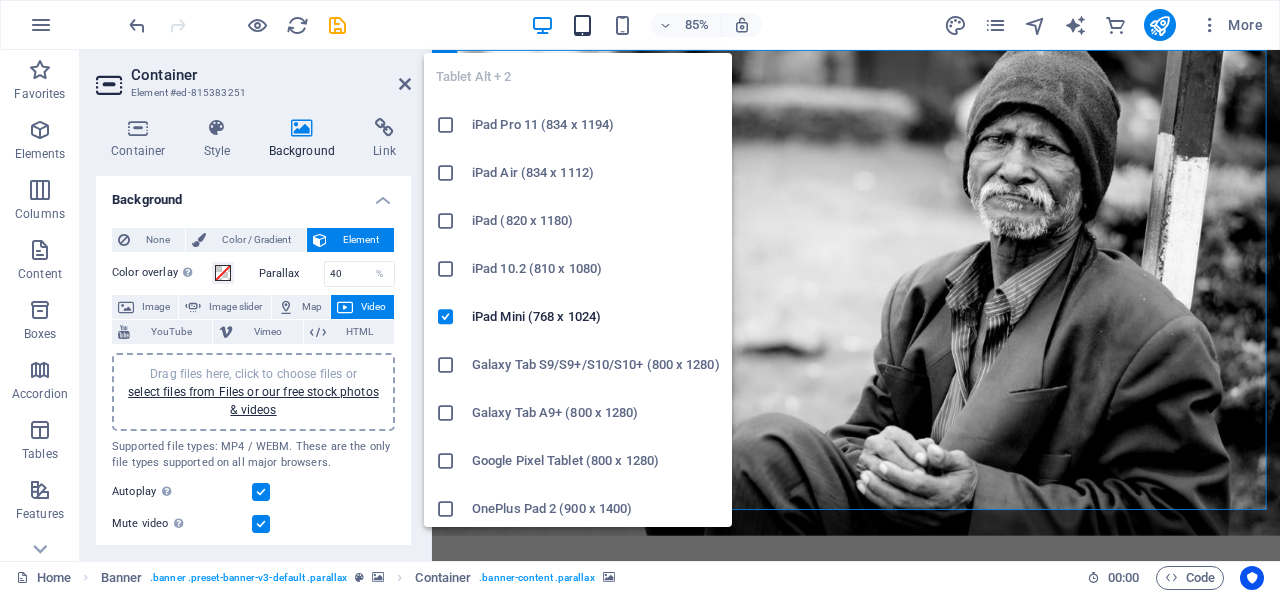 click at bounding box center [582, 25] 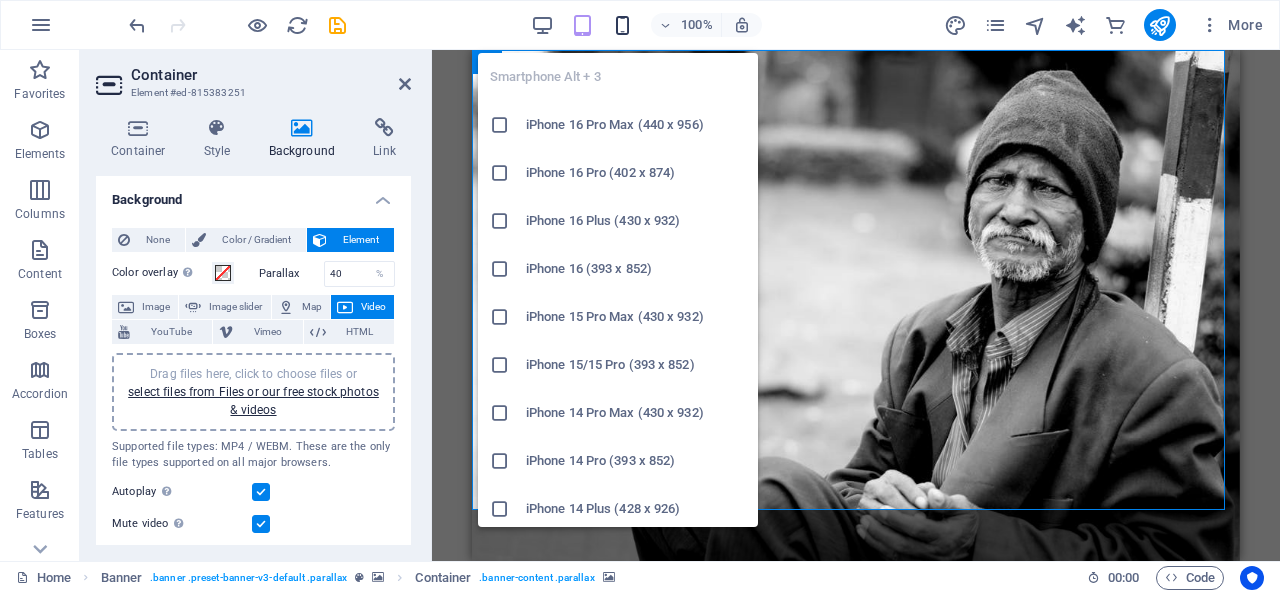click at bounding box center (622, 25) 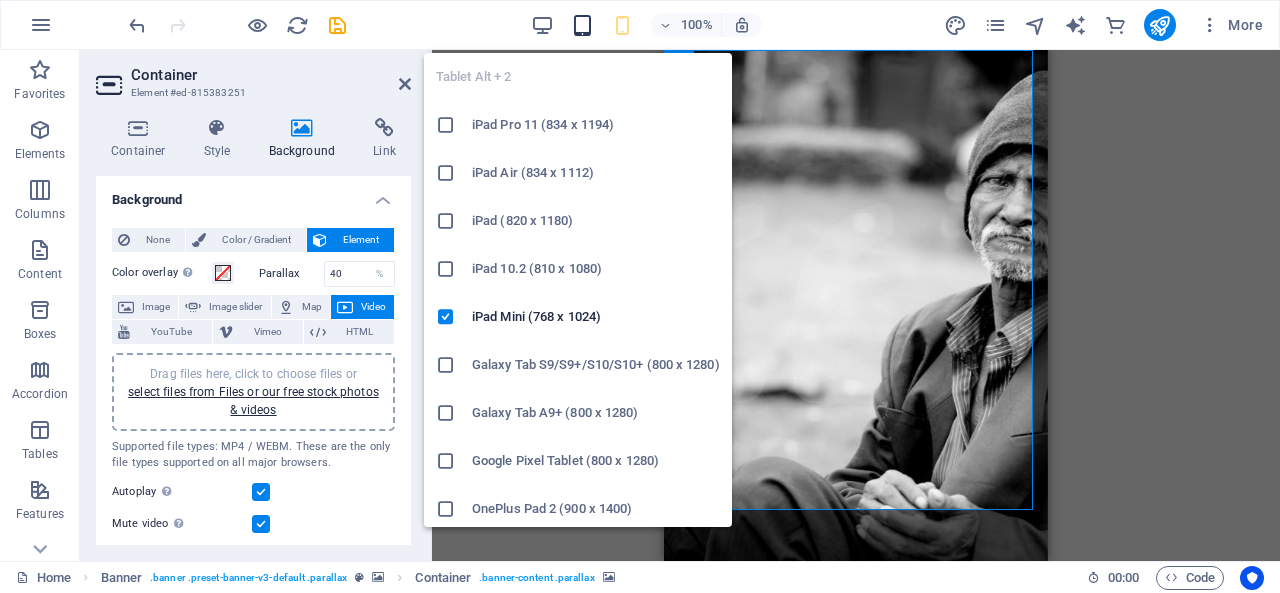 click at bounding box center (582, 25) 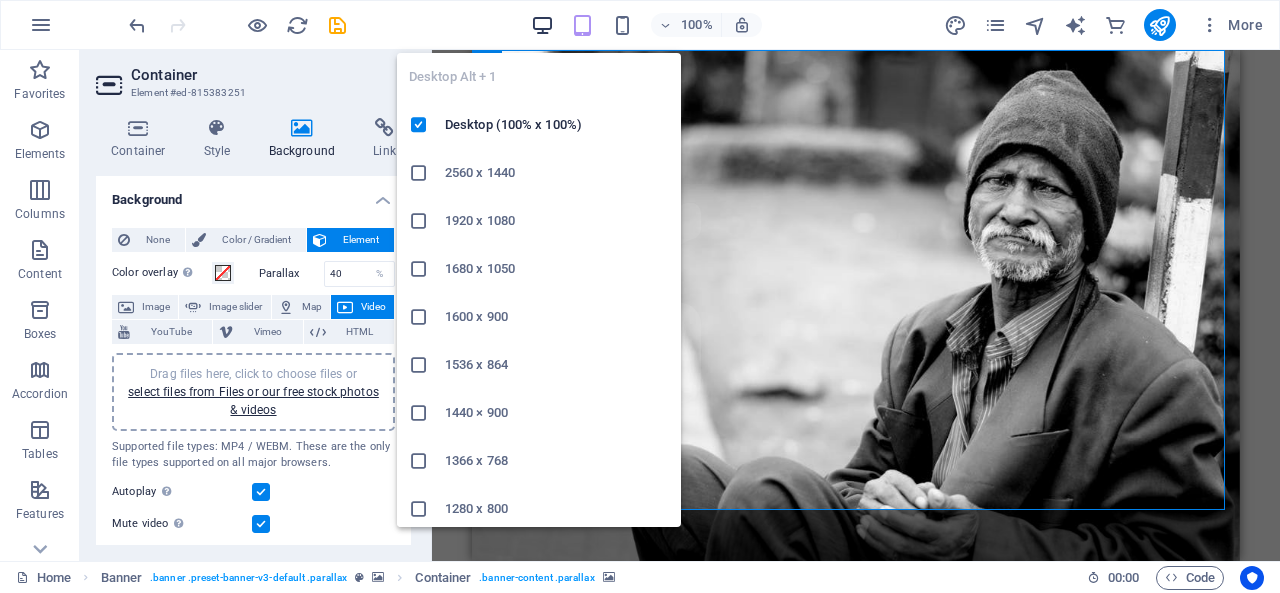 click at bounding box center [542, 25] 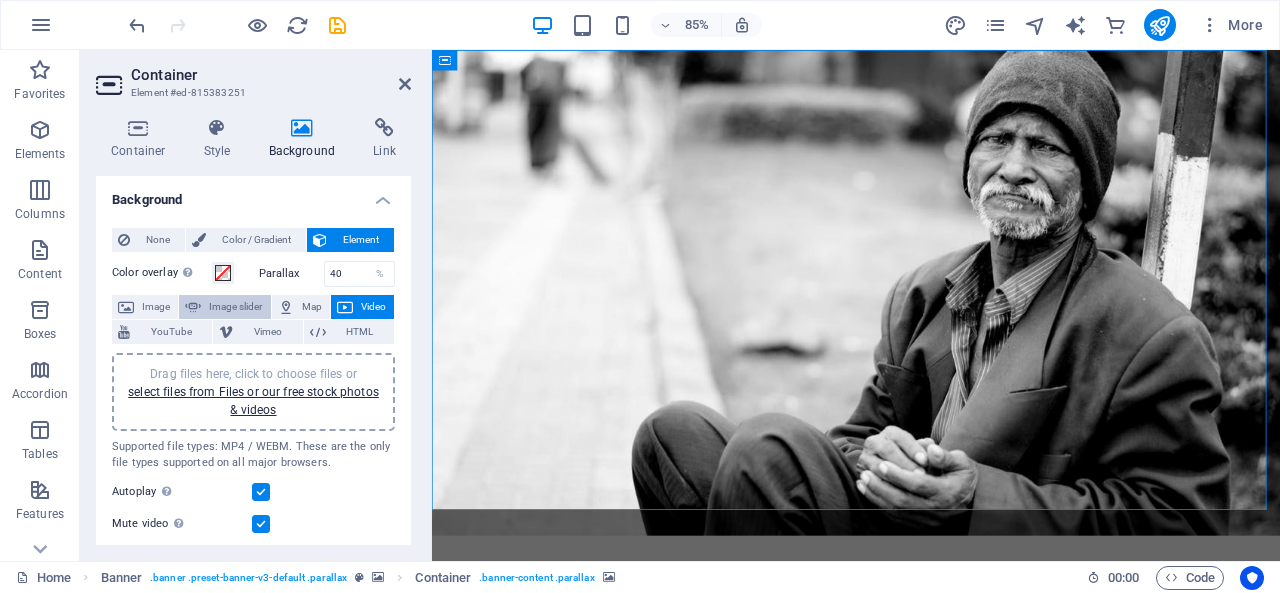 click at bounding box center (193, 307) 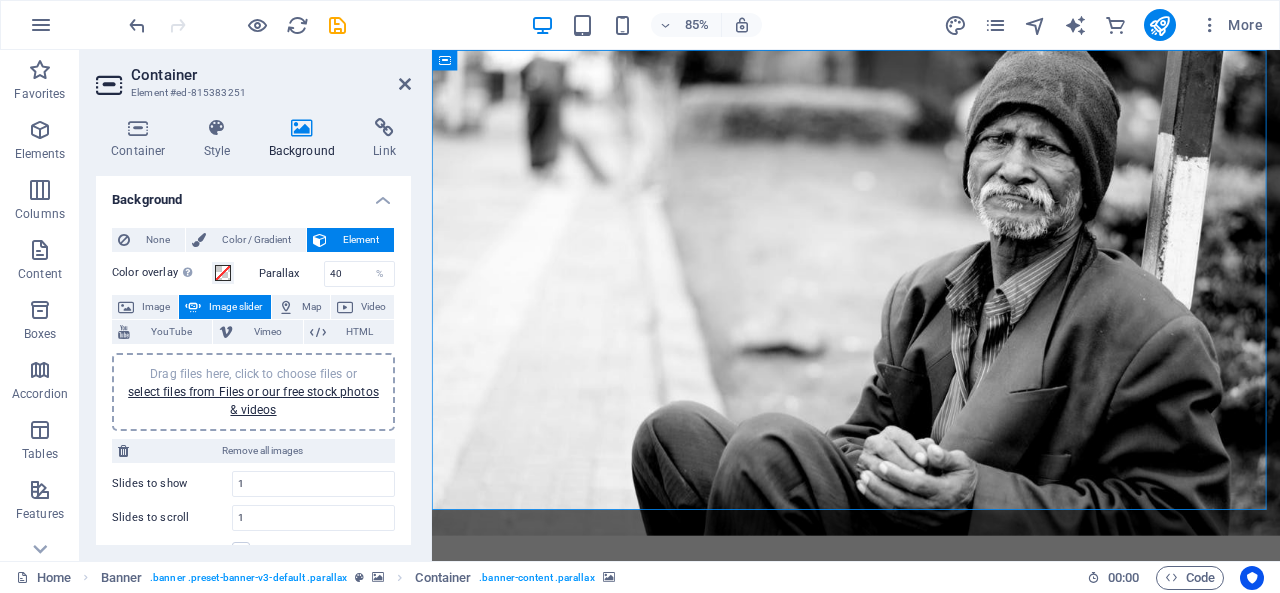 click at bounding box center (193, 307) 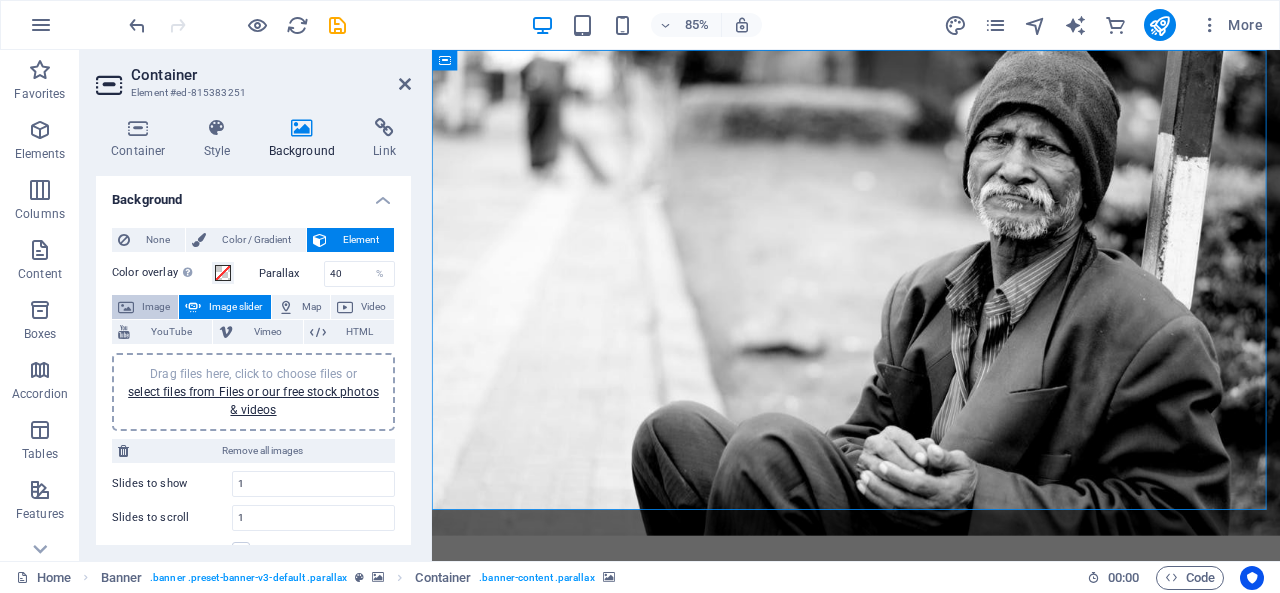 click on "Image" at bounding box center [156, 307] 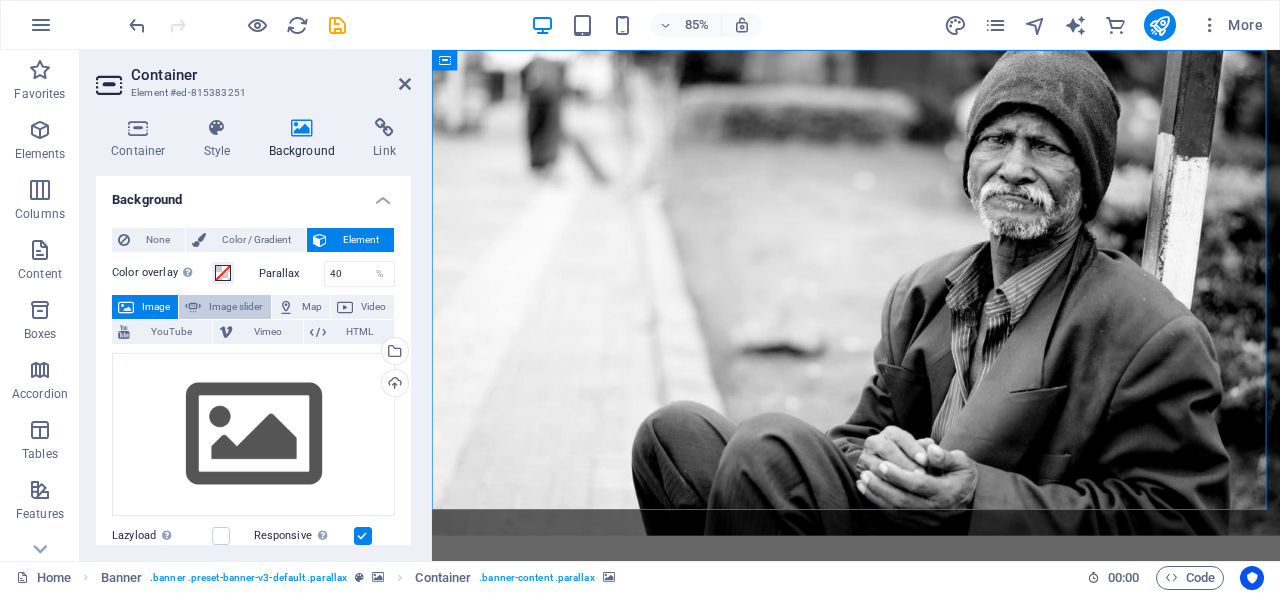 click on "Image slider" at bounding box center [235, 307] 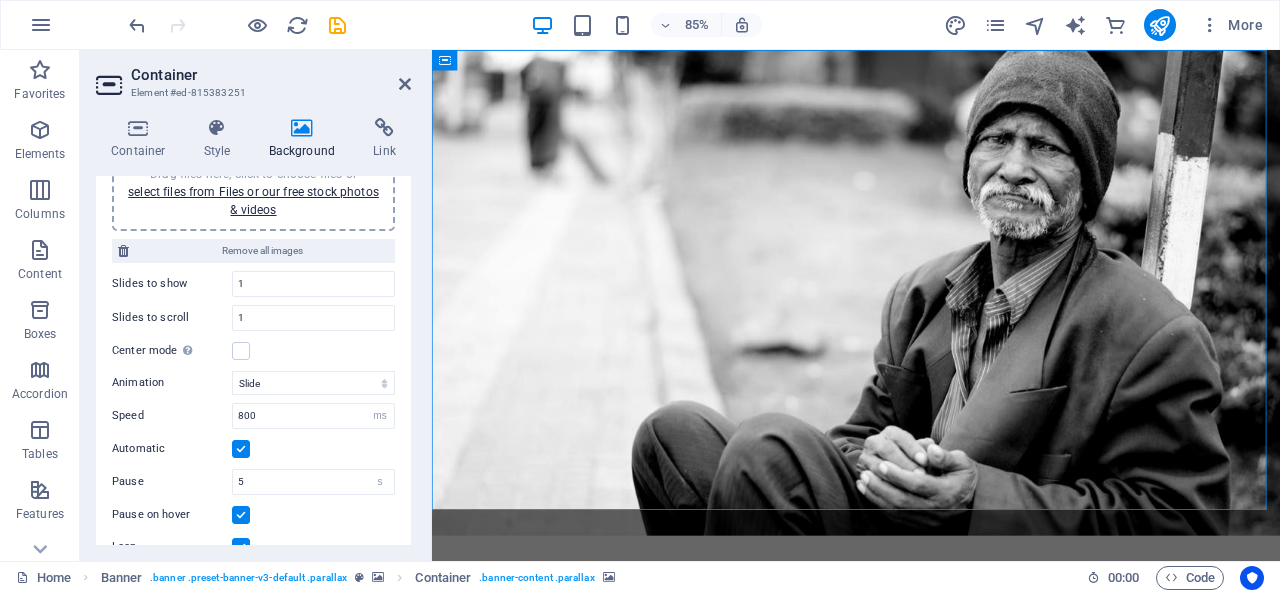 scroll, scrollTop: 300, scrollLeft: 0, axis: vertical 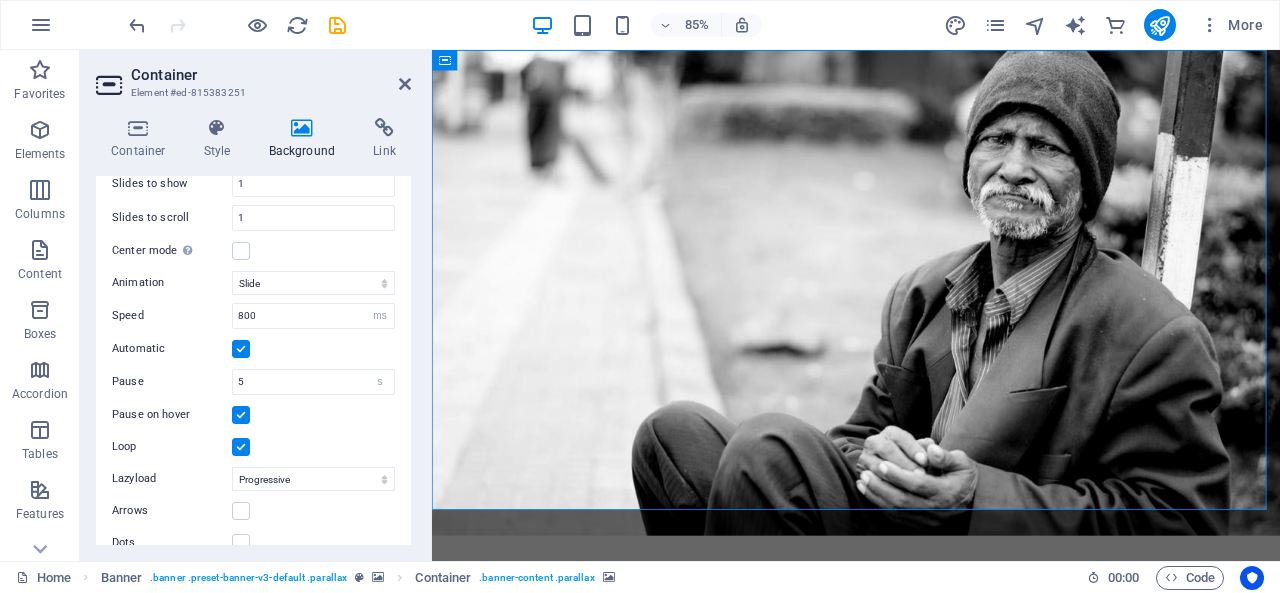 click at bounding box center (241, 349) 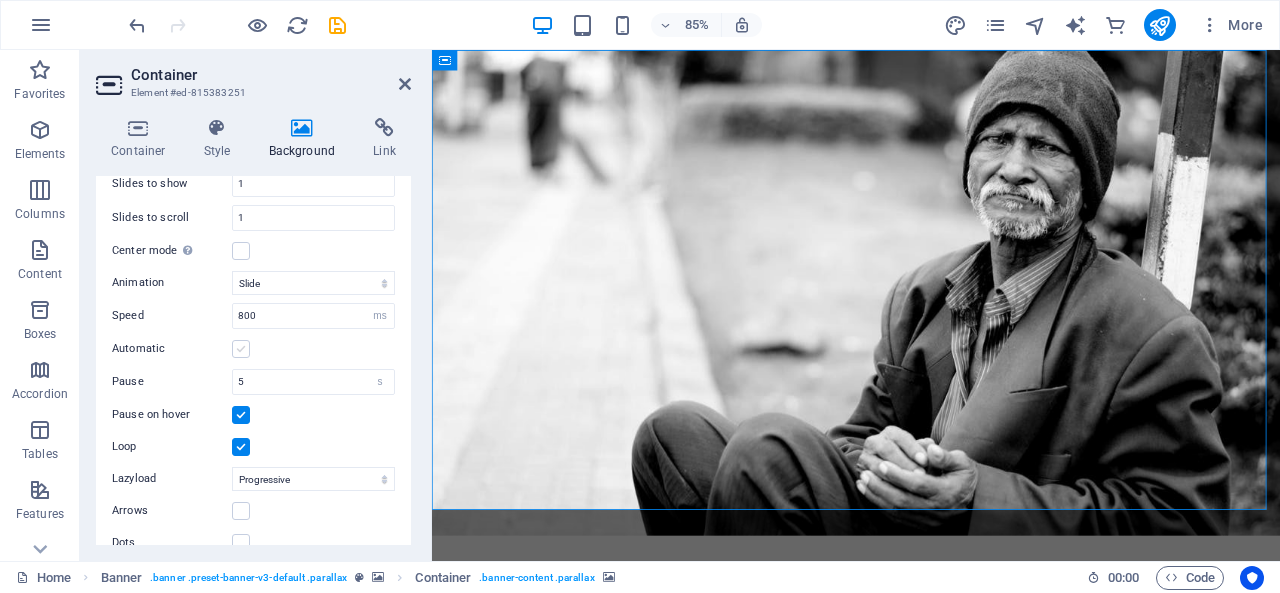 click at bounding box center [241, 349] 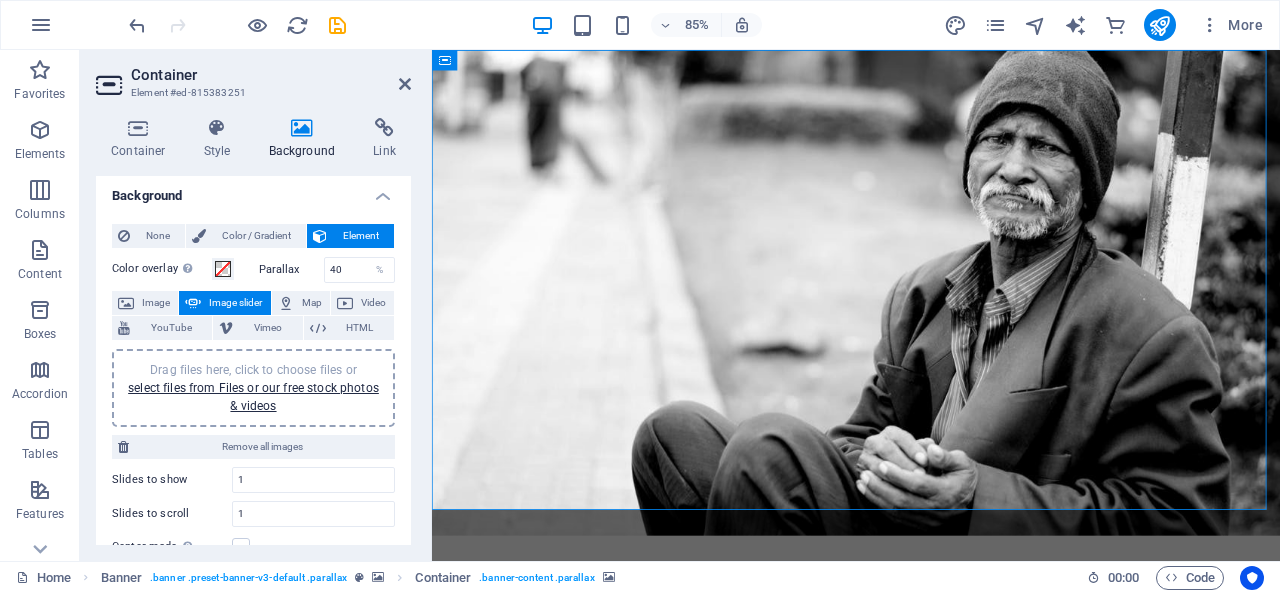 scroll, scrollTop: 0, scrollLeft: 0, axis: both 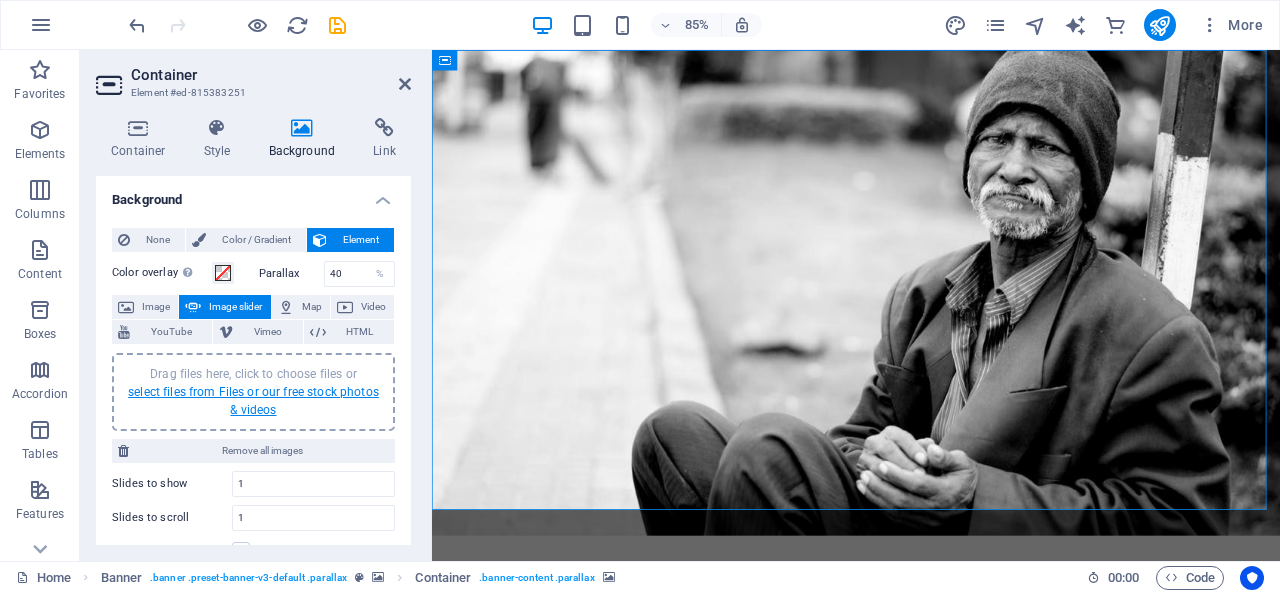 click on "select files from Files or our free stock photos & videos" at bounding box center (253, 401) 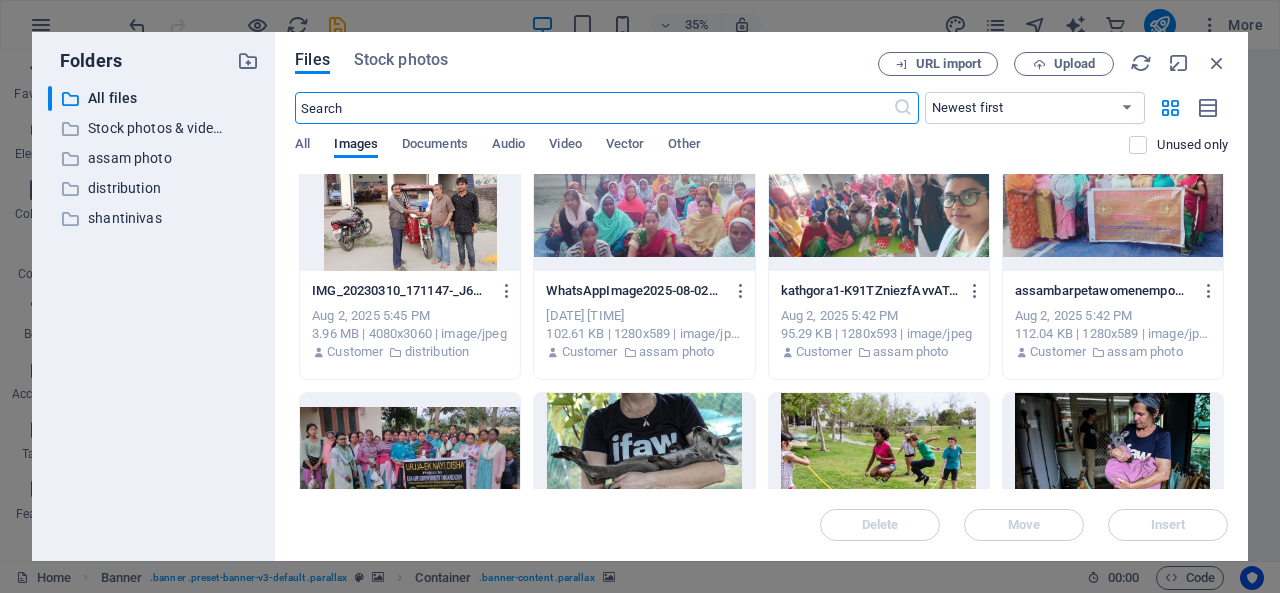 scroll, scrollTop: 0, scrollLeft: 0, axis: both 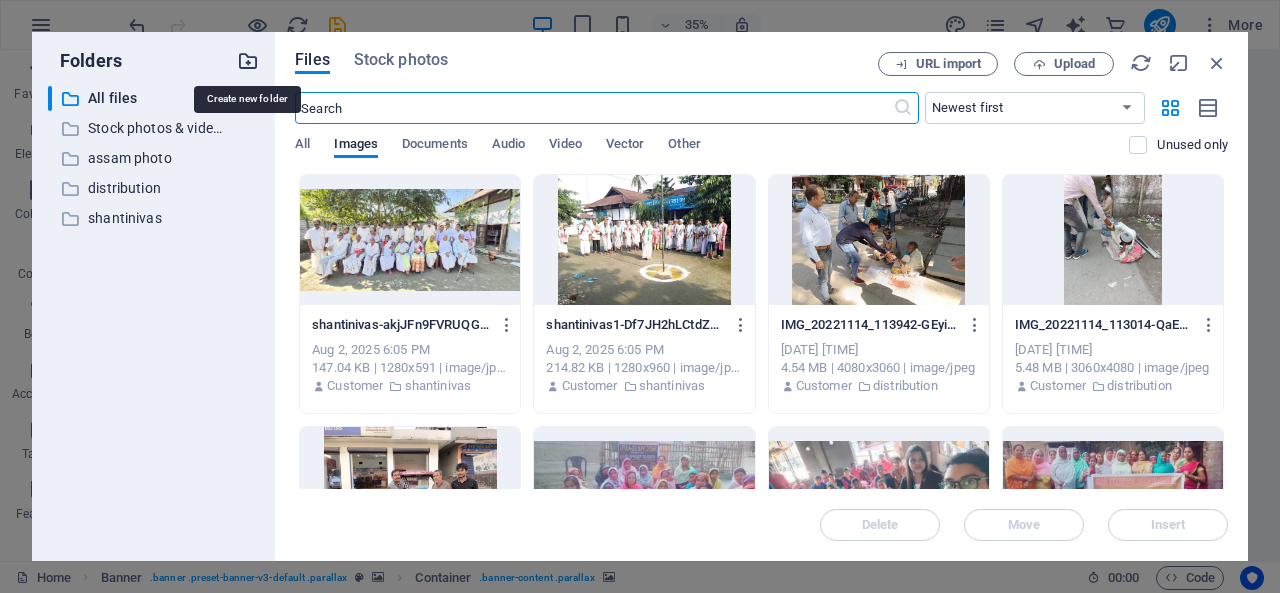 click at bounding box center [248, 61] 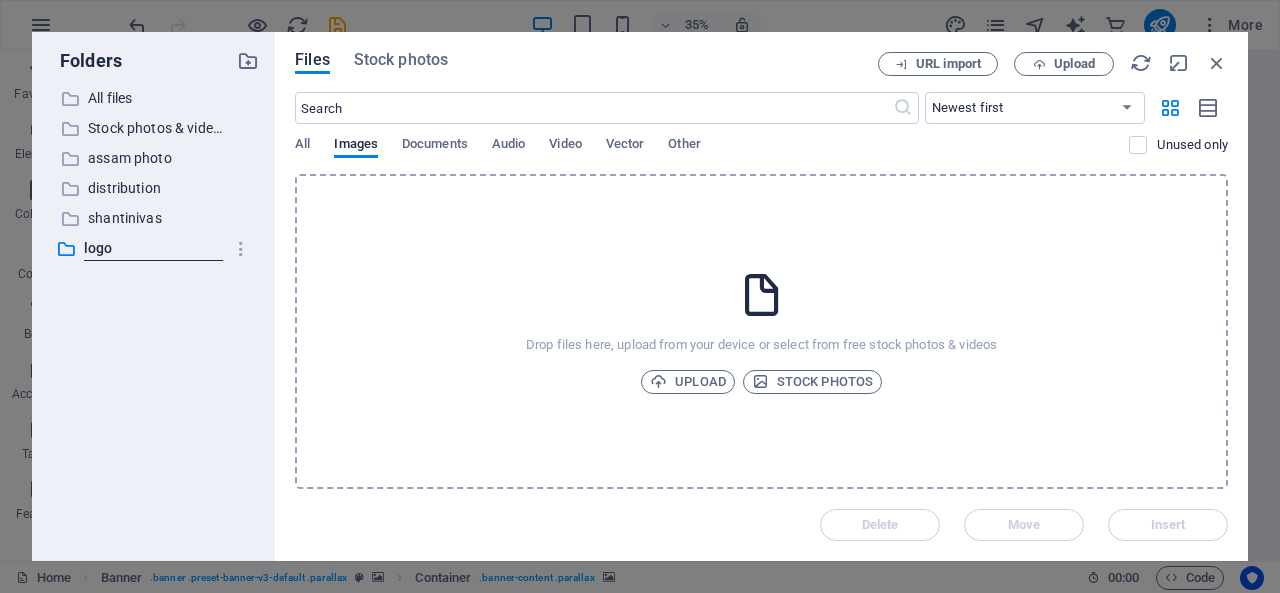 type on "logo" 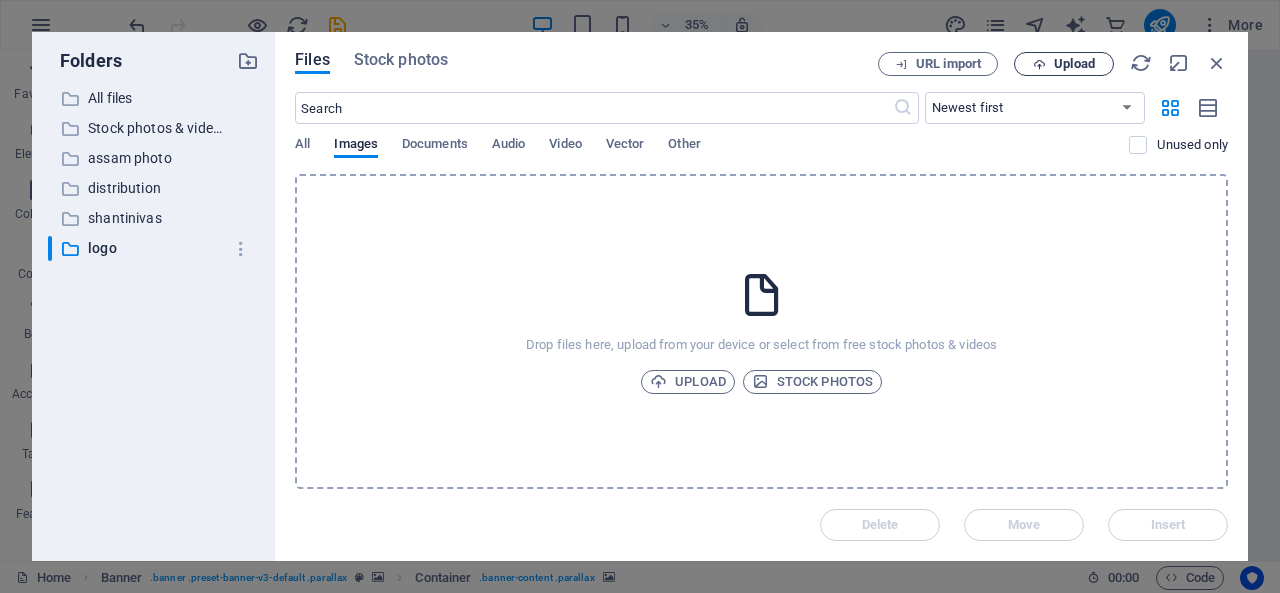 click on "Upload" at bounding box center [1074, 64] 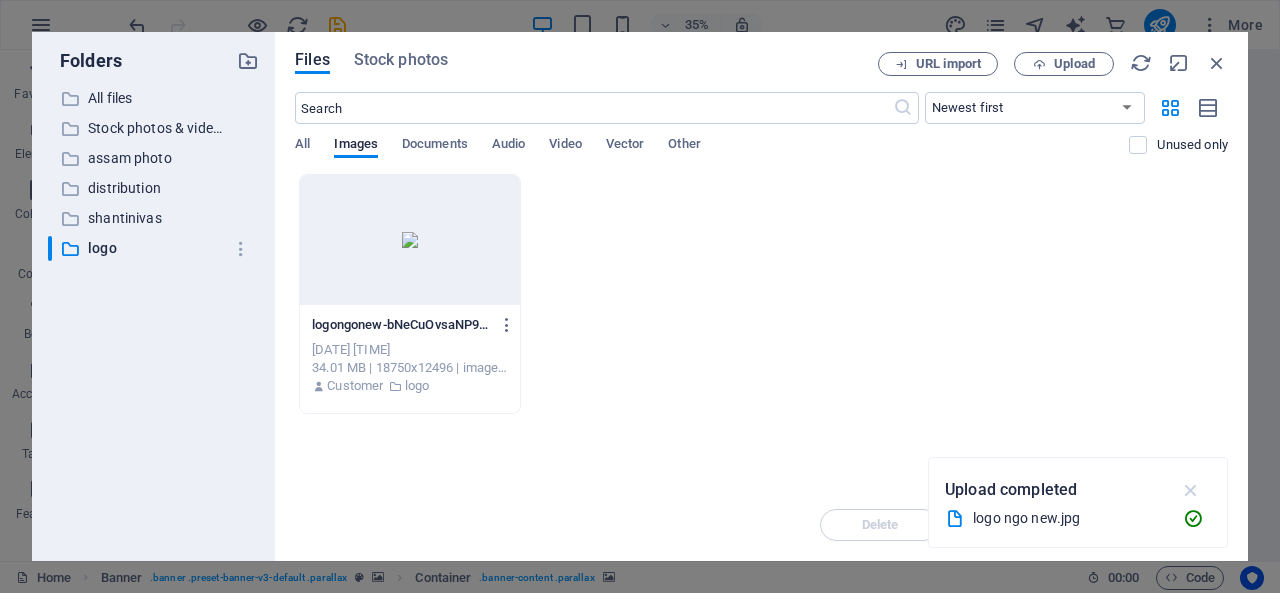 click at bounding box center [1191, 490] 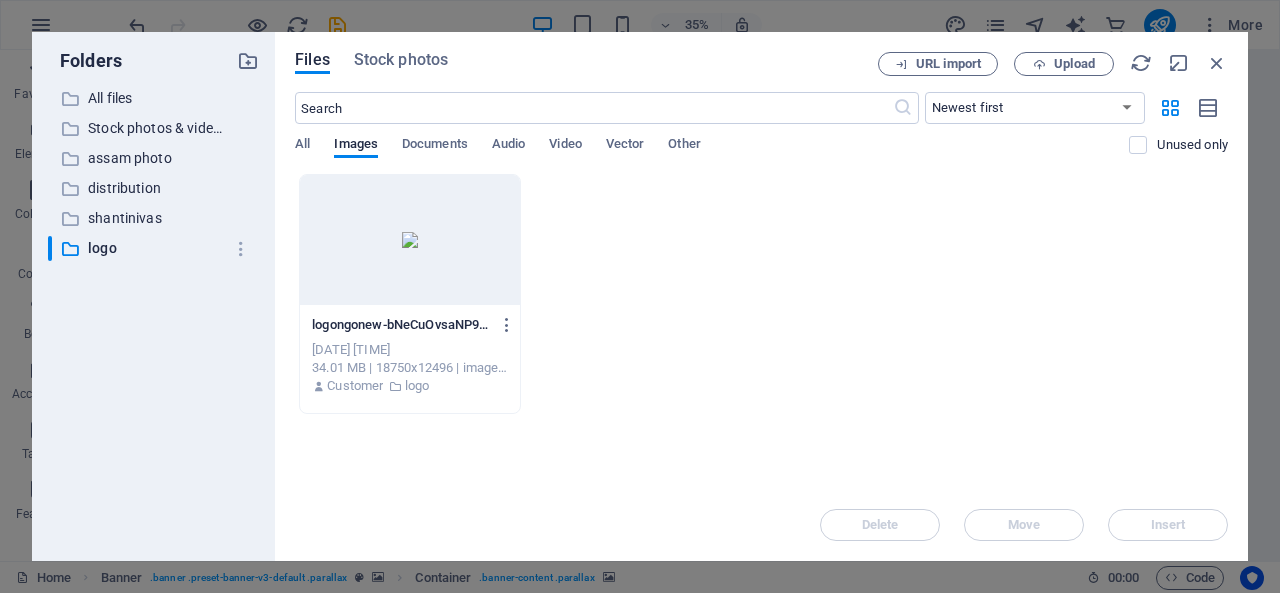 click at bounding box center [410, 240] 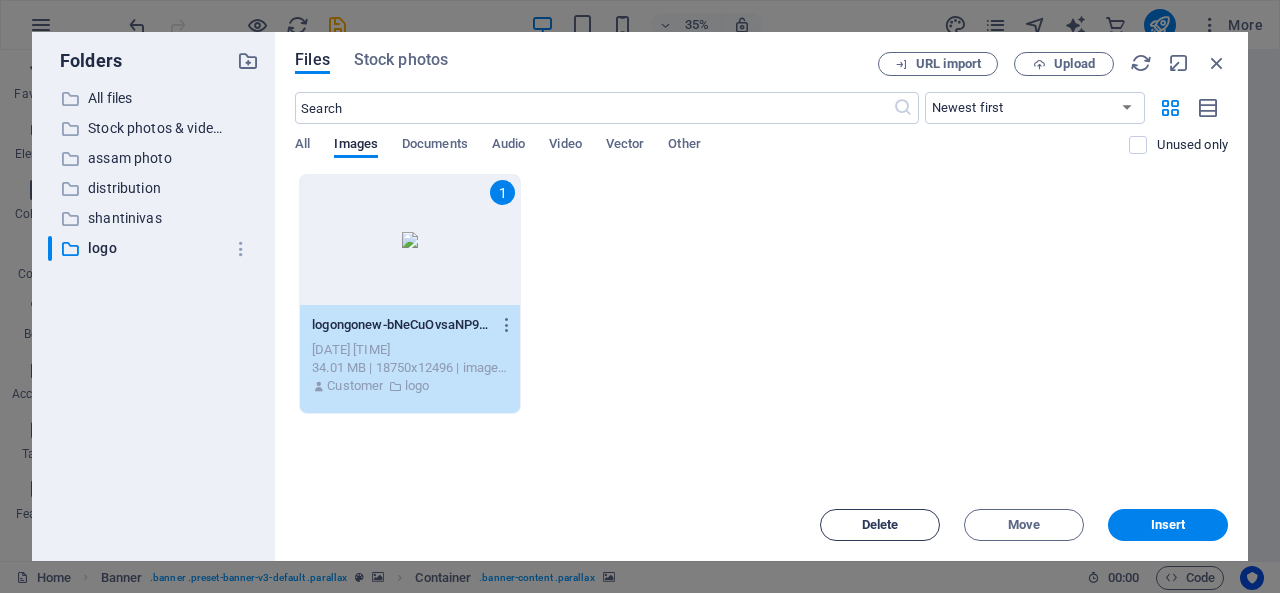 click on "Delete" at bounding box center [880, 525] 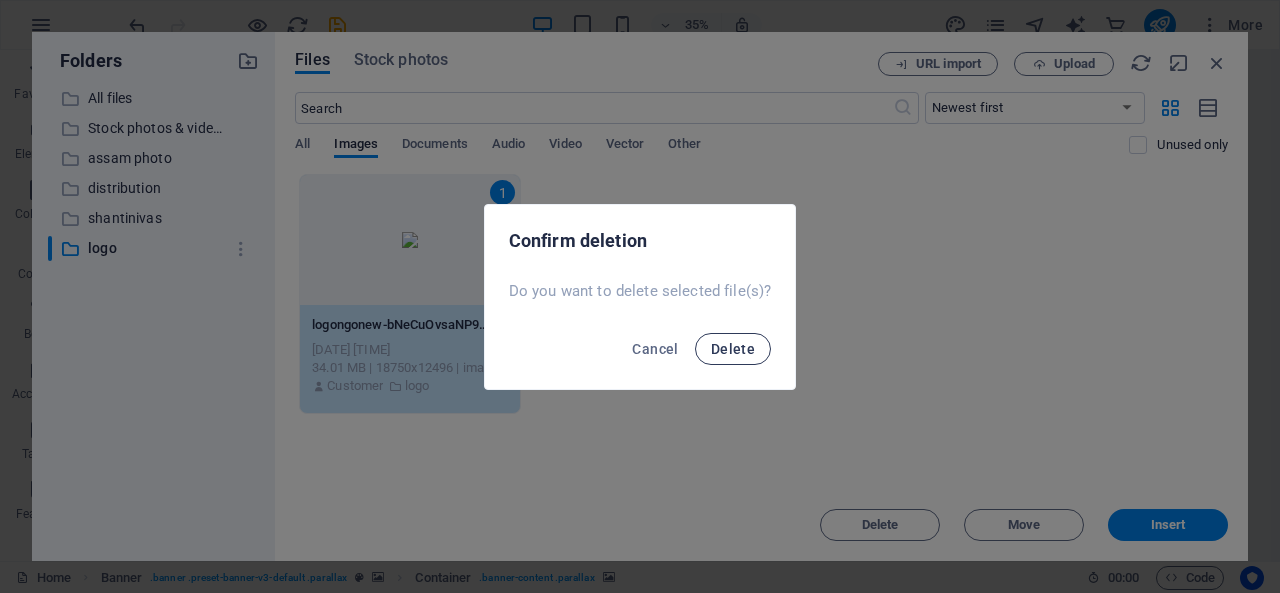 click on "Delete" at bounding box center [733, 349] 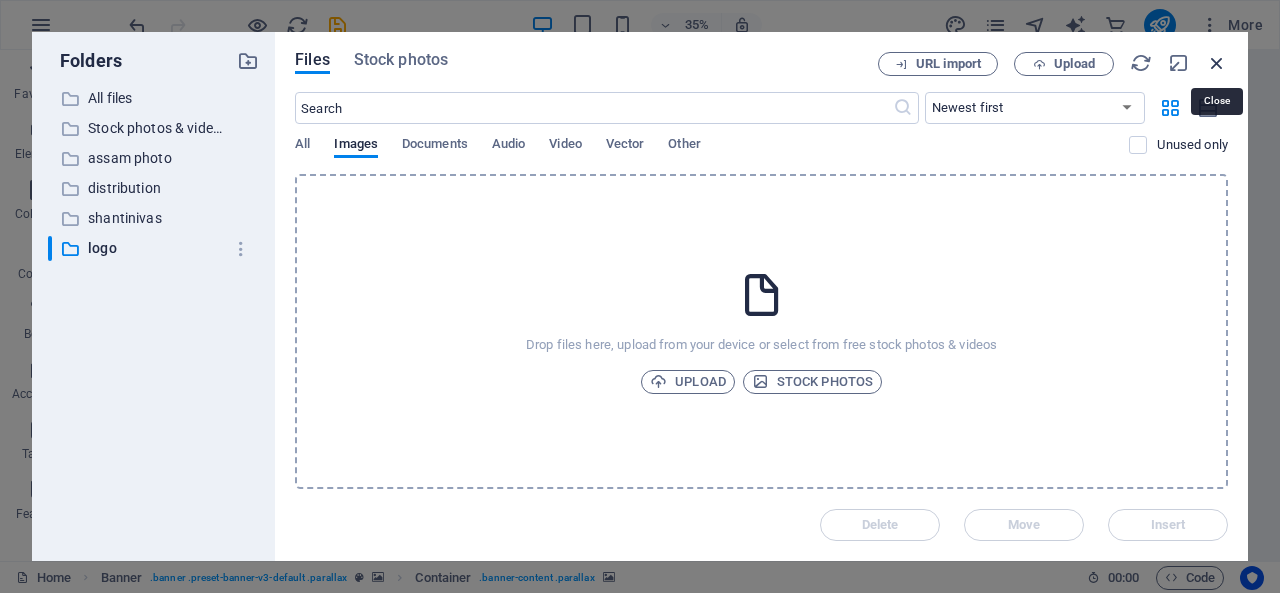 click at bounding box center [1217, 63] 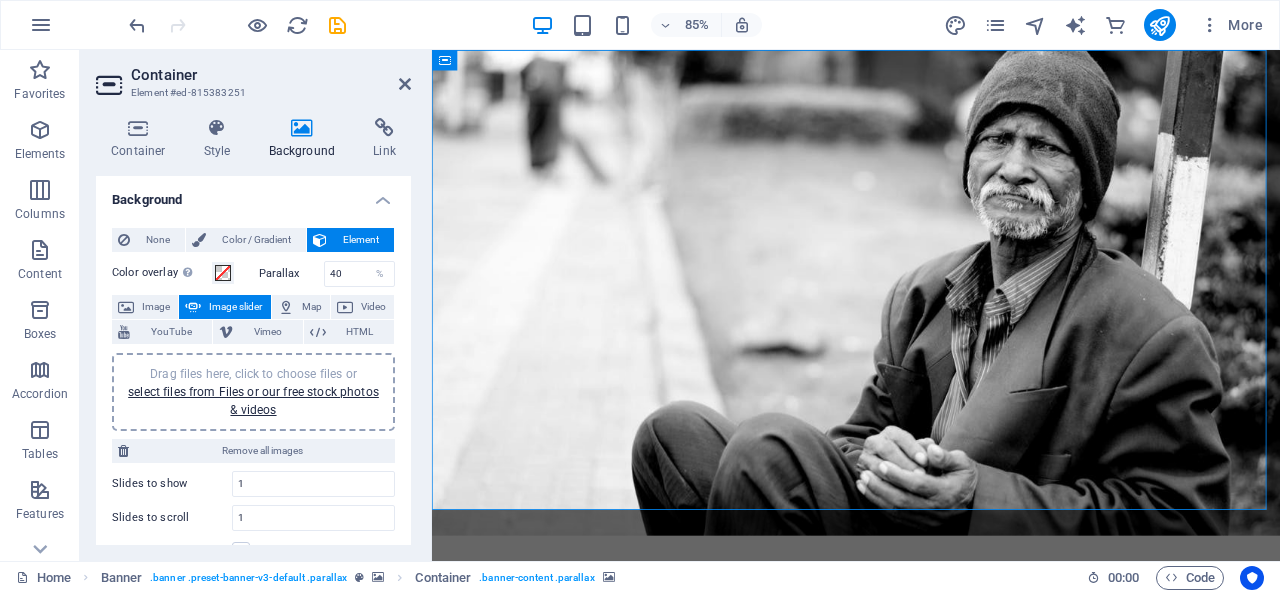 click on "Image slider" at bounding box center (235, 307) 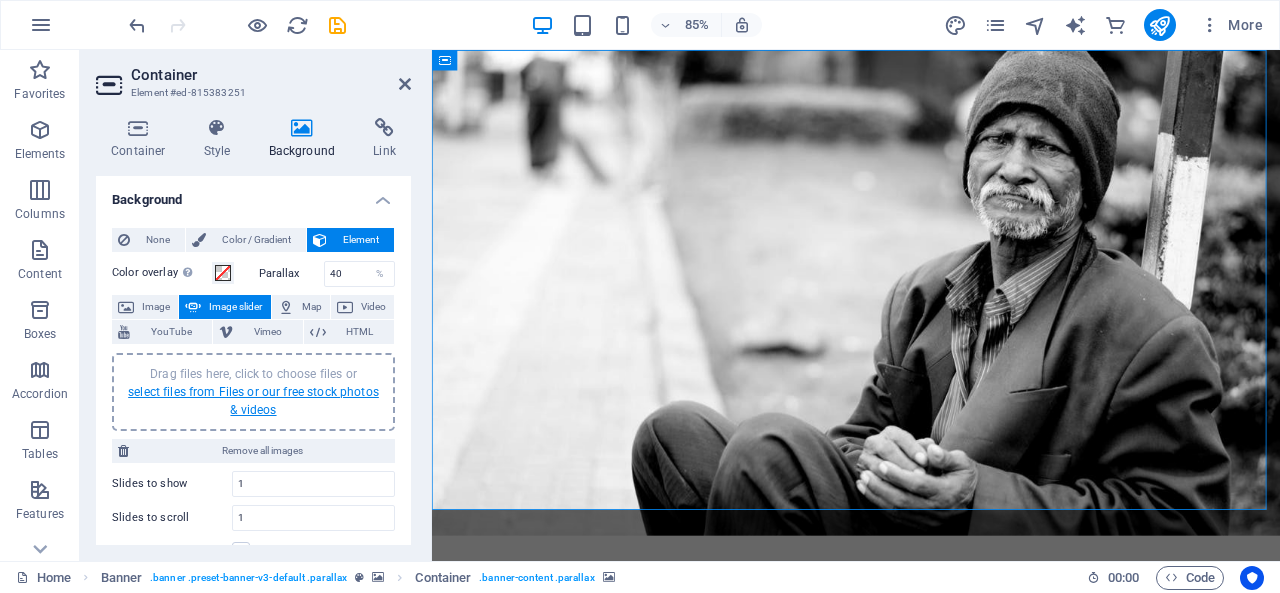 click on "select files from Files or our free stock photos & videos" at bounding box center [253, 401] 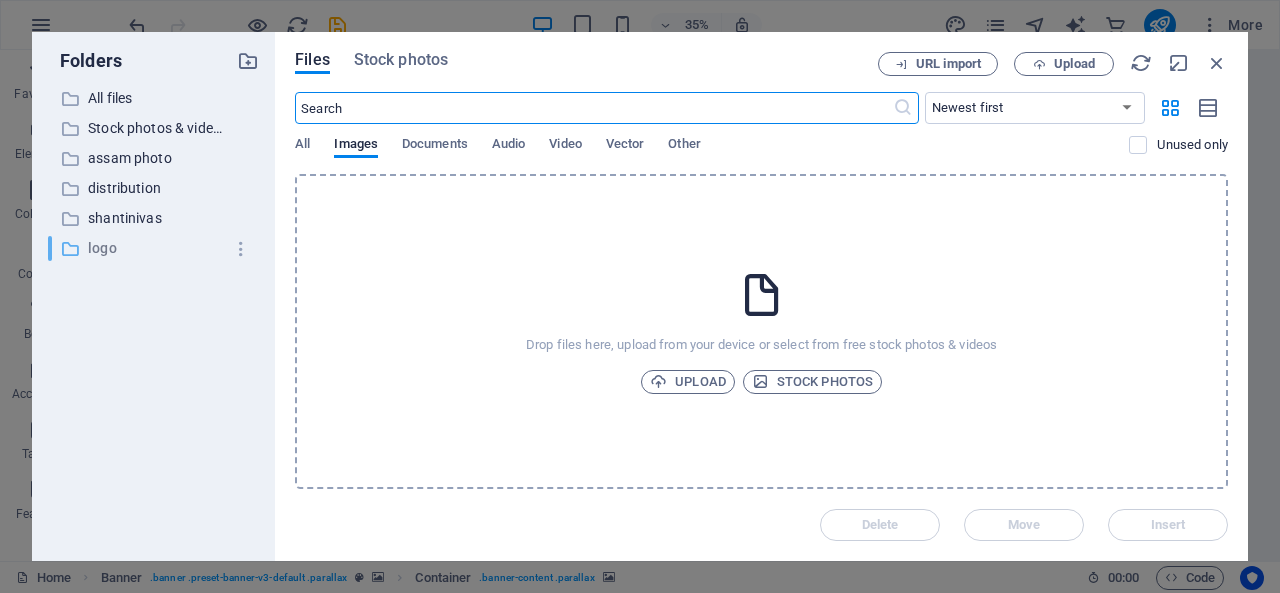 click on "logo" at bounding box center (155, 248) 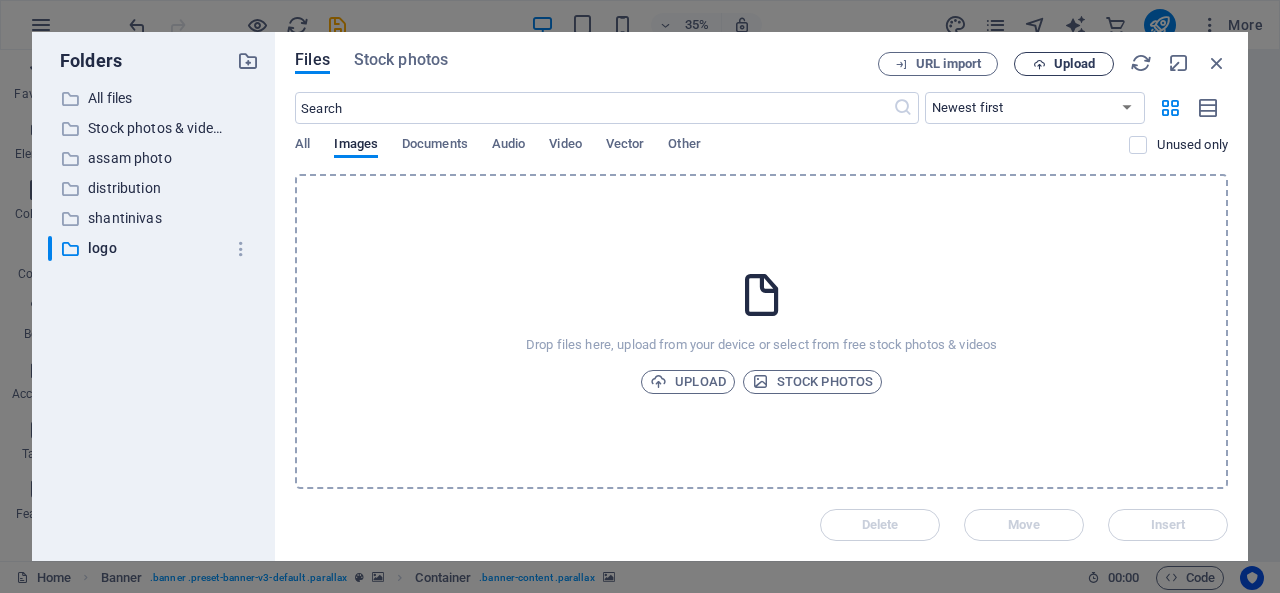 click on "Upload" at bounding box center (1074, 64) 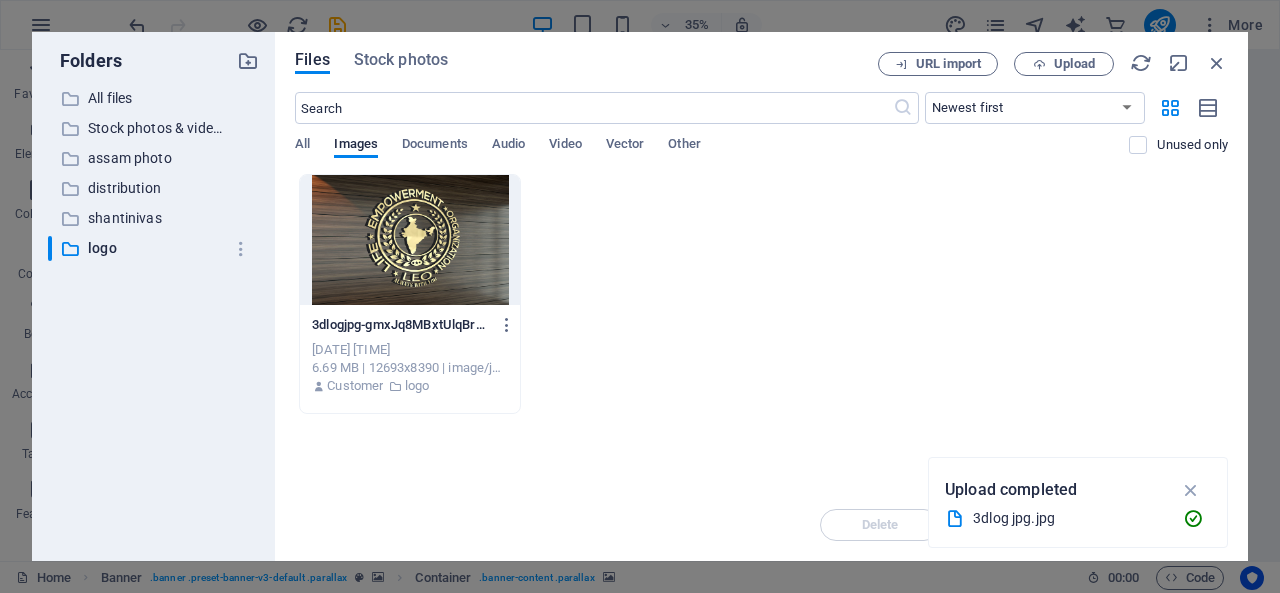 click at bounding box center (410, 240) 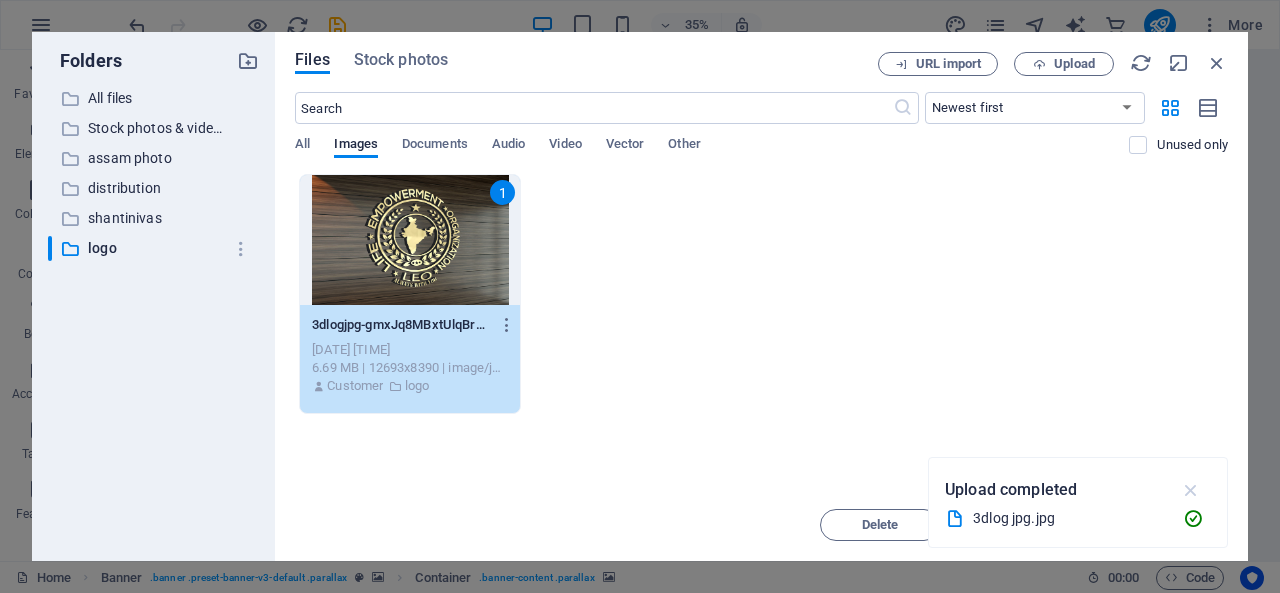 click at bounding box center [1191, 490] 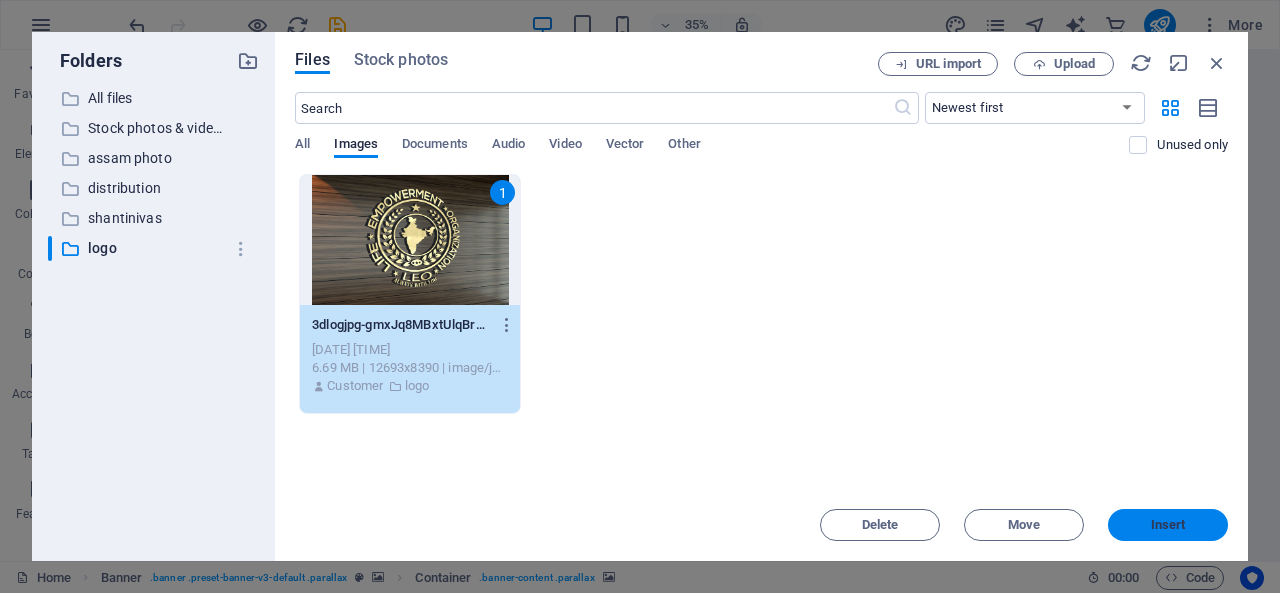 click on "Insert" at bounding box center (1168, 525) 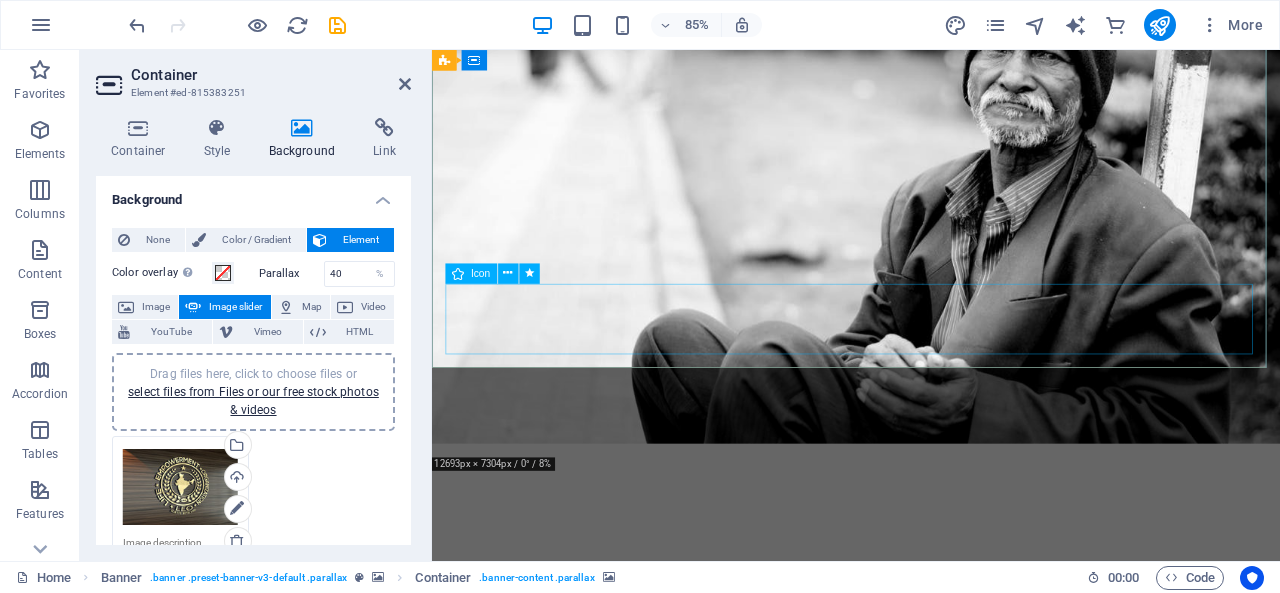 scroll, scrollTop: 0, scrollLeft: 0, axis: both 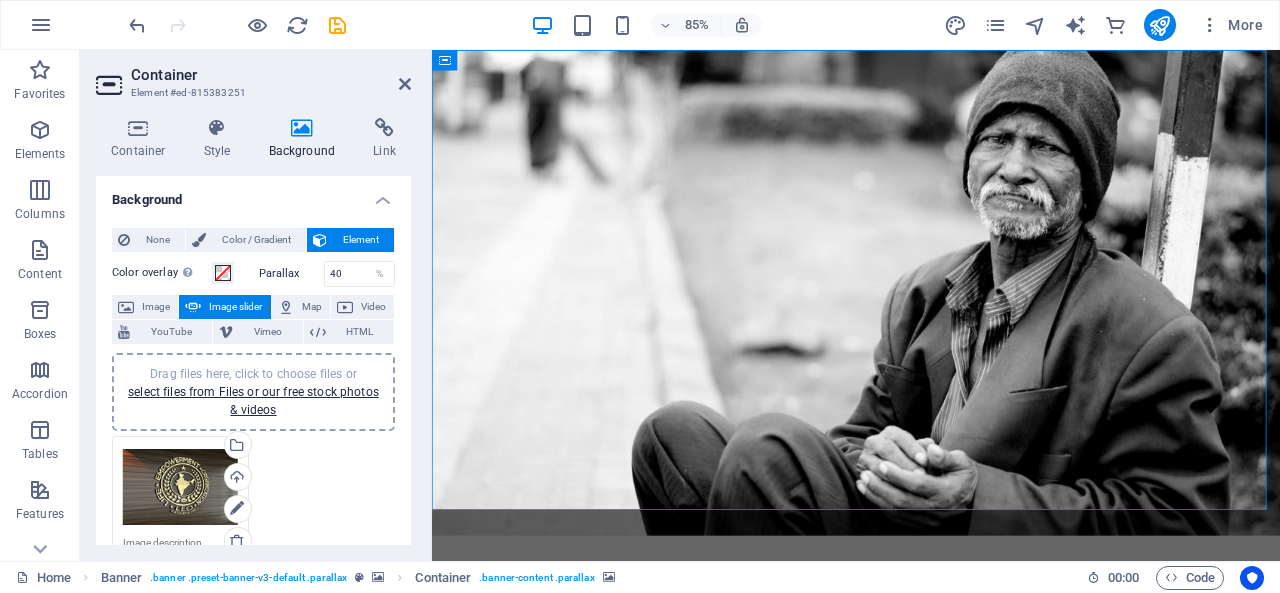 click on "Drag files here, click to choose files or select files from Files or our free stock photos & videos" at bounding box center (180, 487) 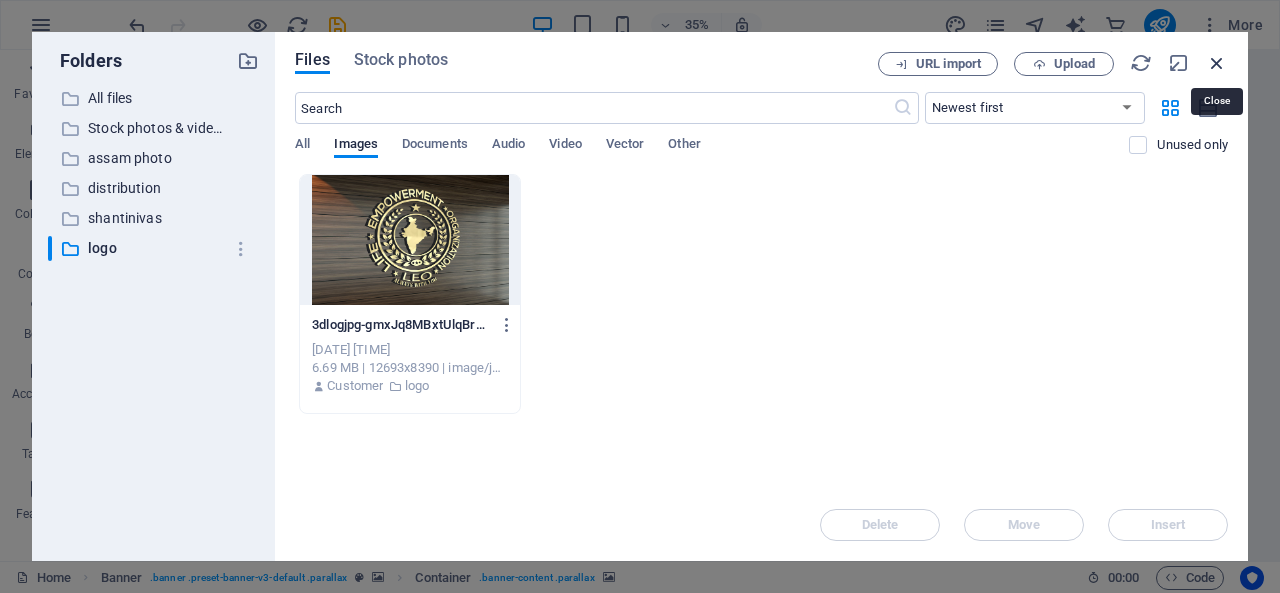 drag, startPoint x: 1214, startPoint y: 69, endPoint x: 917, endPoint y: 29, distance: 299.6815 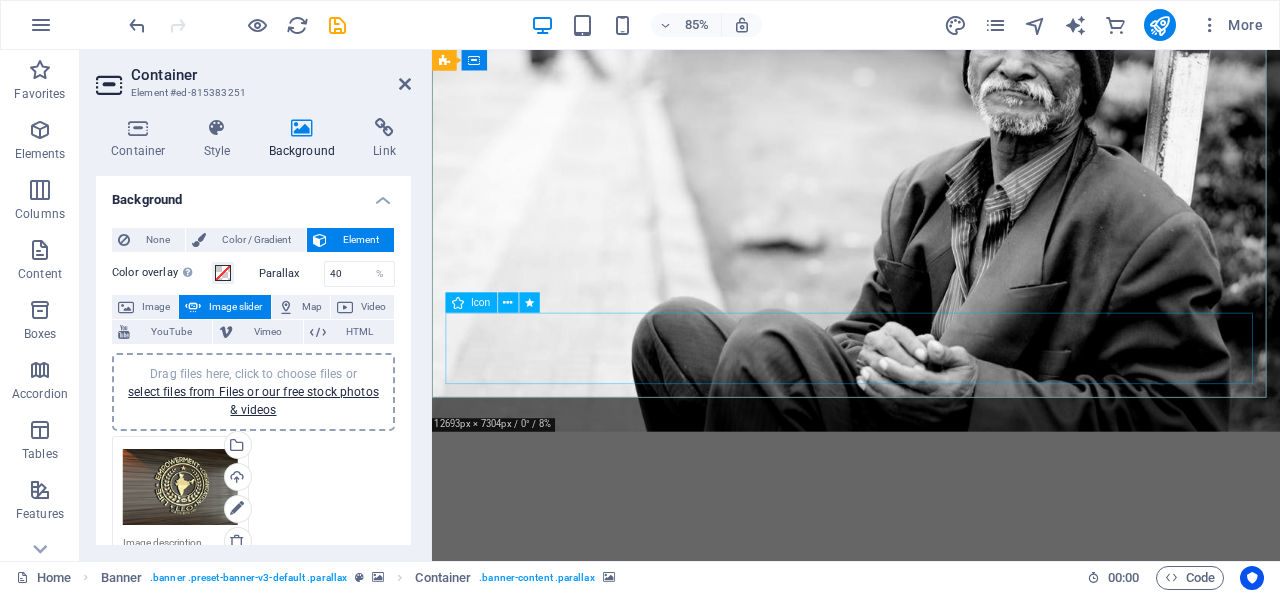 scroll, scrollTop: 0, scrollLeft: 0, axis: both 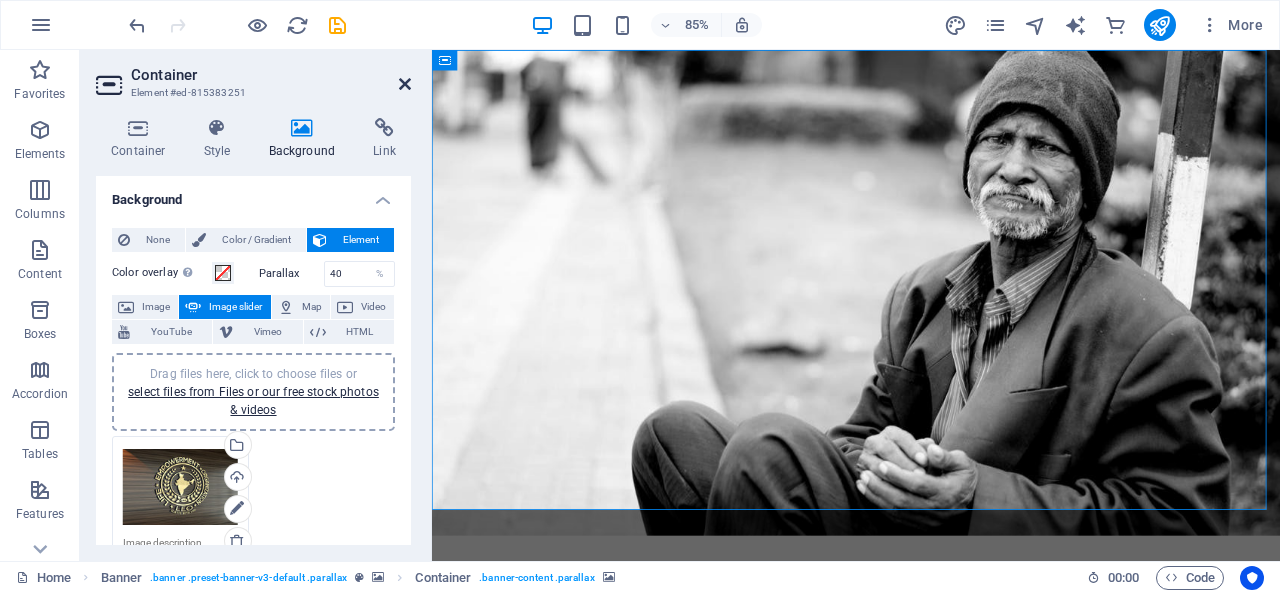 click at bounding box center [405, 84] 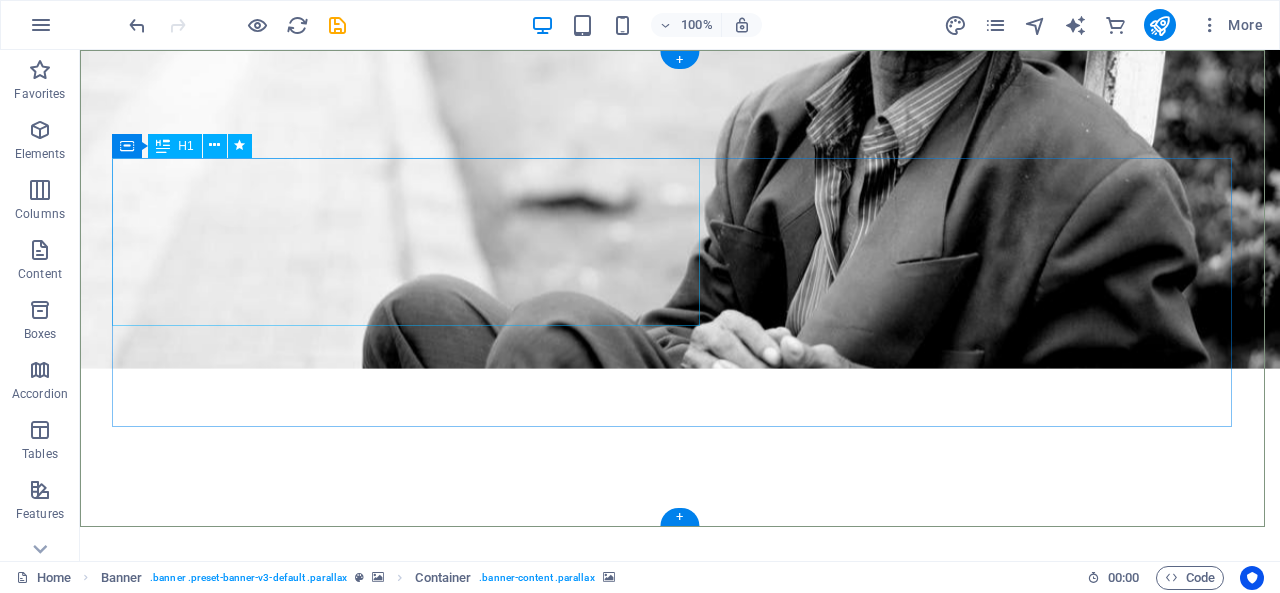 scroll, scrollTop: 0, scrollLeft: 0, axis: both 